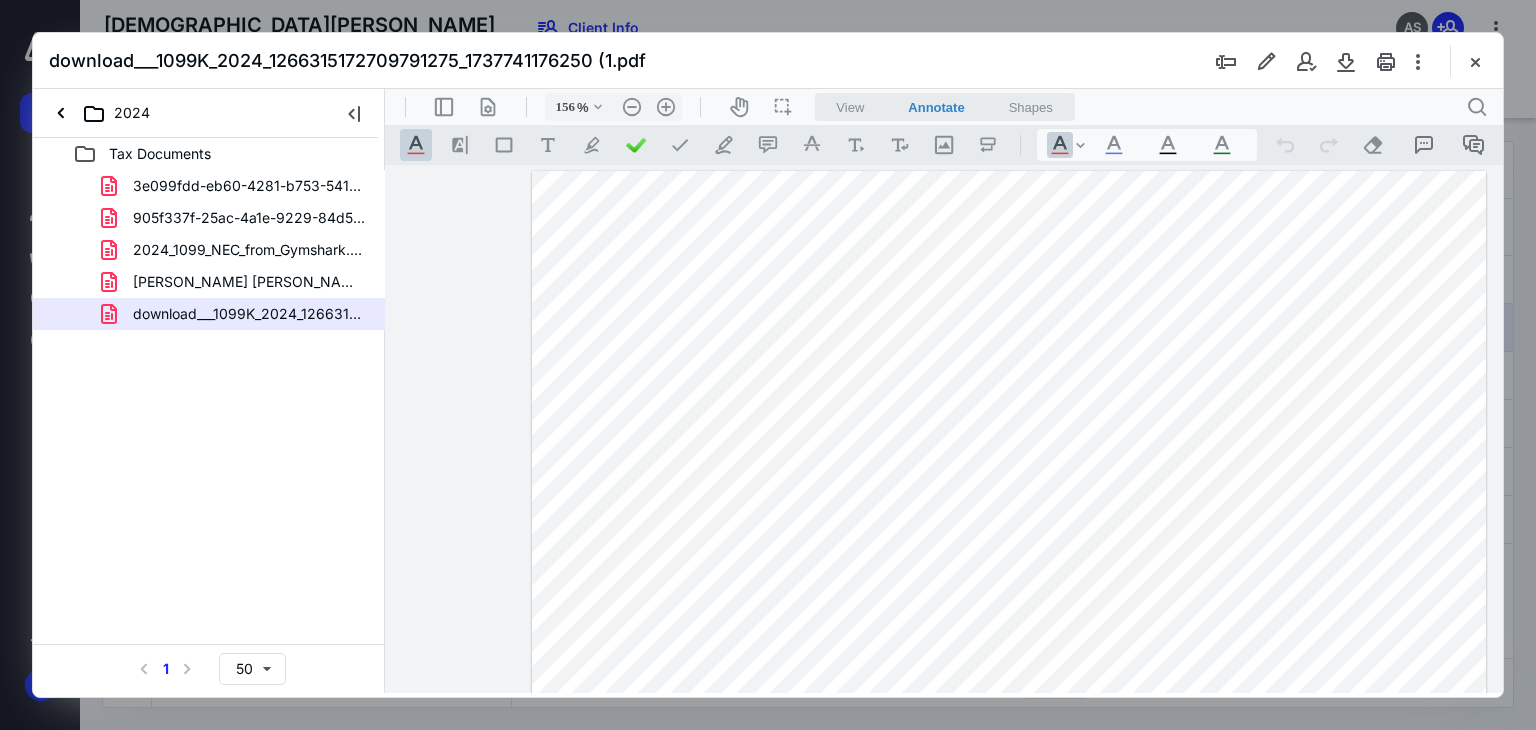 scroll, scrollTop: 0, scrollLeft: 0, axis: both 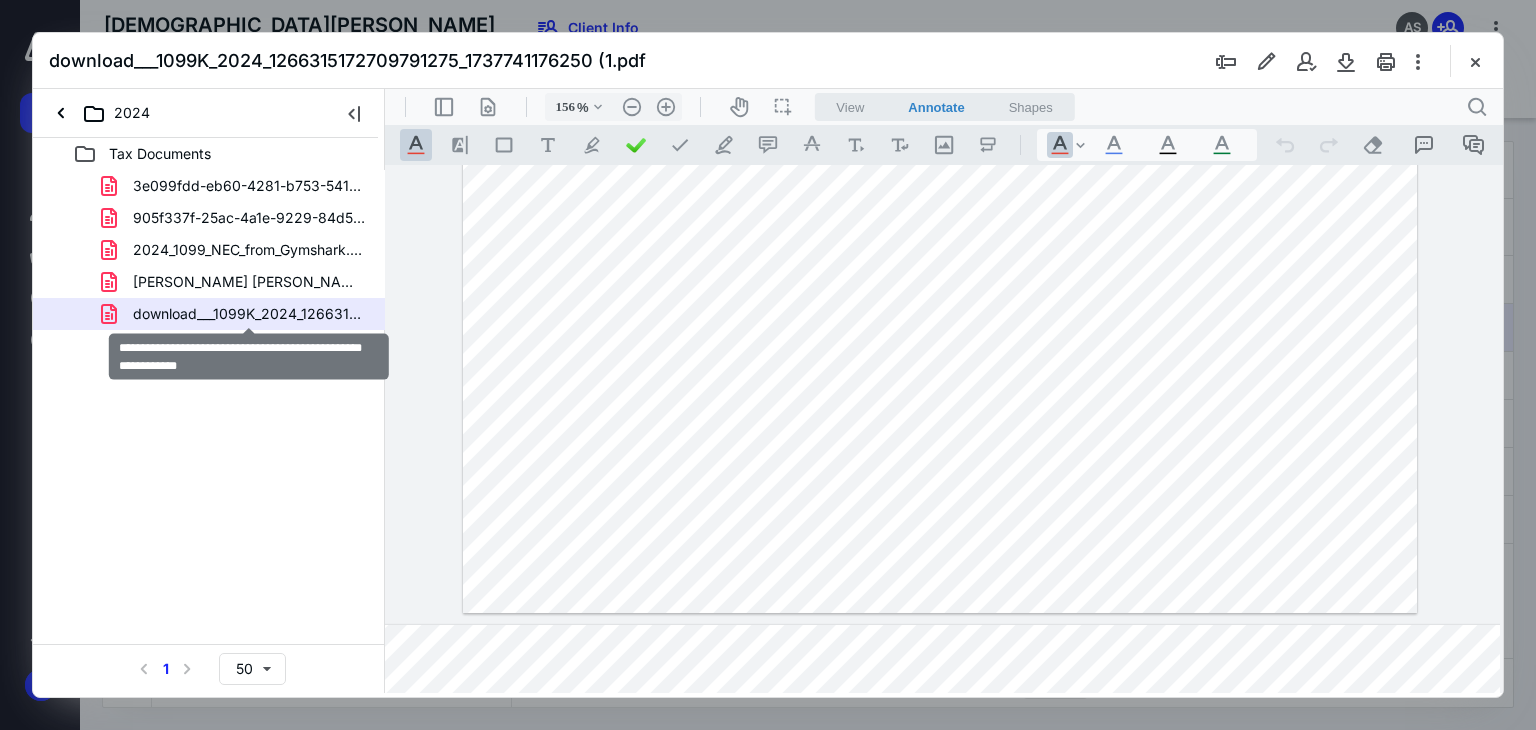 click on "download___1099K_2024_1266315172709791275_1737741176250 (1.pdf" at bounding box center [249, 314] 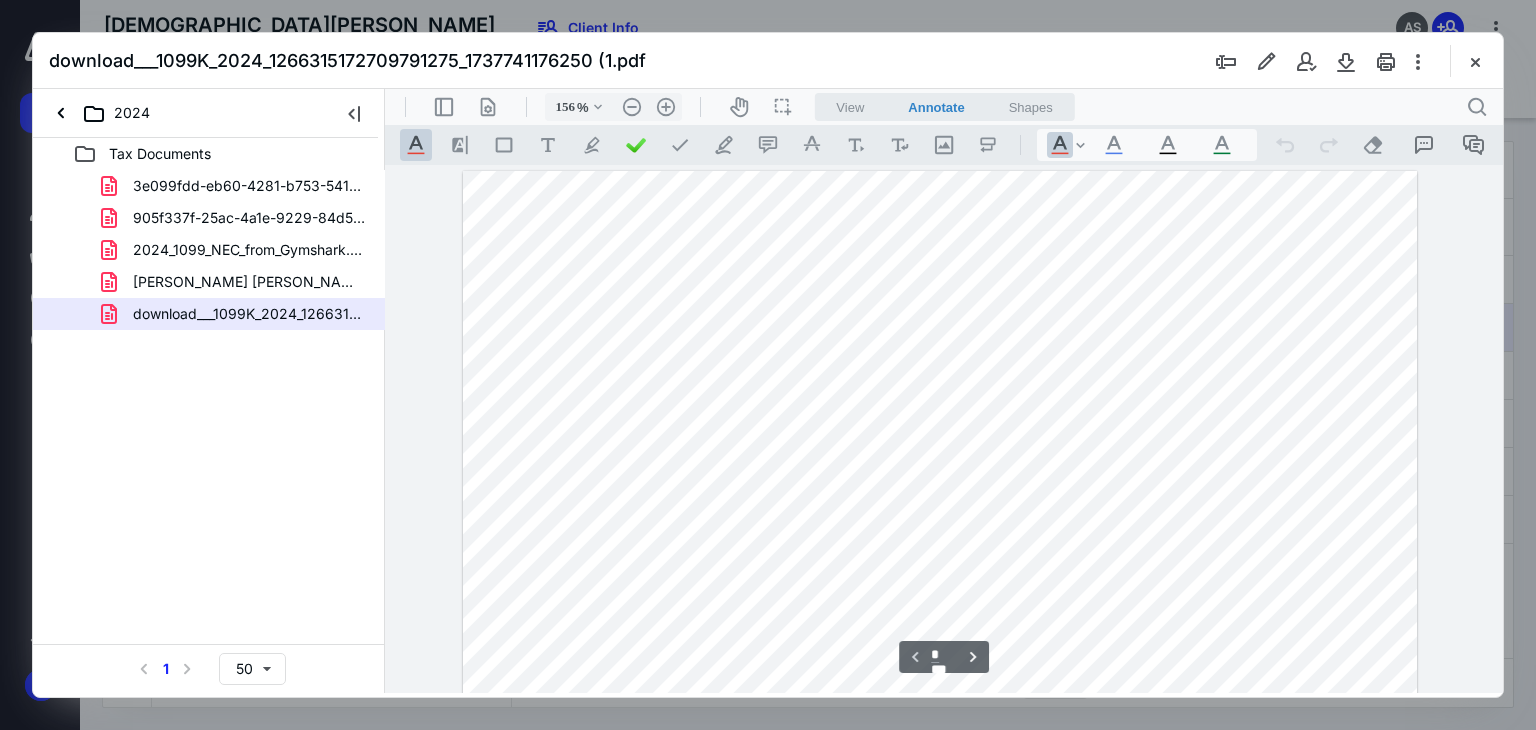 scroll, scrollTop: 600, scrollLeft: 69, axis: both 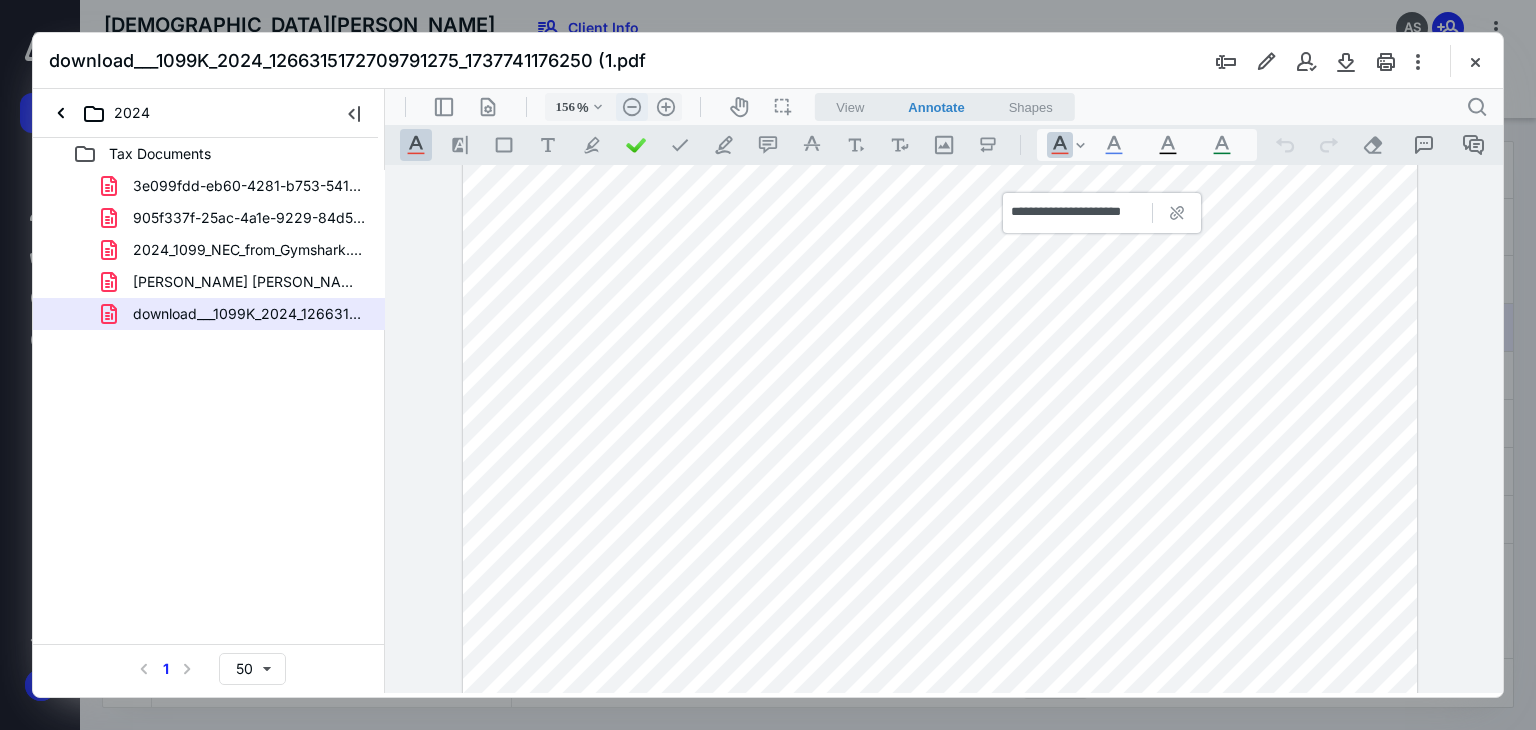 click on ".cls-1{fill:#abb0c4;} icon - header - zoom - out - line" at bounding box center (632, 107) 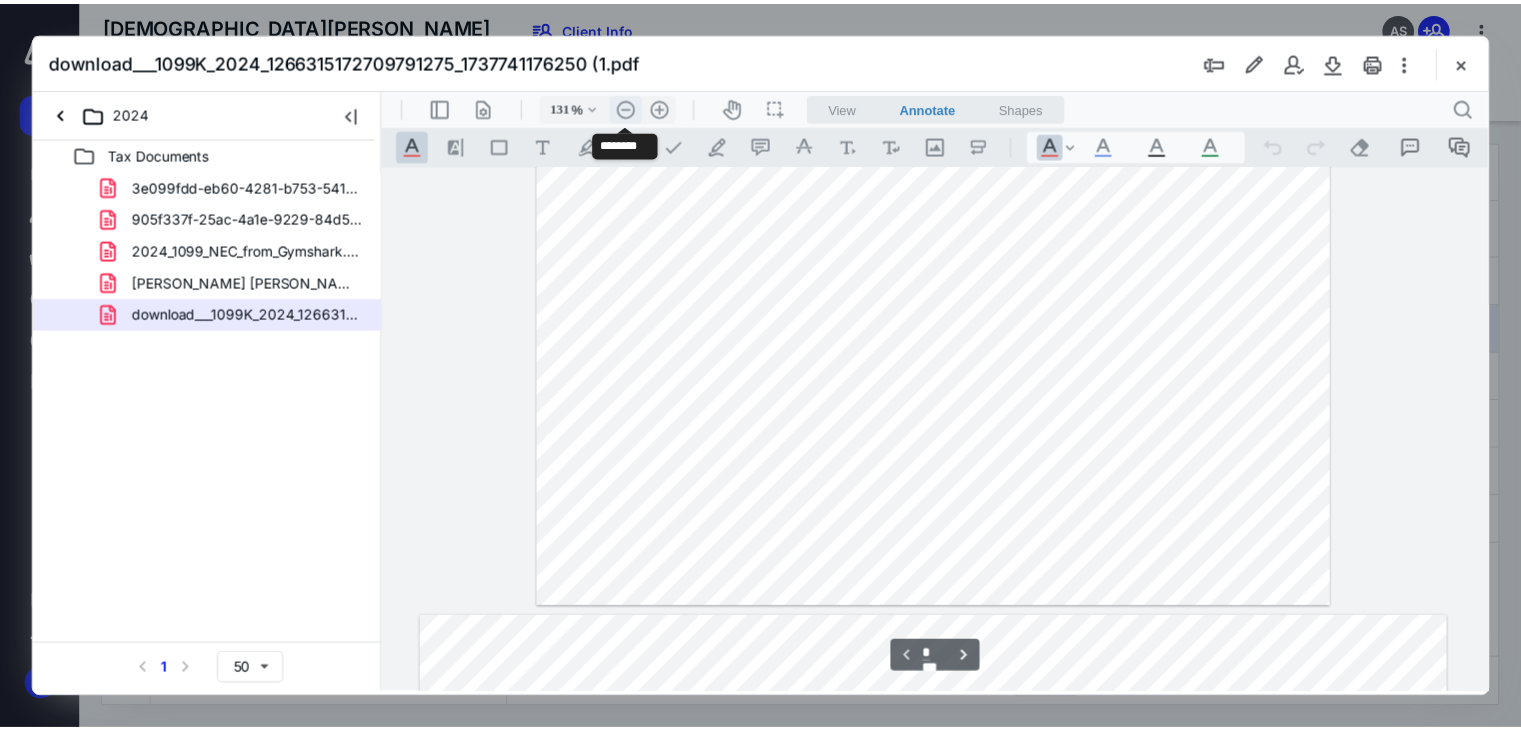 scroll, scrollTop: 468, scrollLeft: 0, axis: vertical 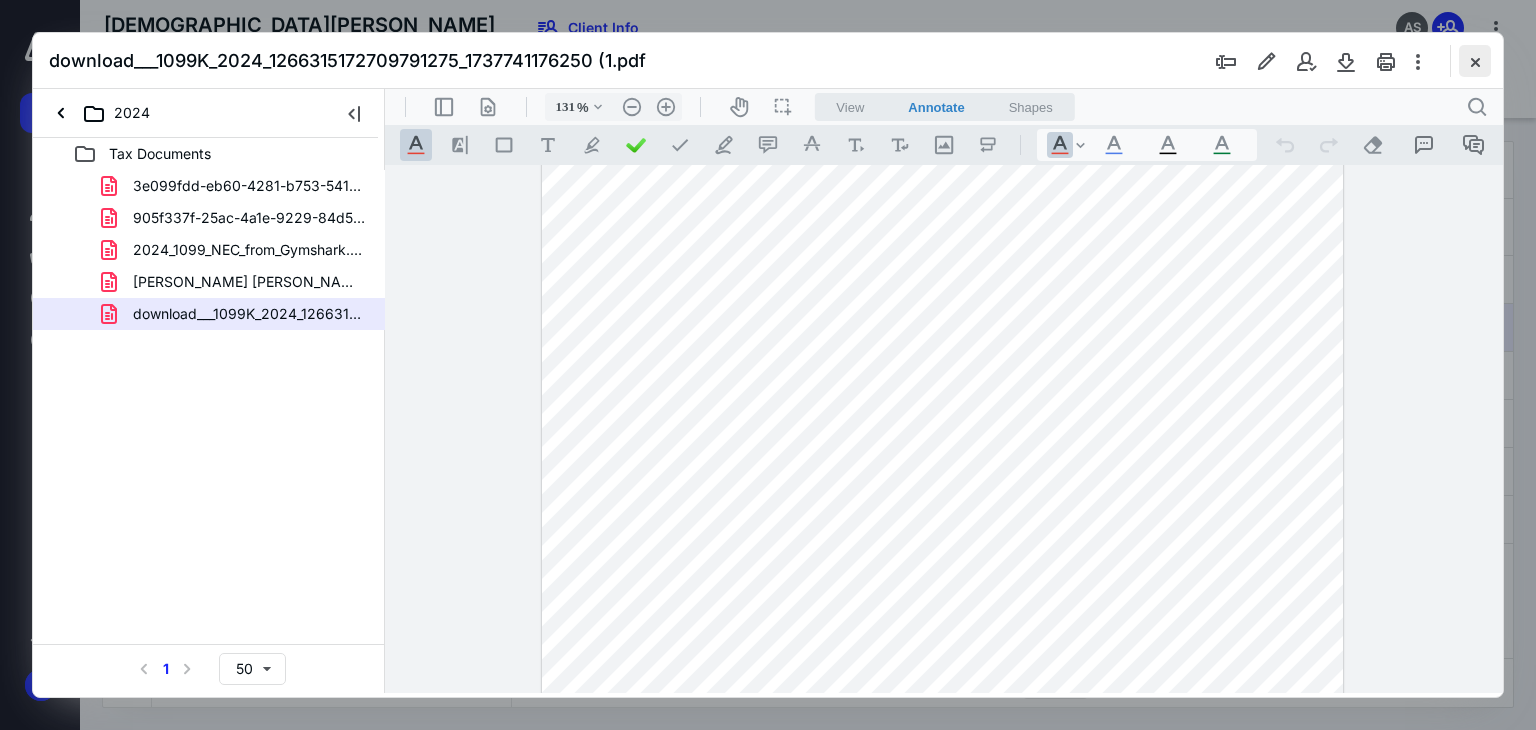 click at bounding box center (1475, 61) 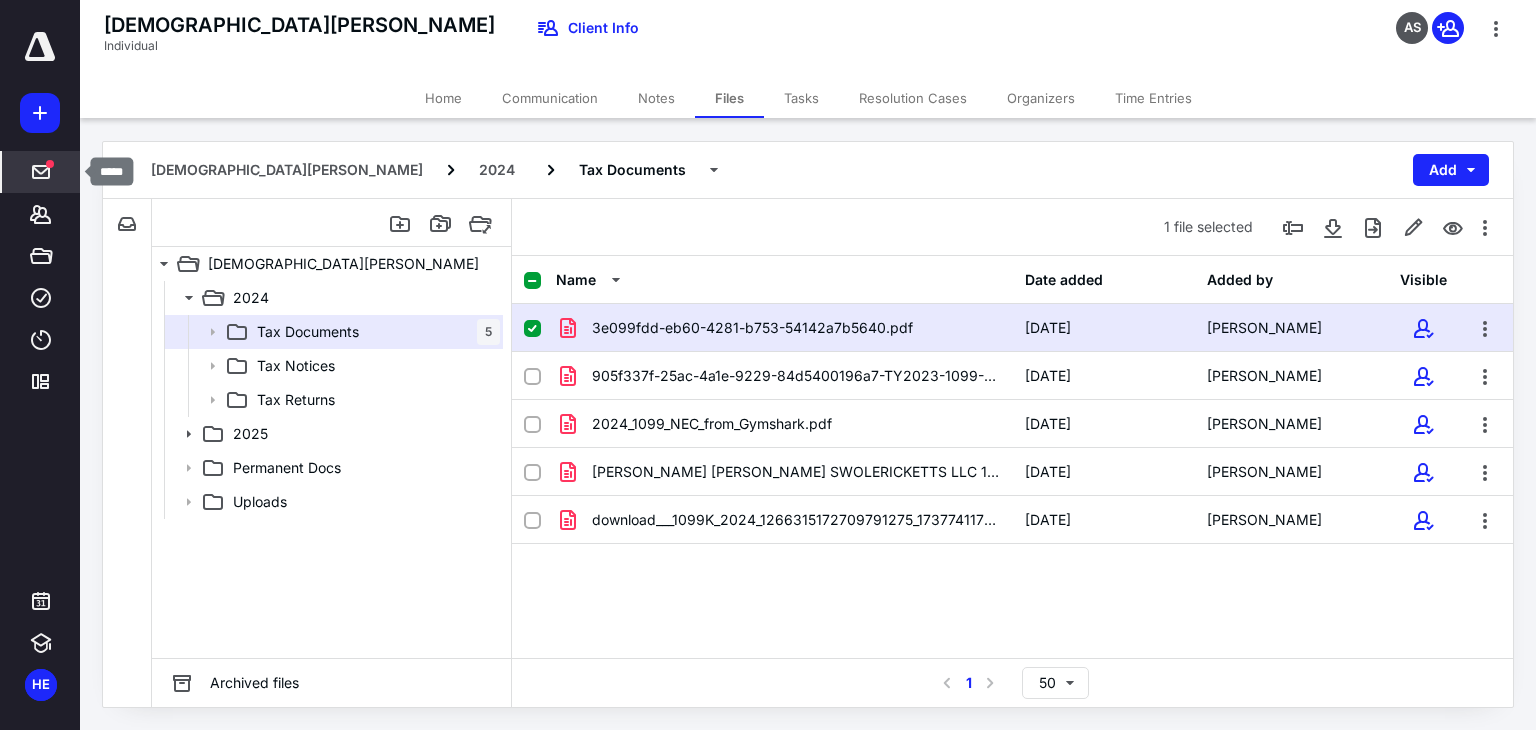 click 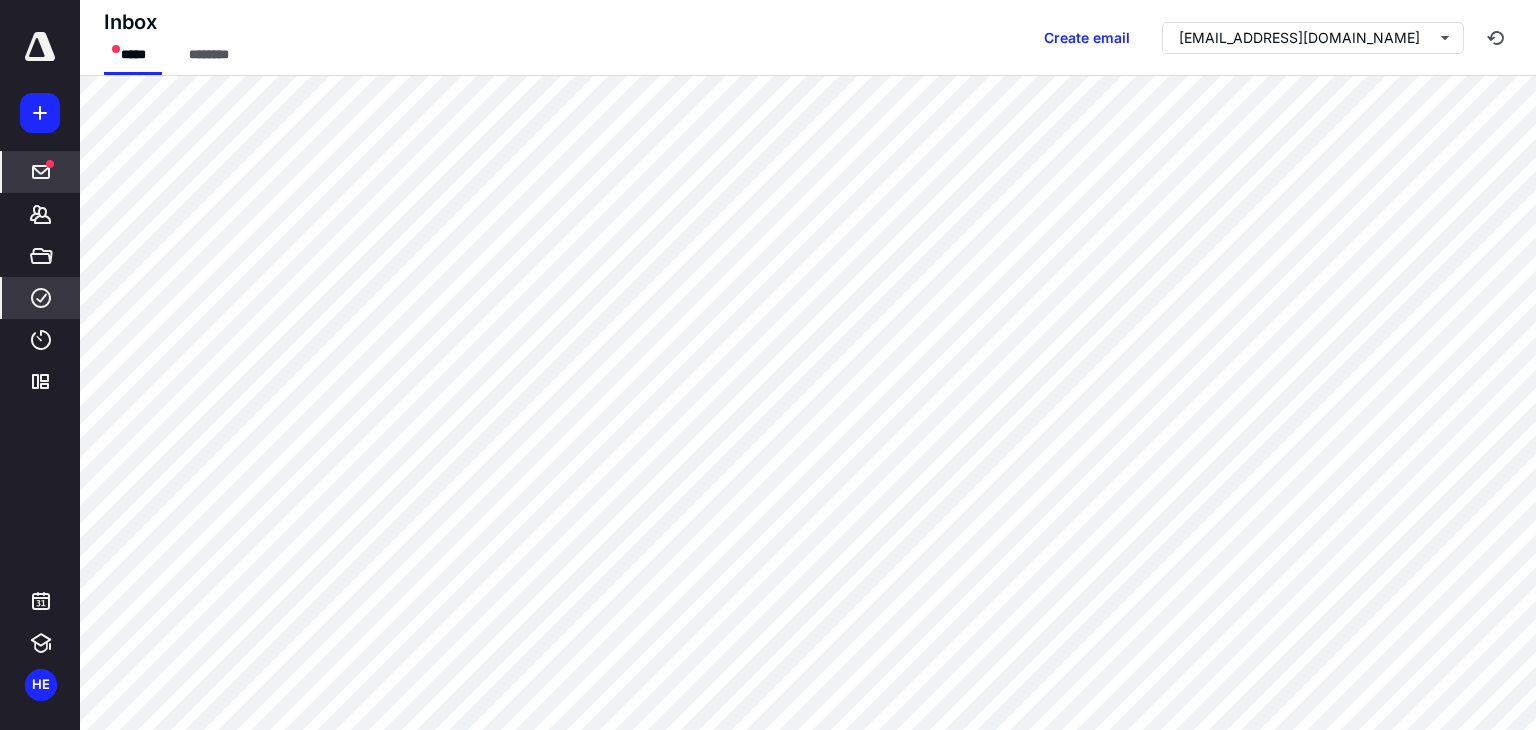 click 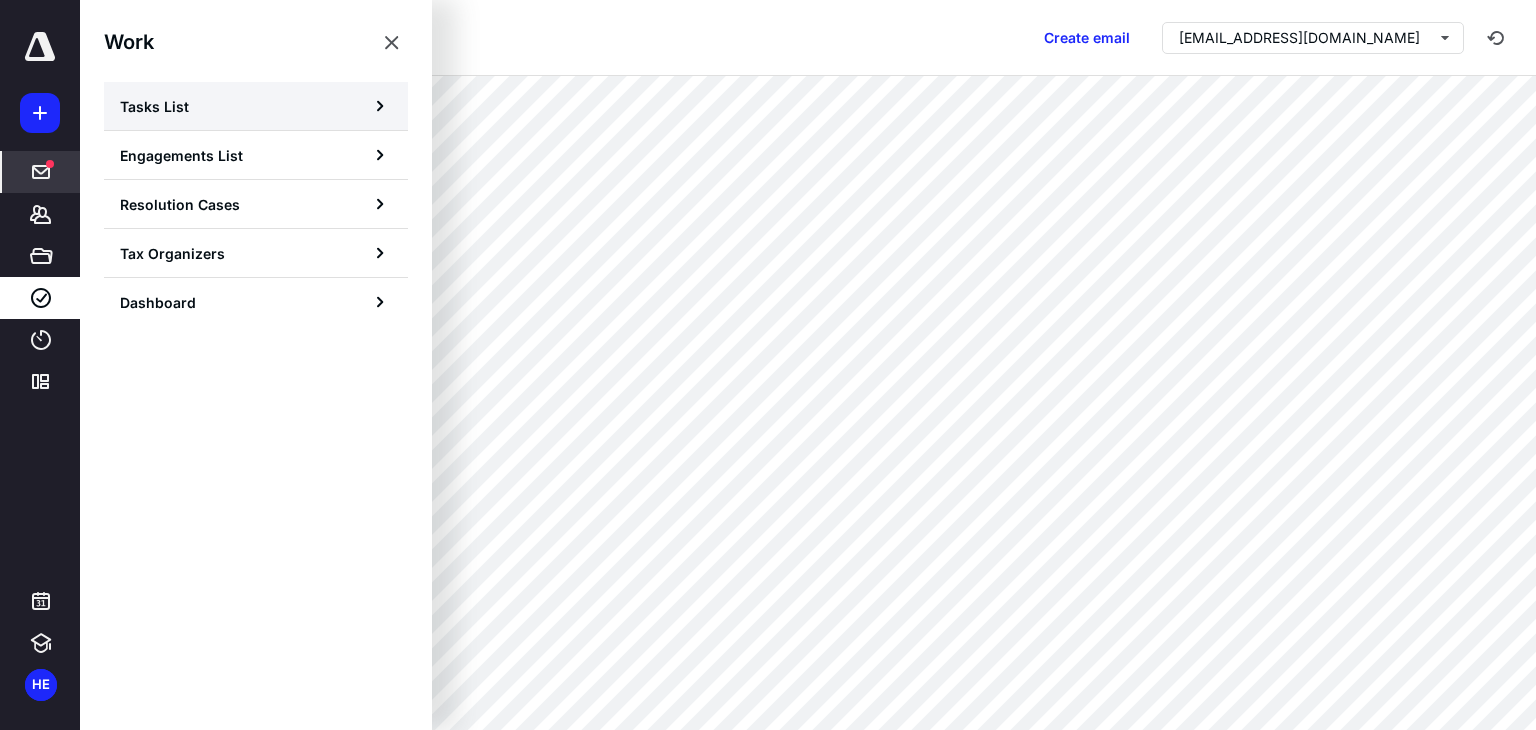 click on "Tasks List" at bounding box center (256, 106) 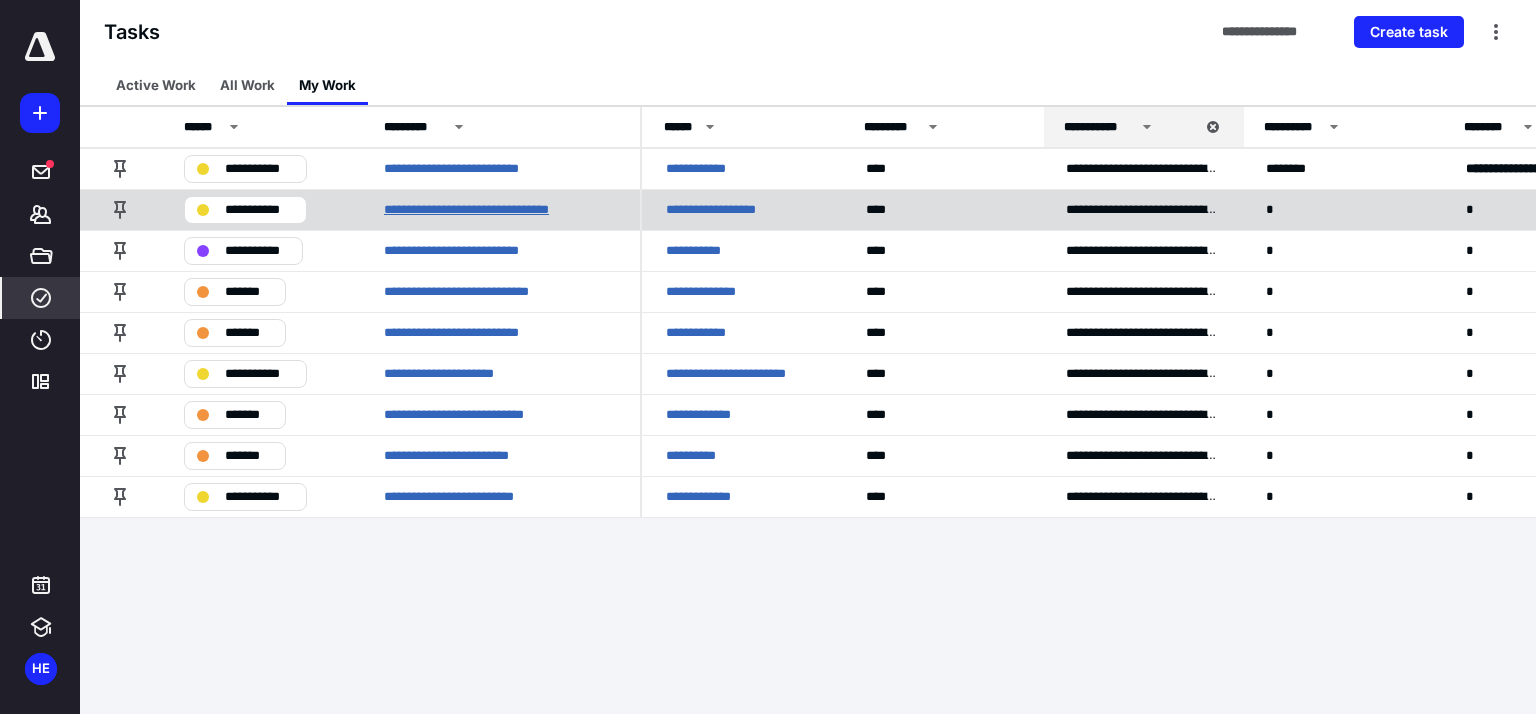 click on "**********" at bounding box center (483, 210) 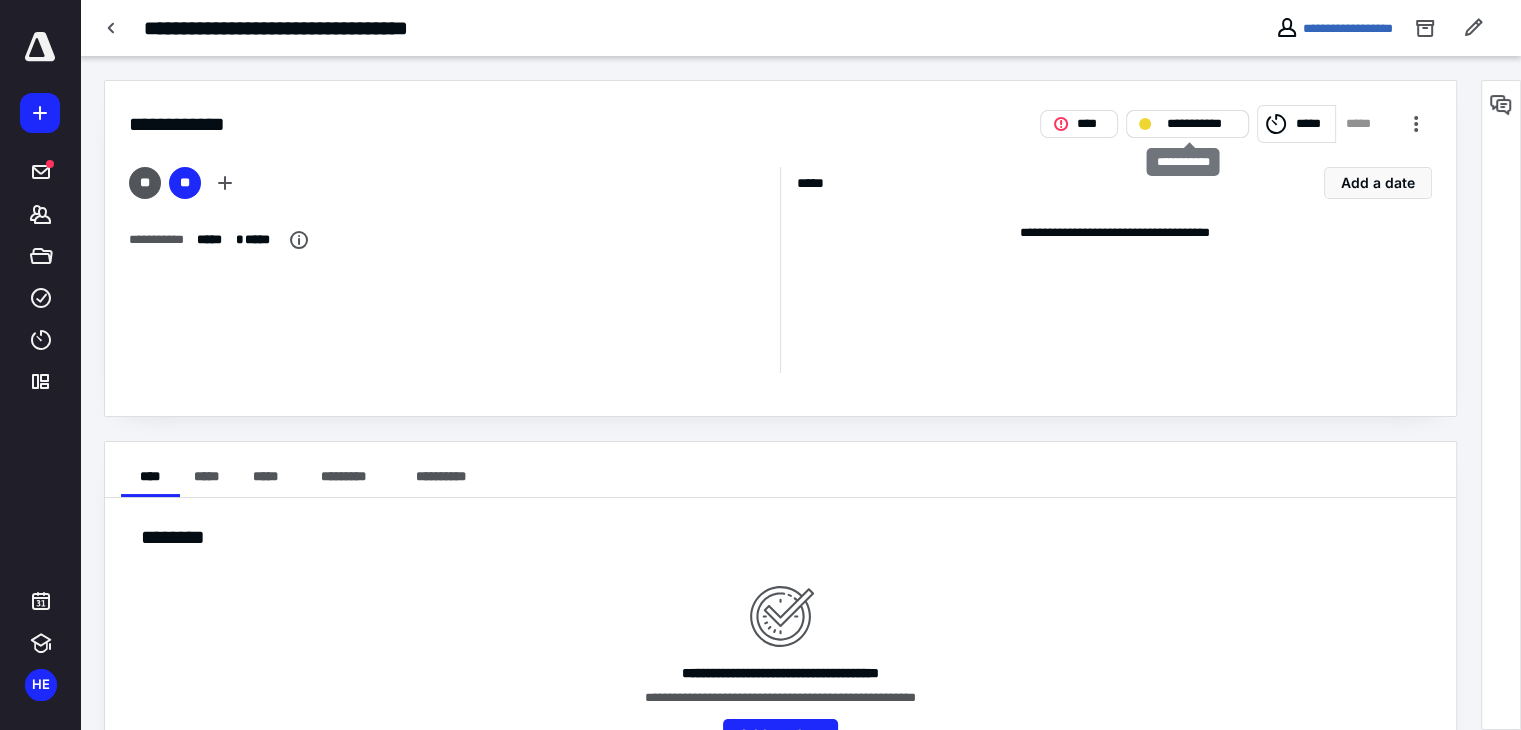 click on "**********" at bounding box center (1201, 124) 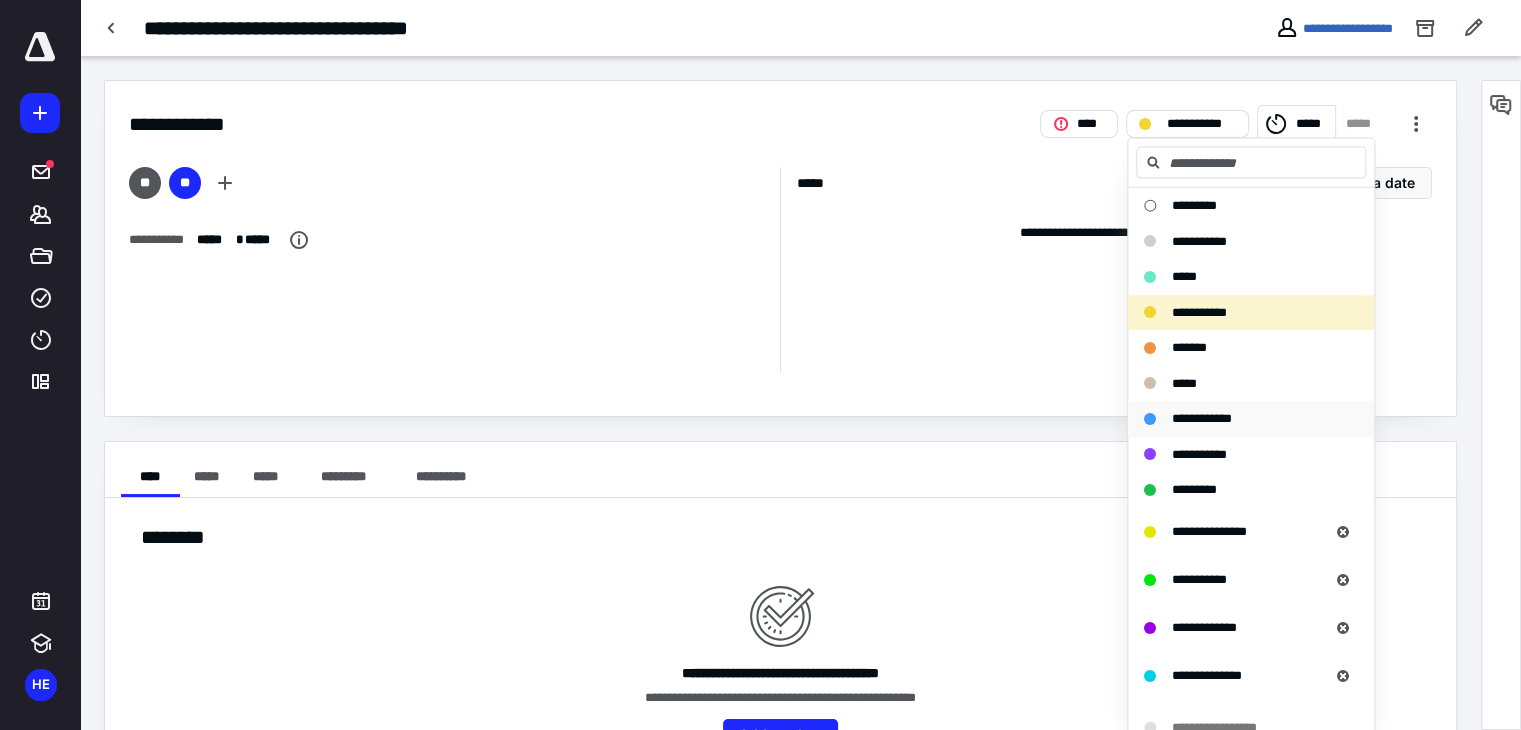 click on "**********" at bounding box center (1202, 418) 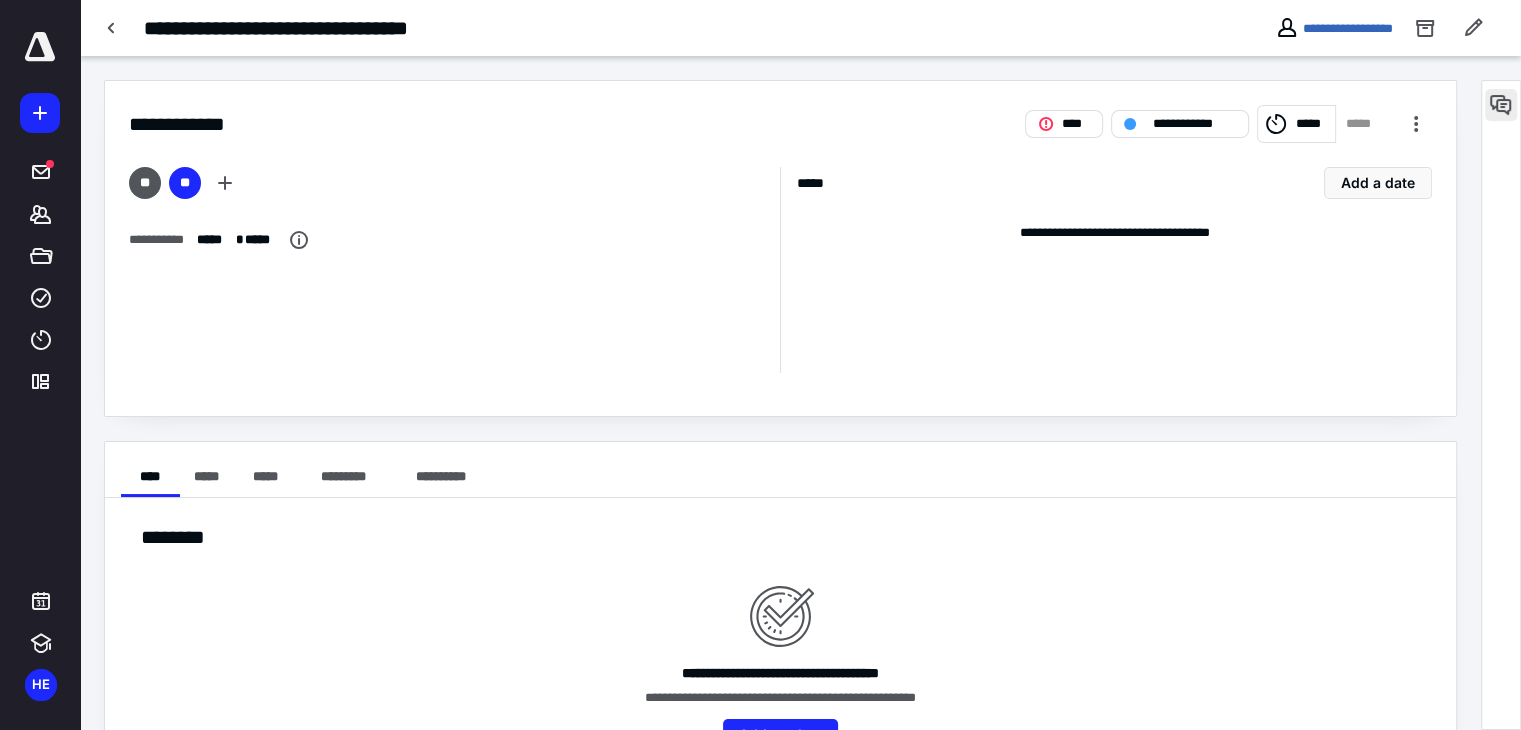 click at bounding box center [1501, 105] 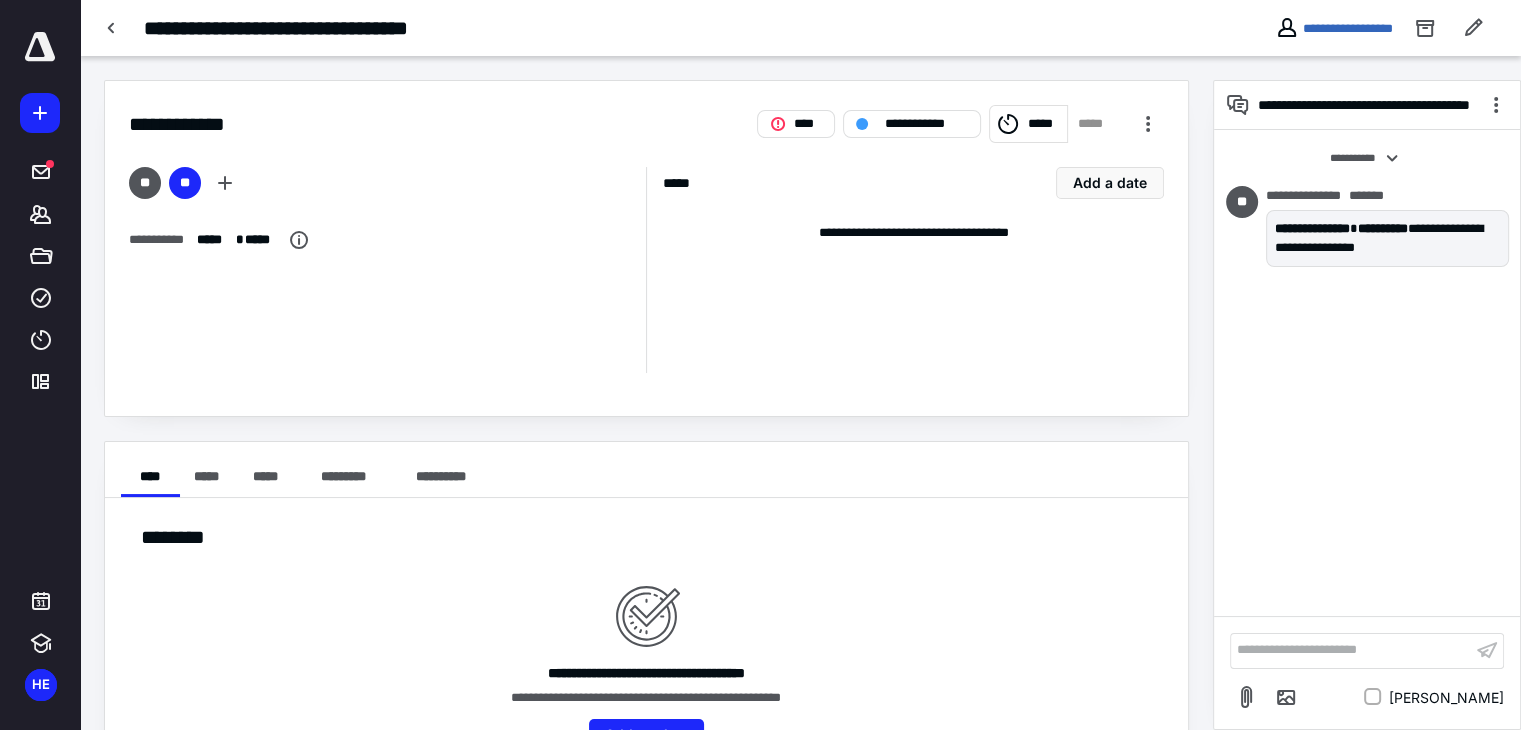 click on "**********" at bounding box center [1351, 650] 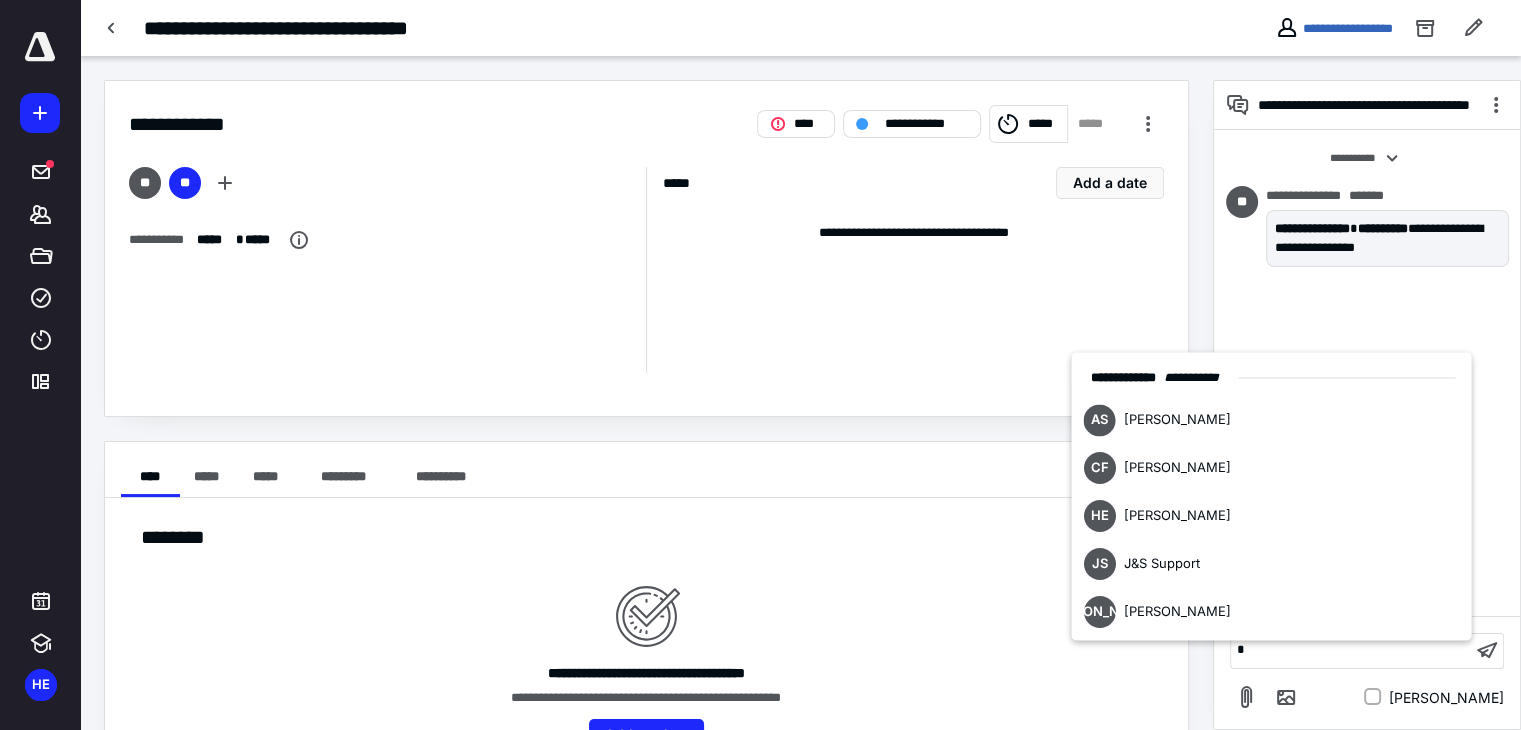 type 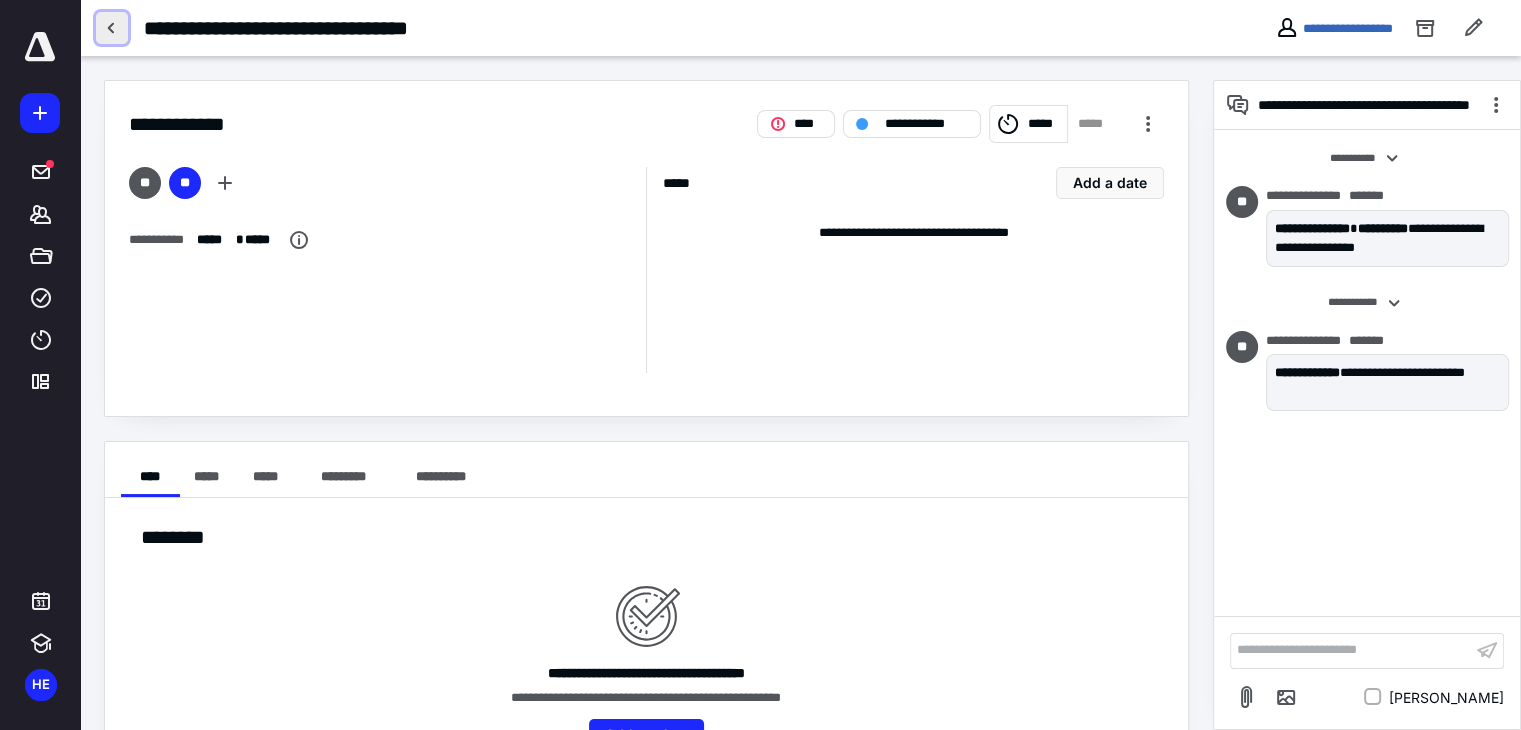 click at bounding box center [112, 28] 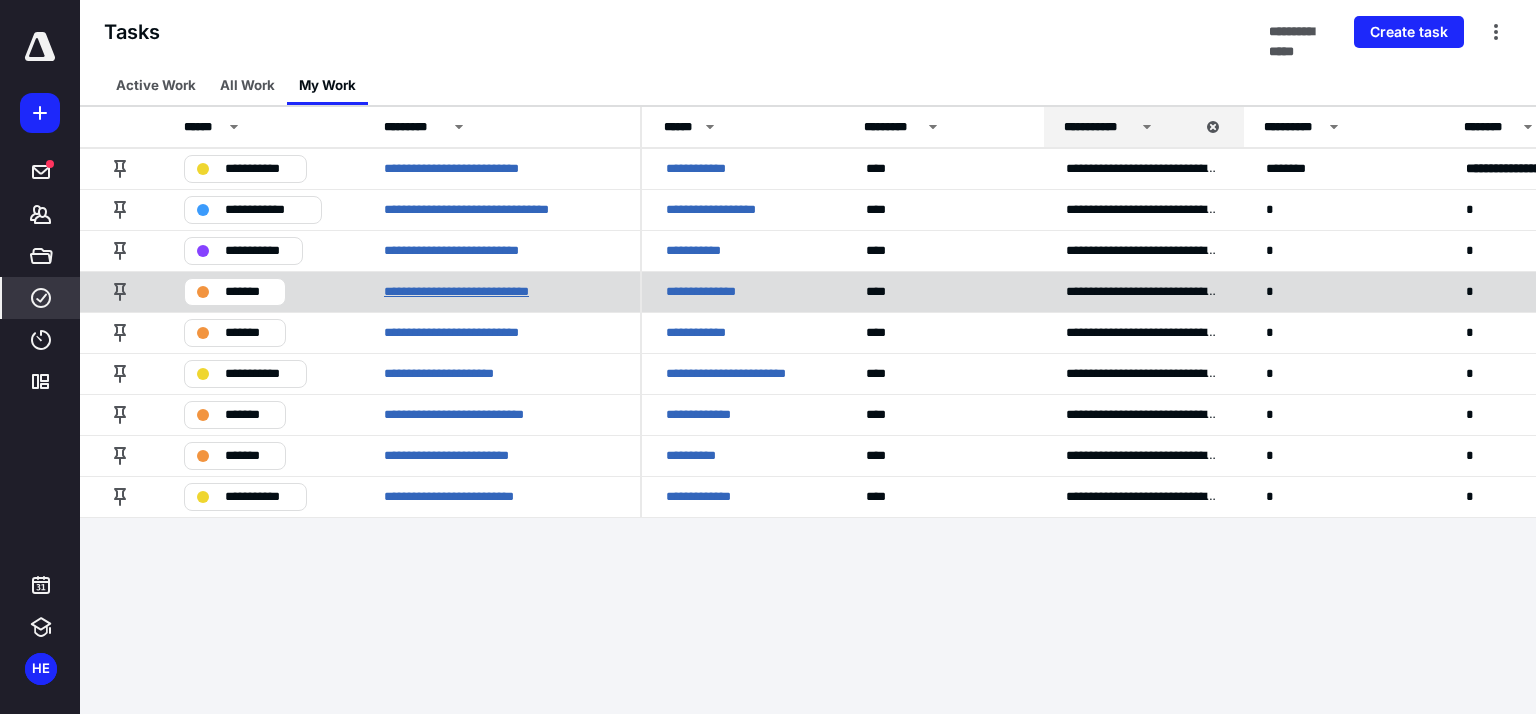 click on "**********" at bounding box center (476, 292) 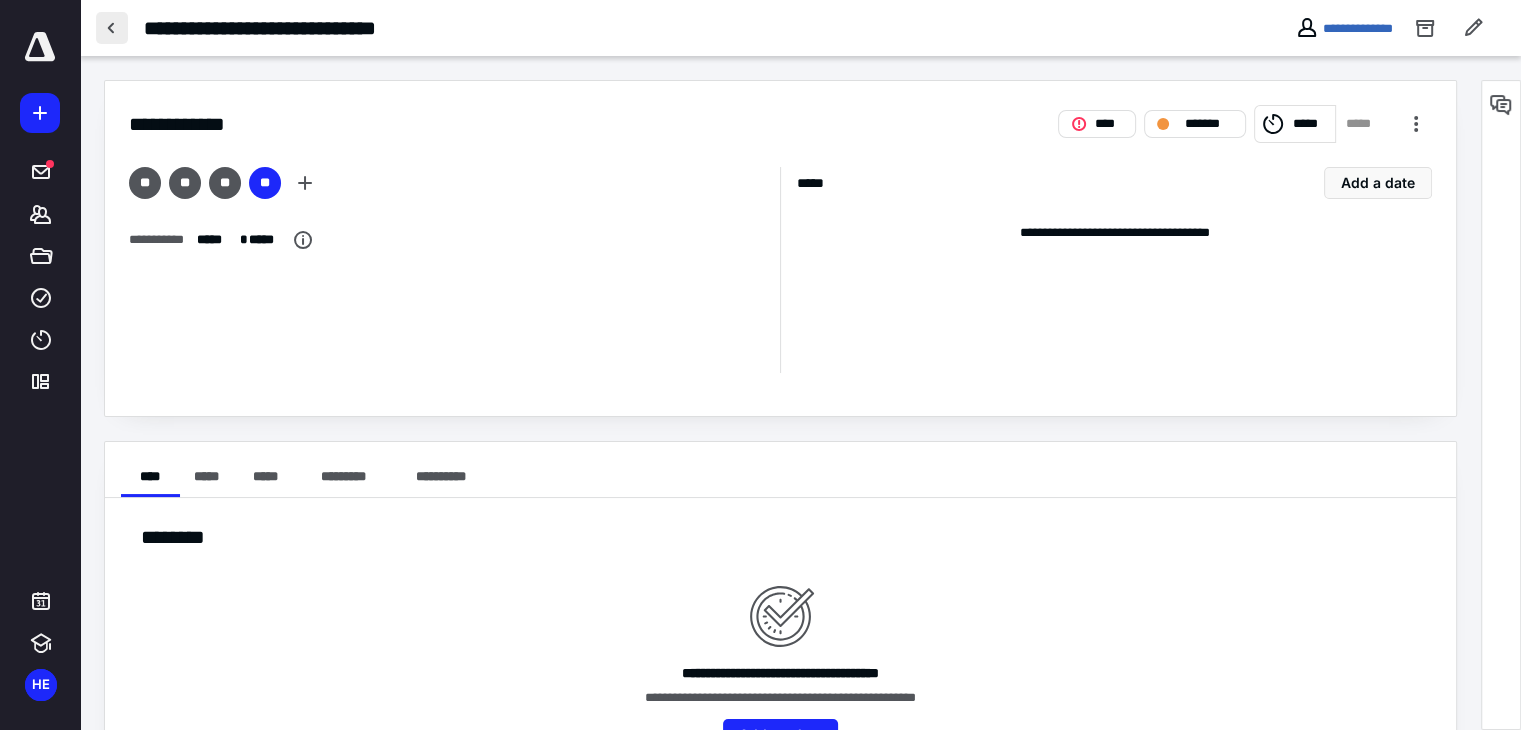 click at bounding box center (112, 28) 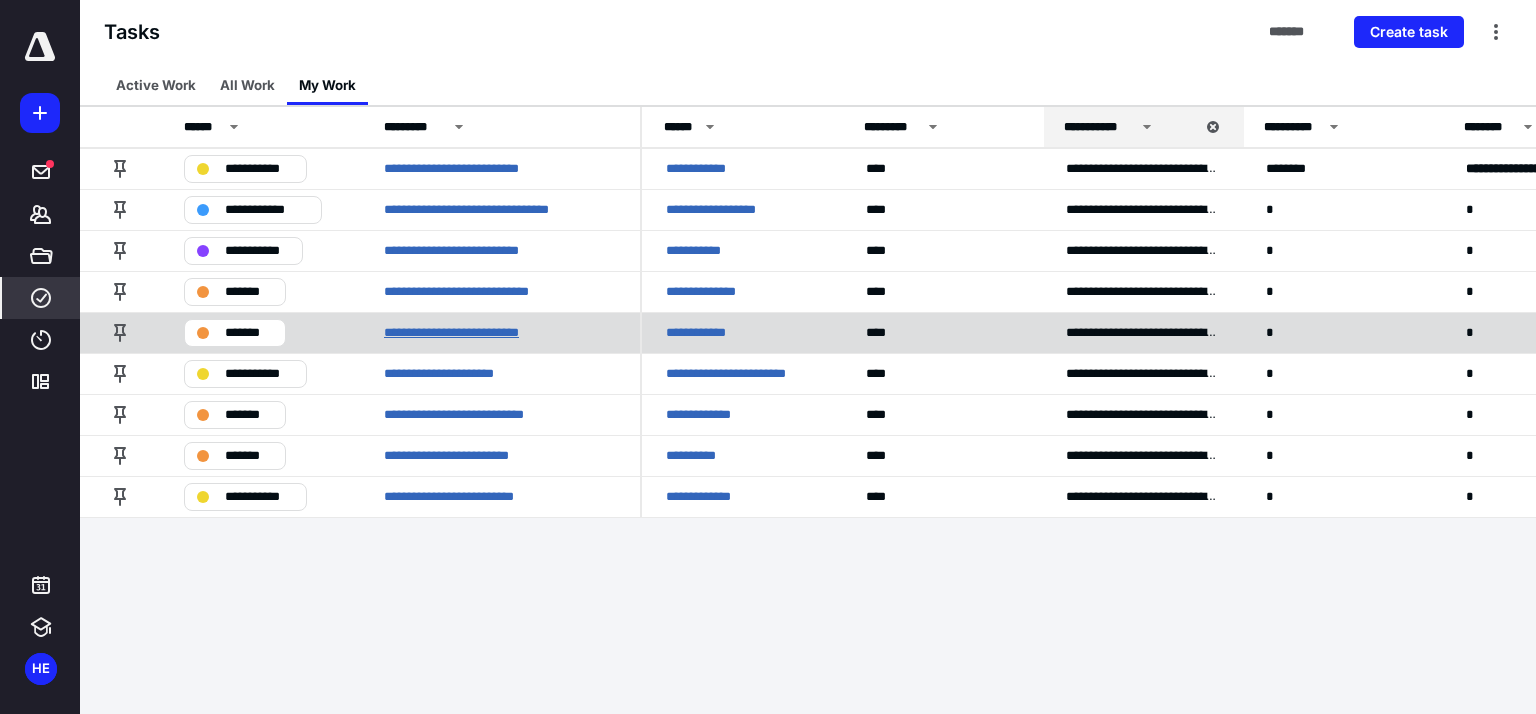 click on "**********" at bounding box center [469, 333] 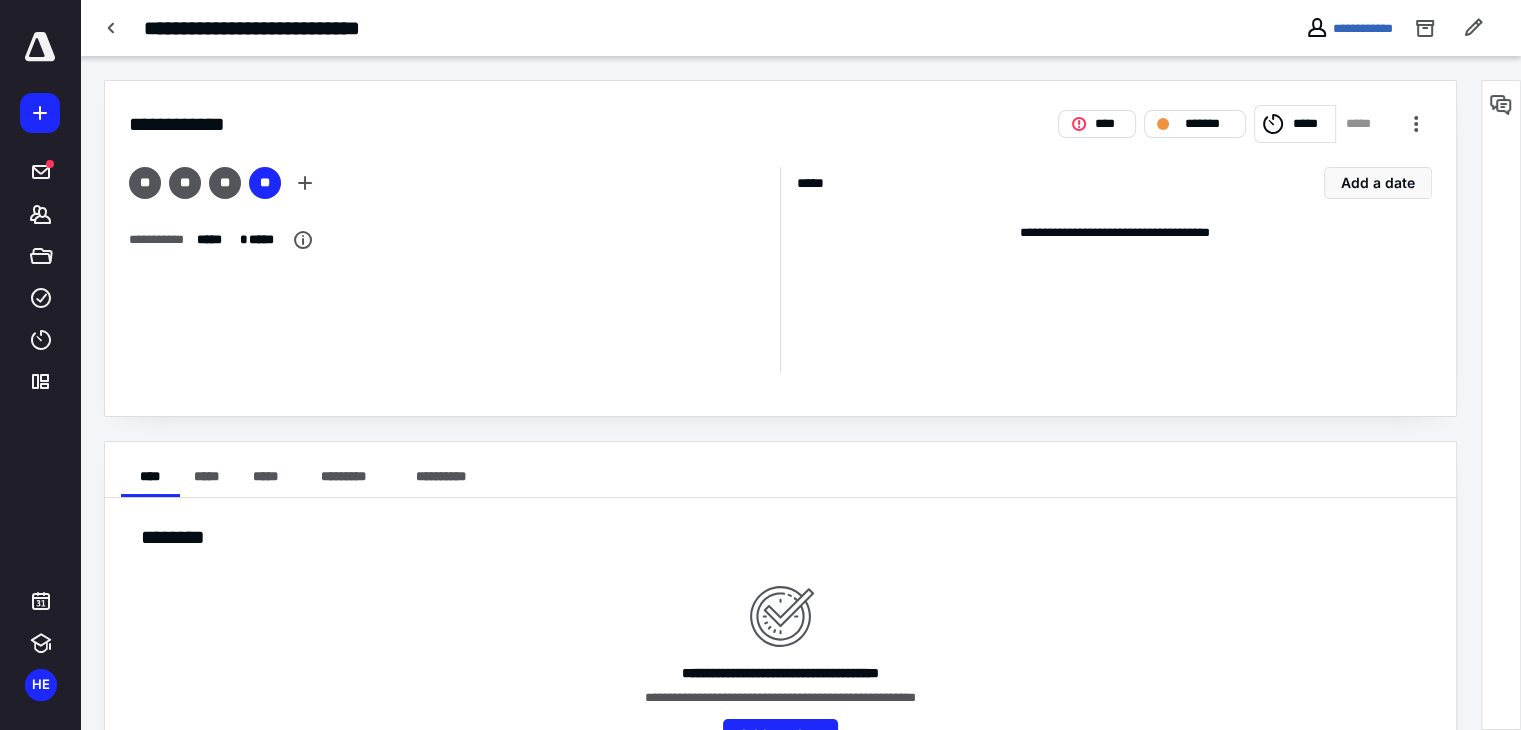 click on "**********" at bounding box center [595, 28] 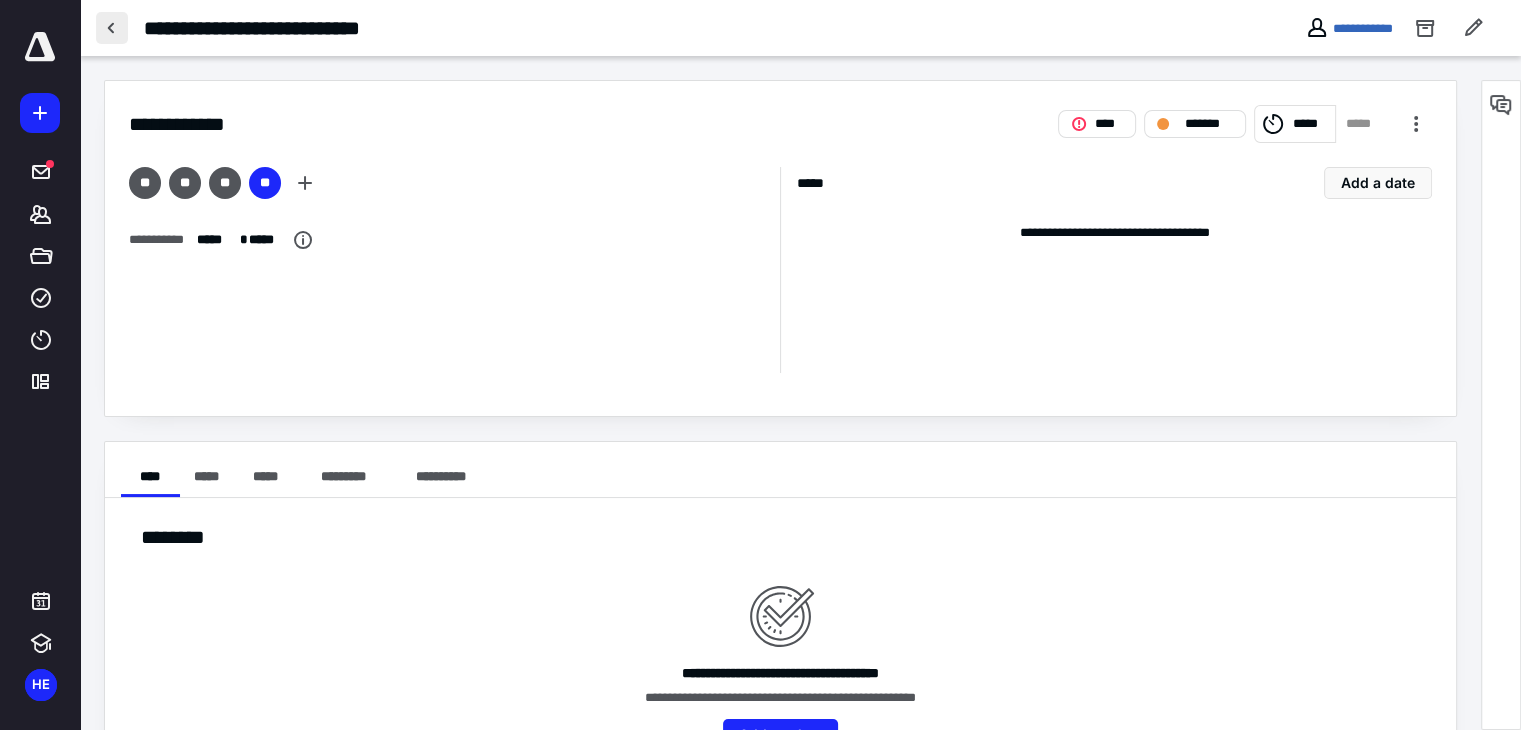 click at bounding box center [112, 28] 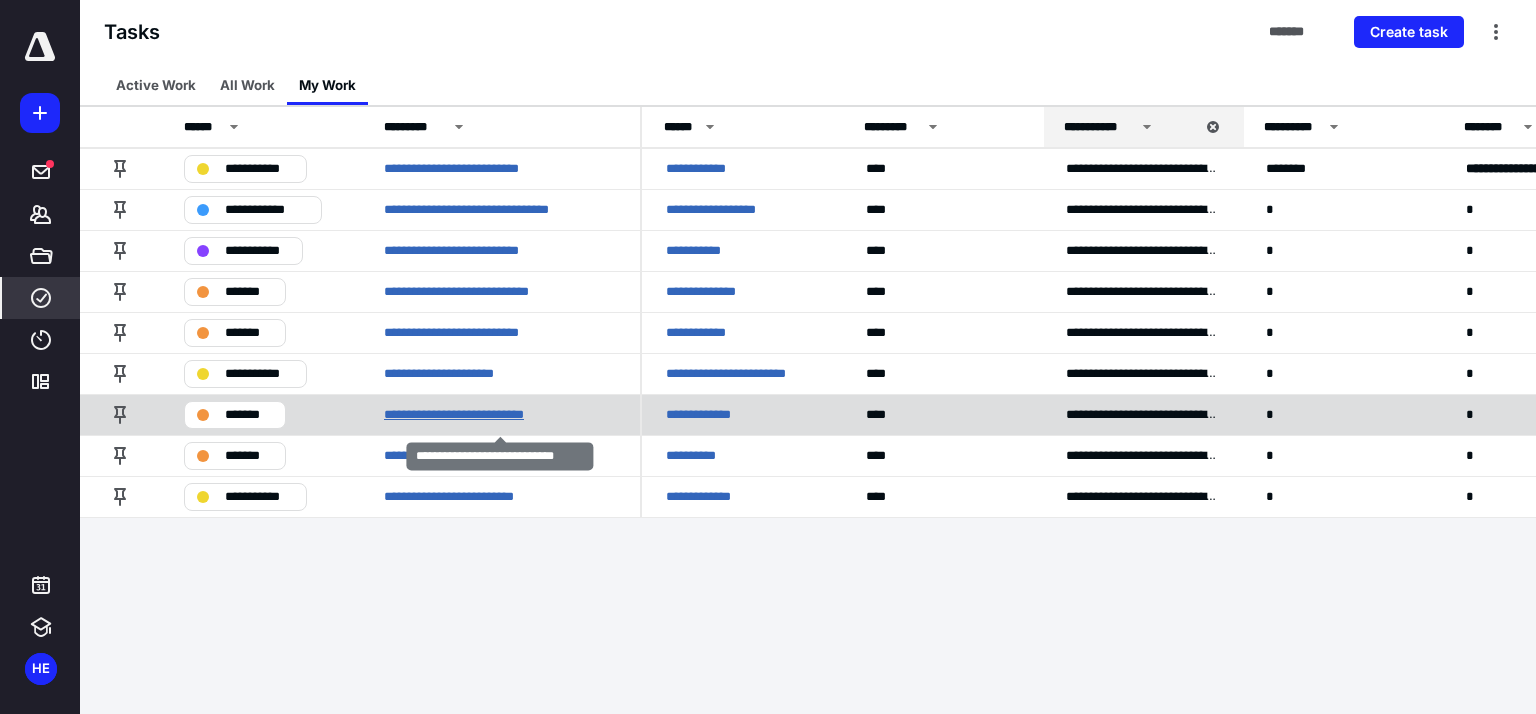 click on "**********" at bounding box center [473, 415] 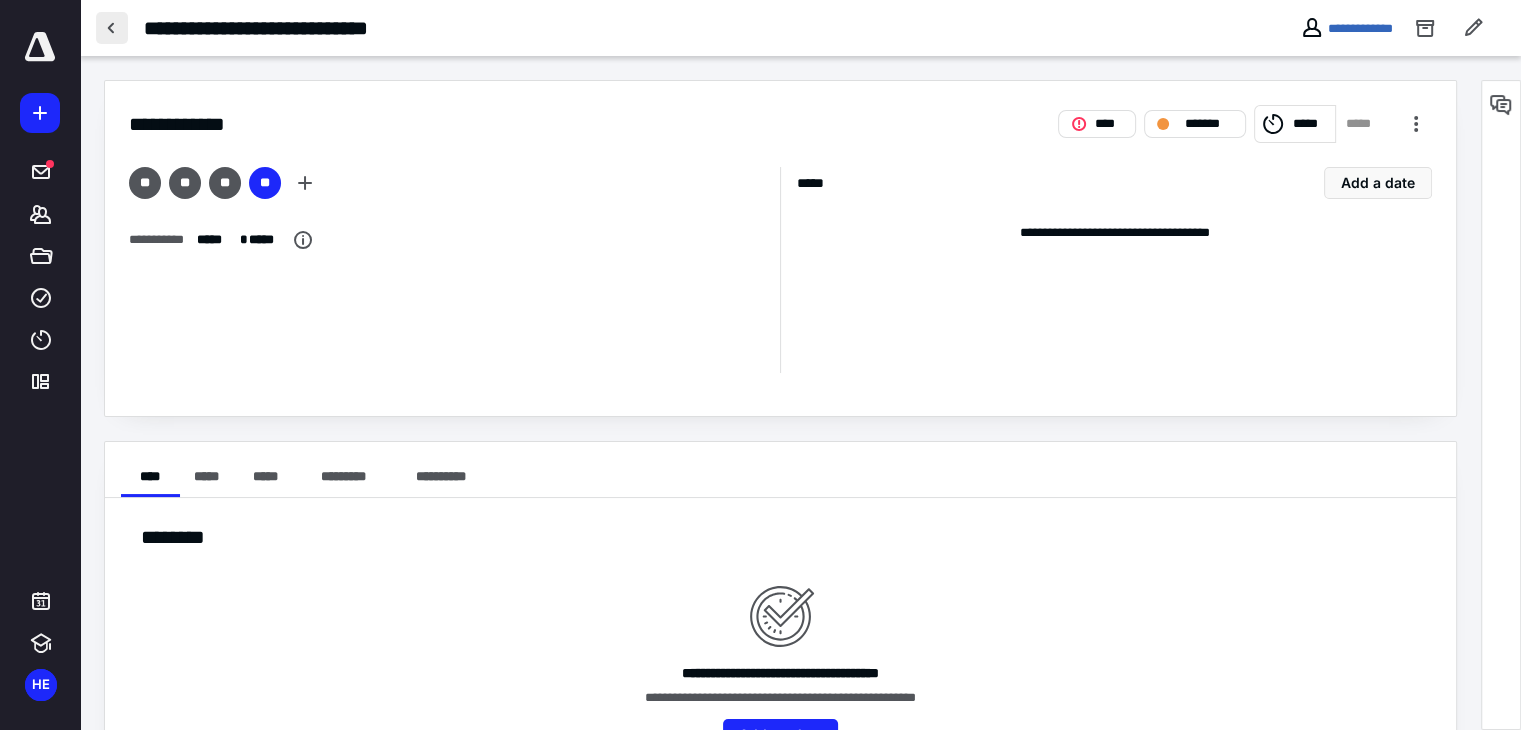 click at bounding box center [112, 28] 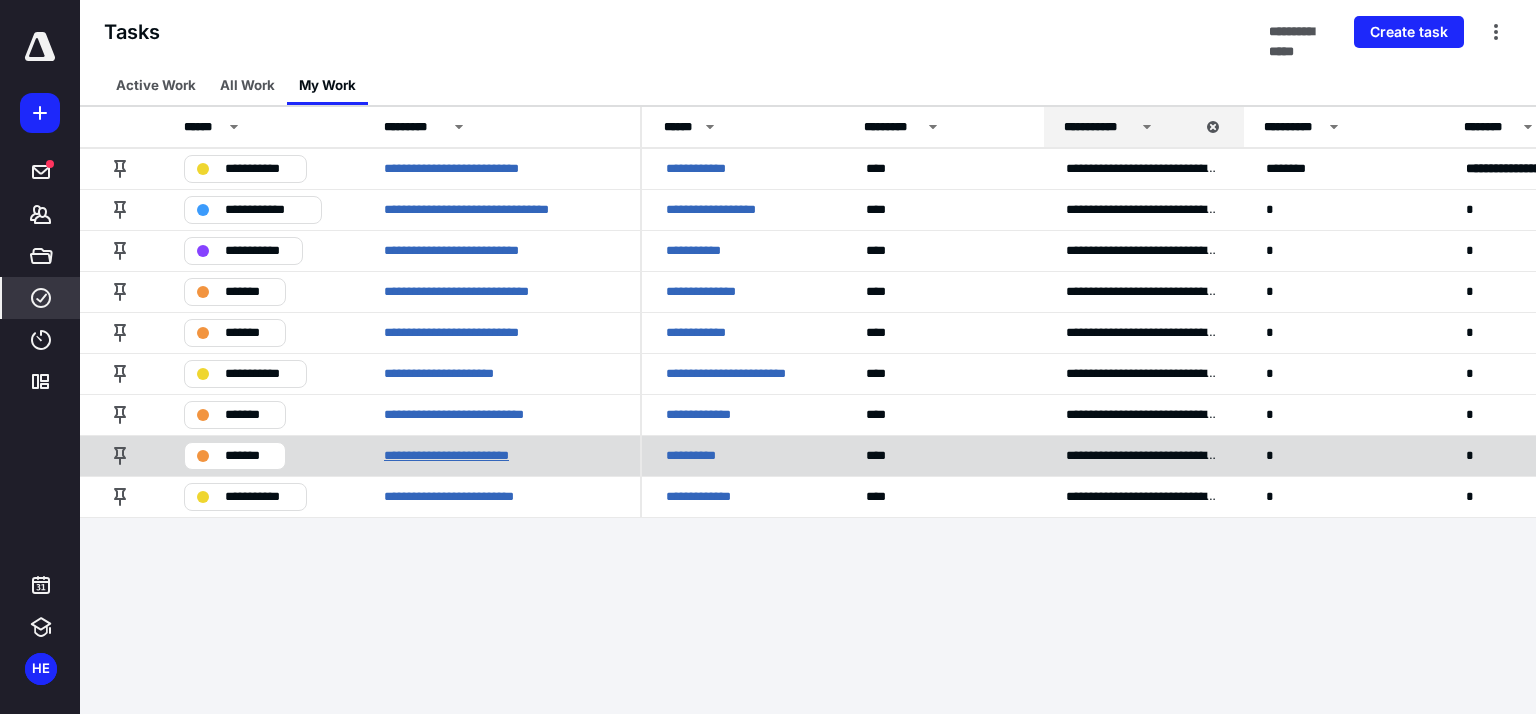 click on "**********" at bounding box center (465, 456) 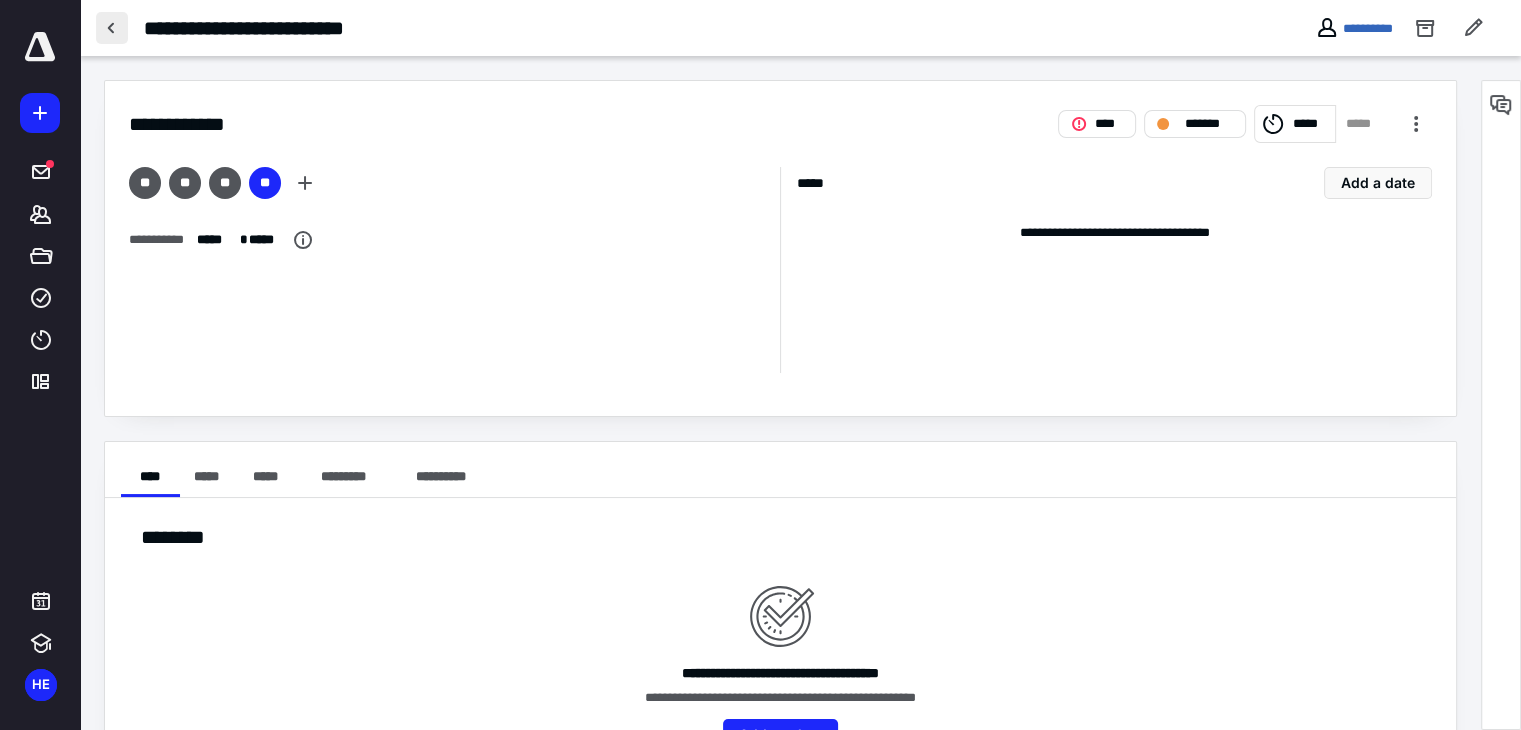 click at bounding box center [112, 28] 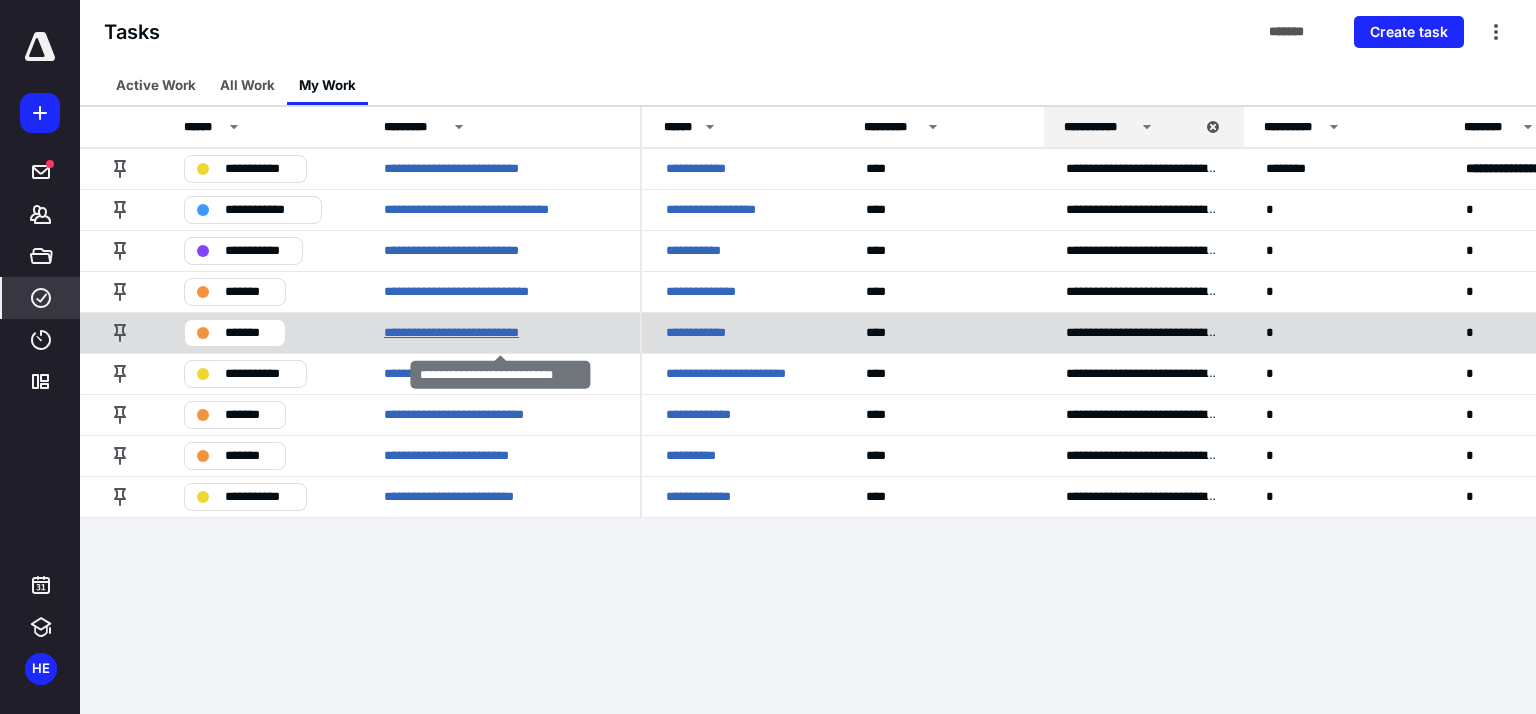 click on "**********" at bounding box center [469, 333] 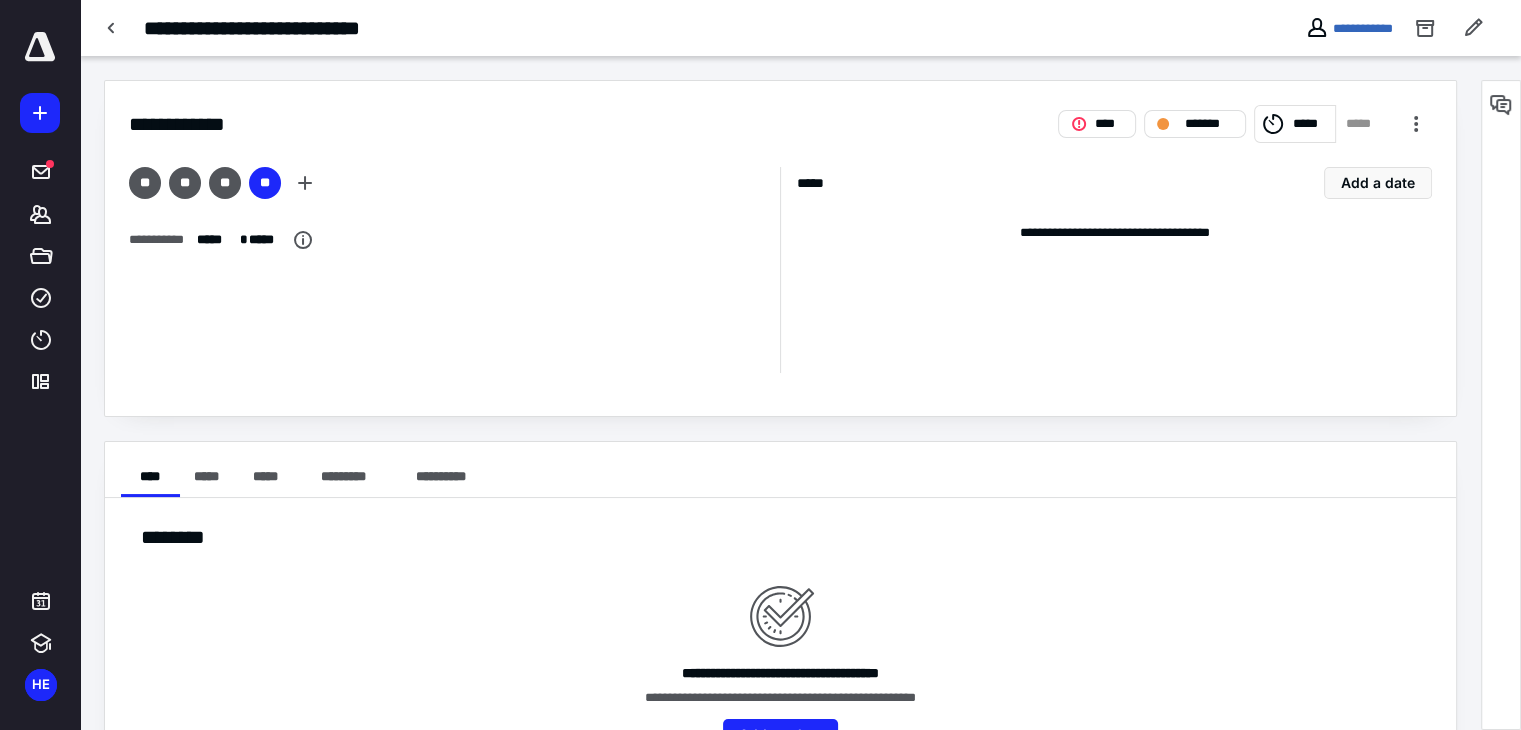 click at bounding box center [1501, 405] 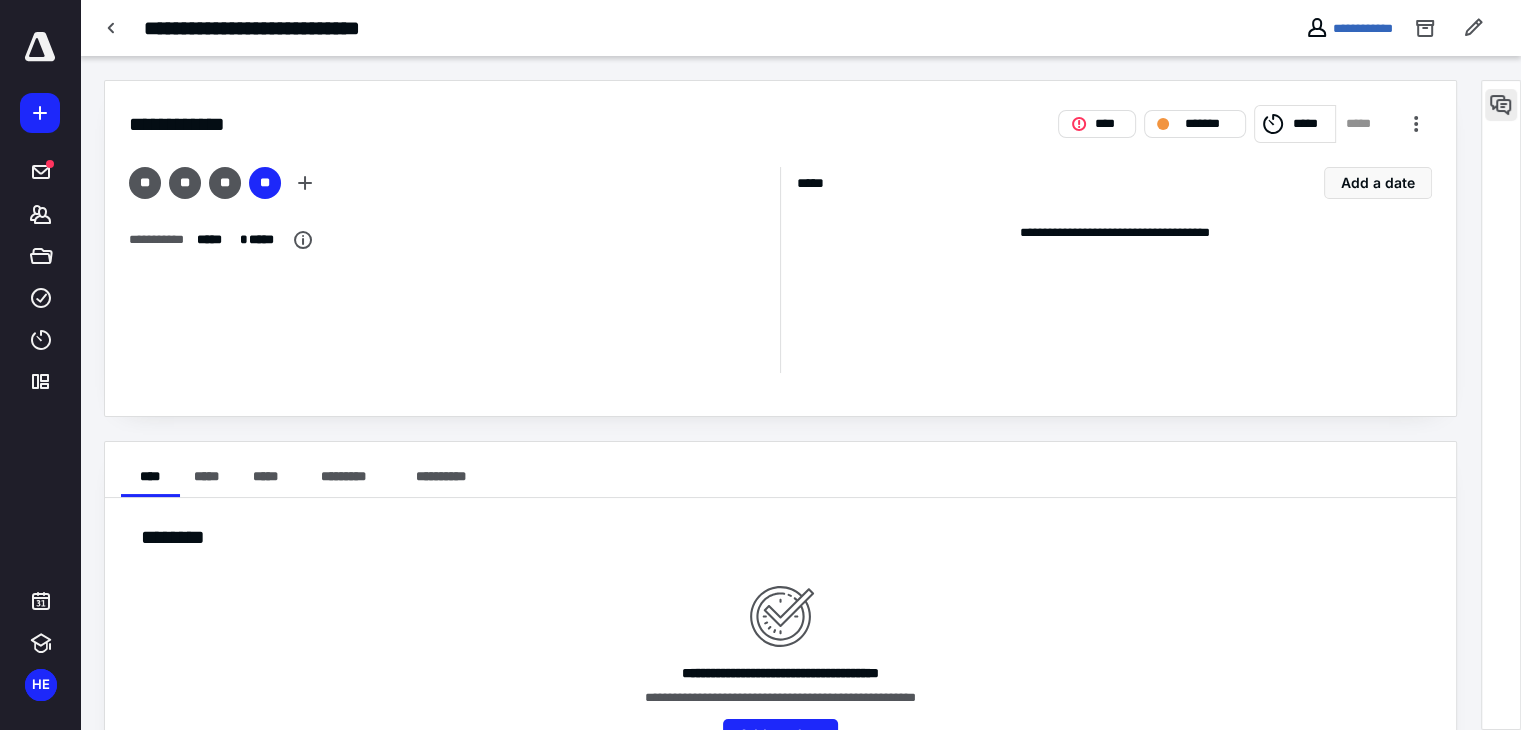 click at bounding box center (1501, 105) 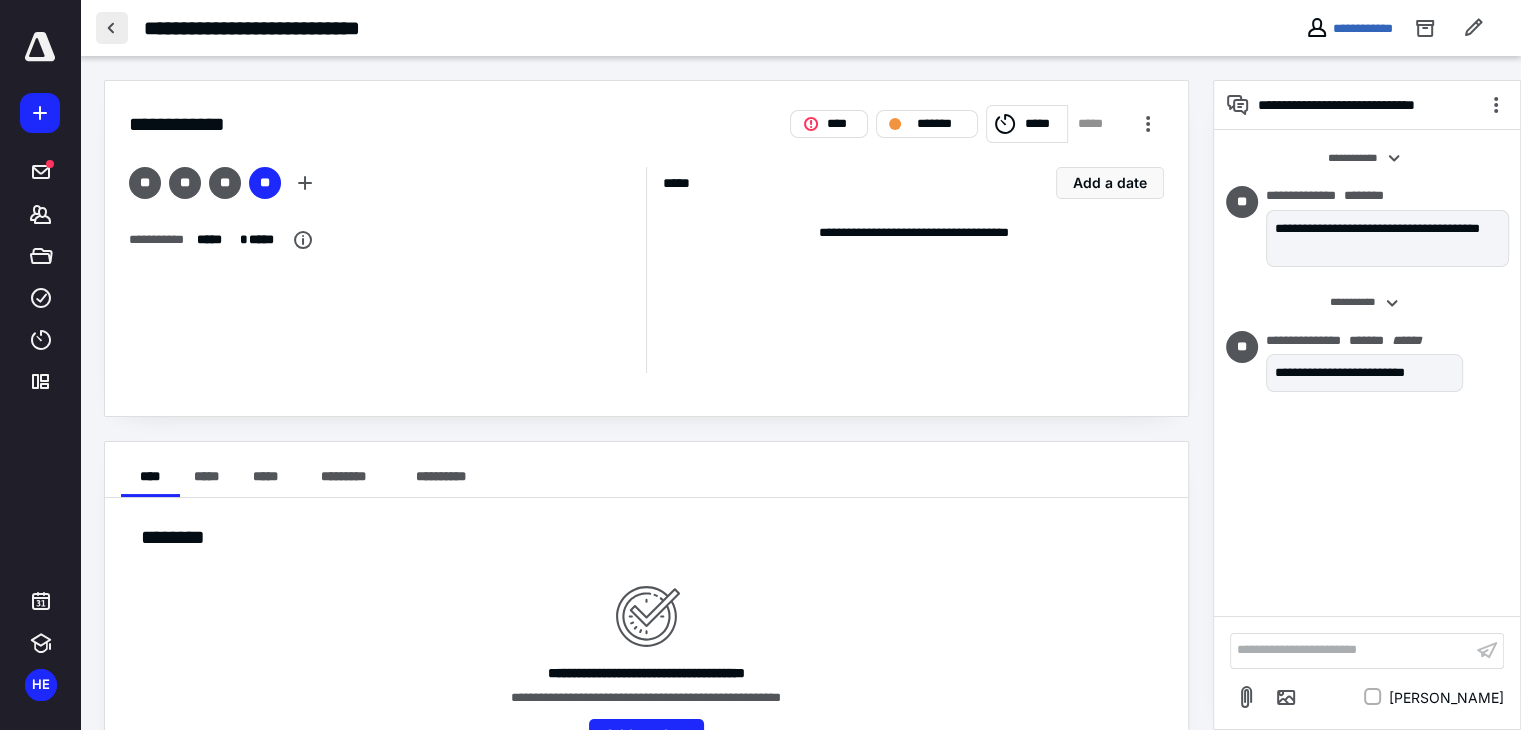 click at bounding box center [112, 28] 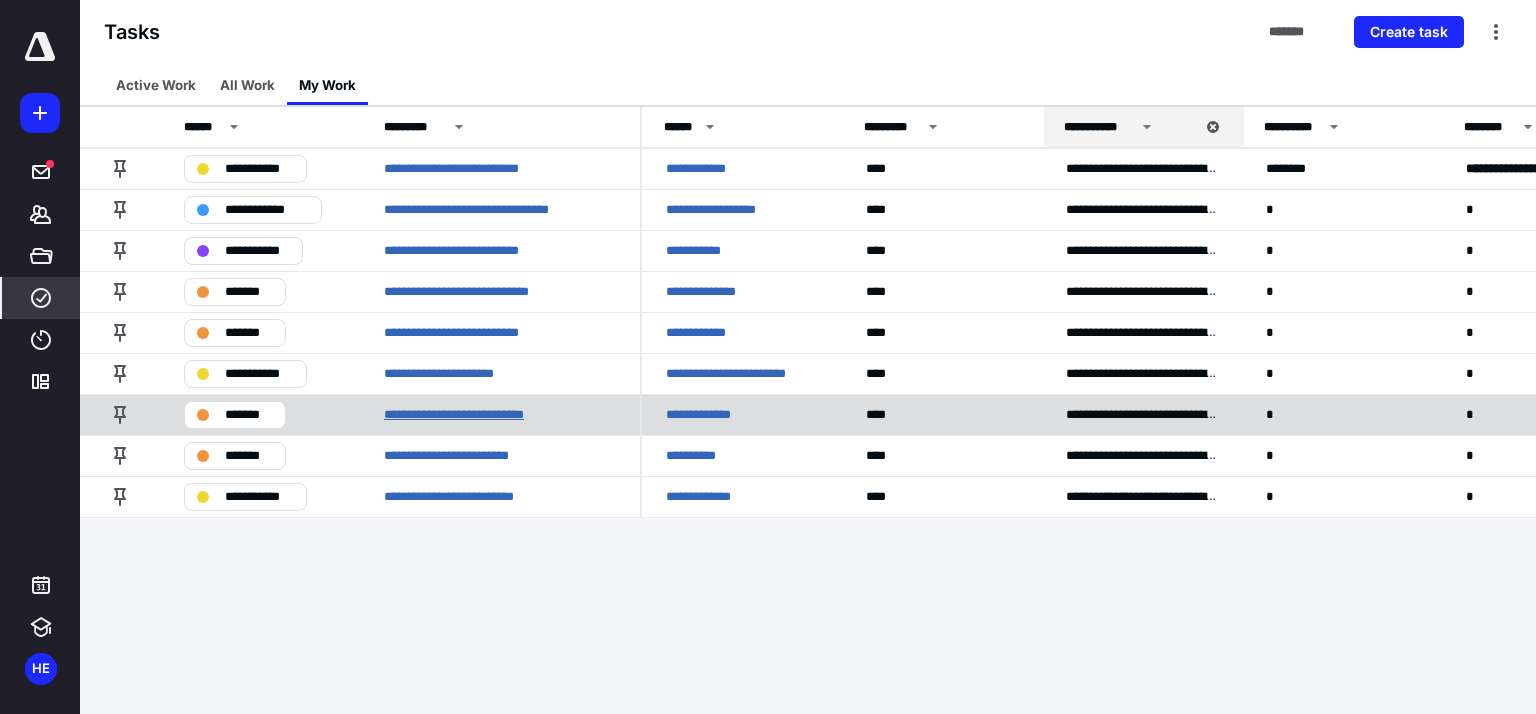 click on "**********" at bounding box center [473, 415] 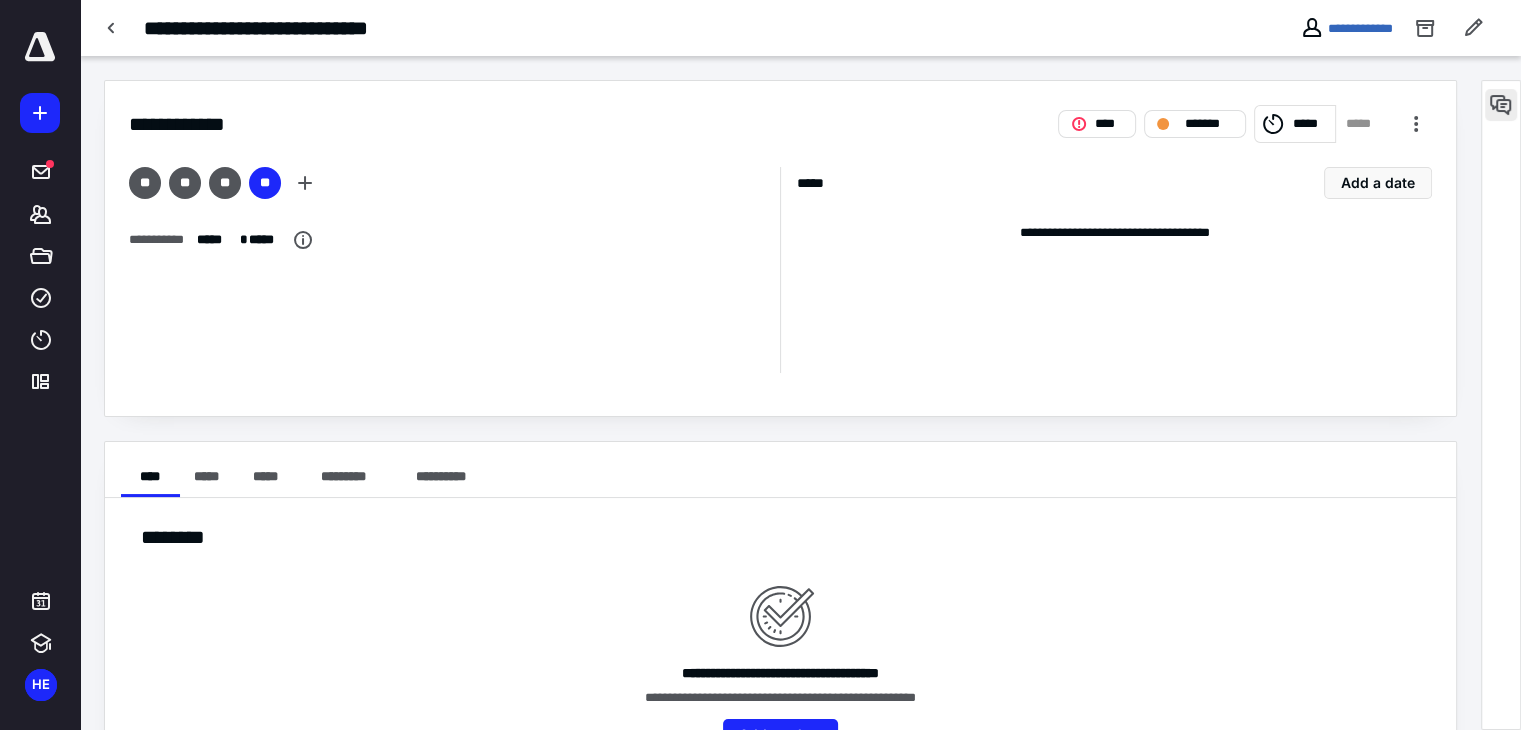 click at bounding box center [1501, 105] 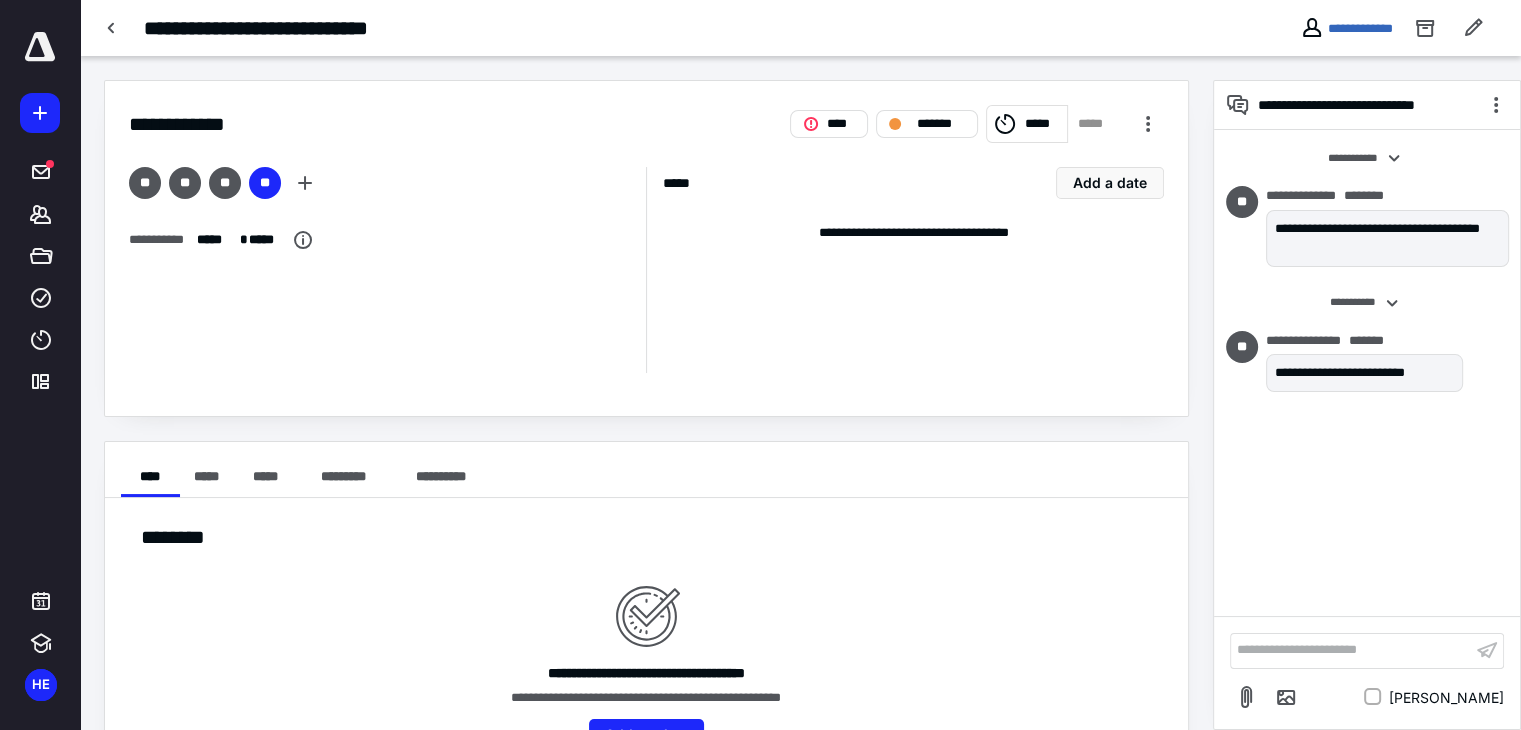 click on "**********" at bounding box center [595, 28] 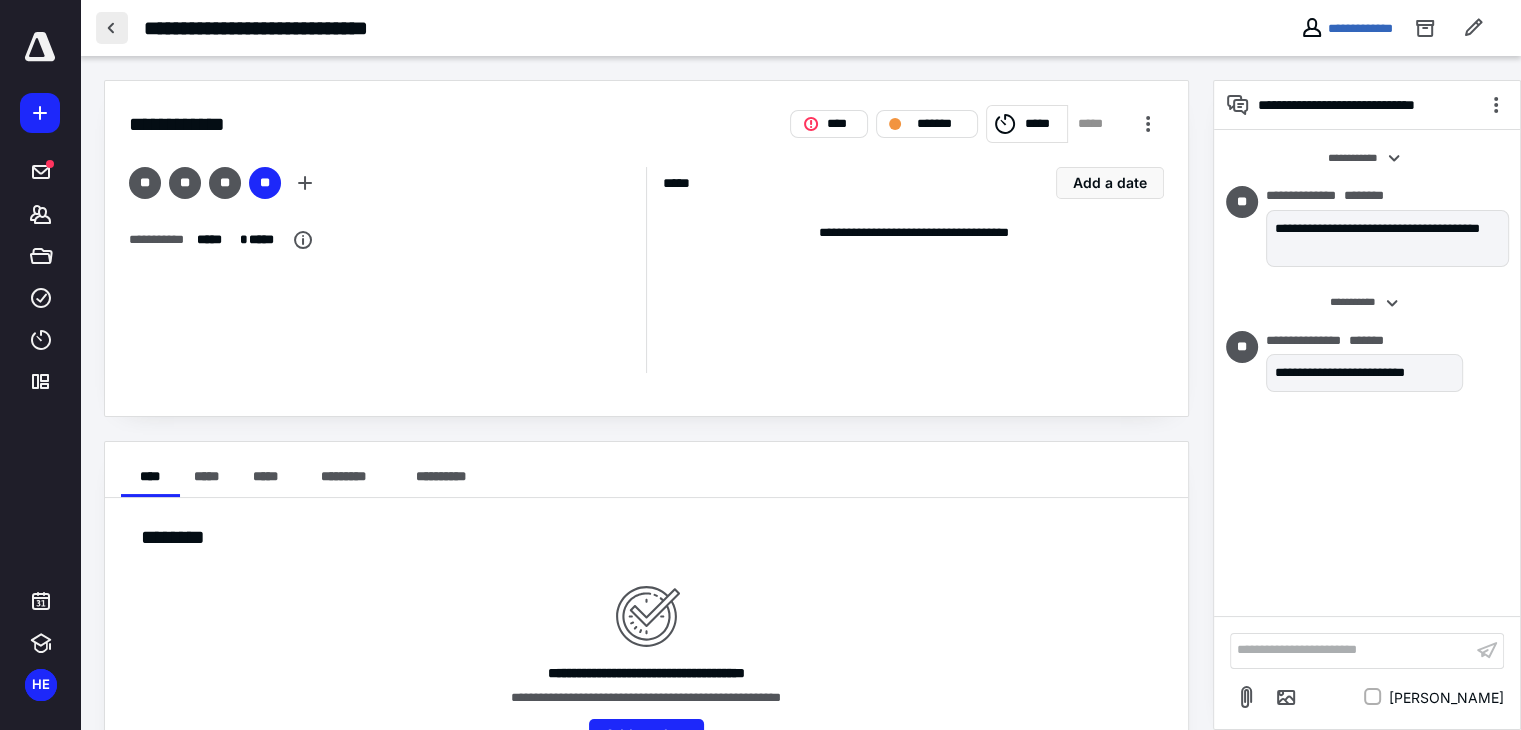 click at bounding box center (112, 28) 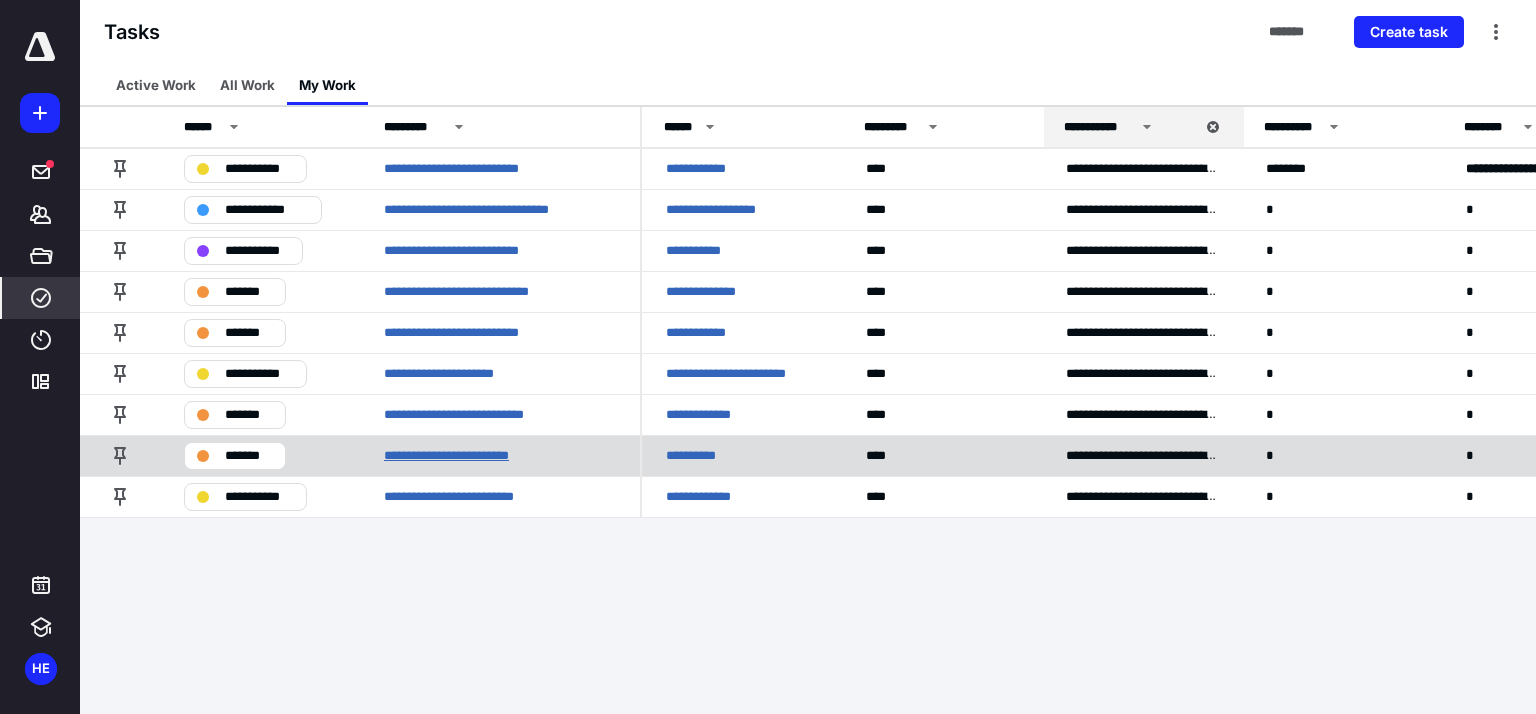 click on "**********" at bounding box center (465, 456) 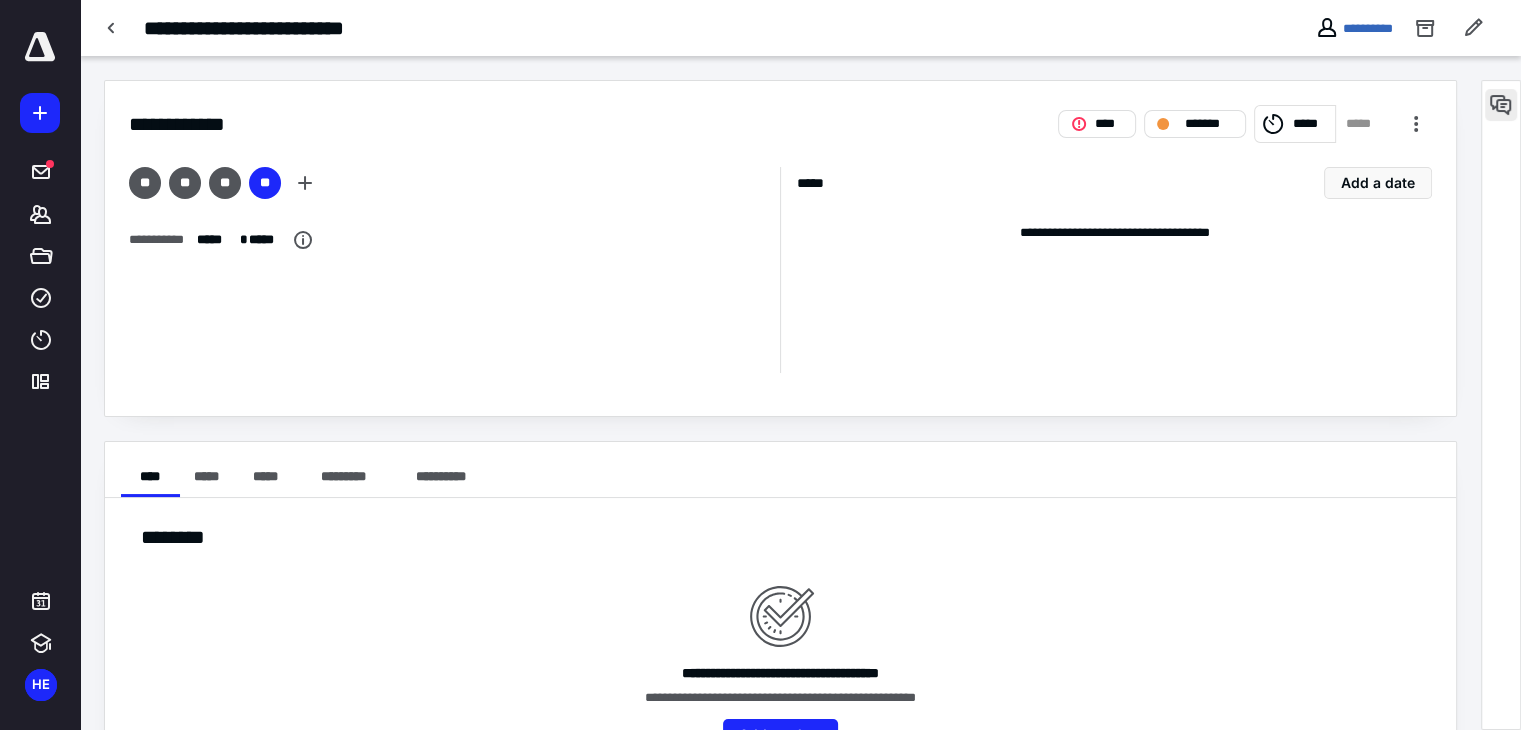 click at bounding box center (1501, 105) 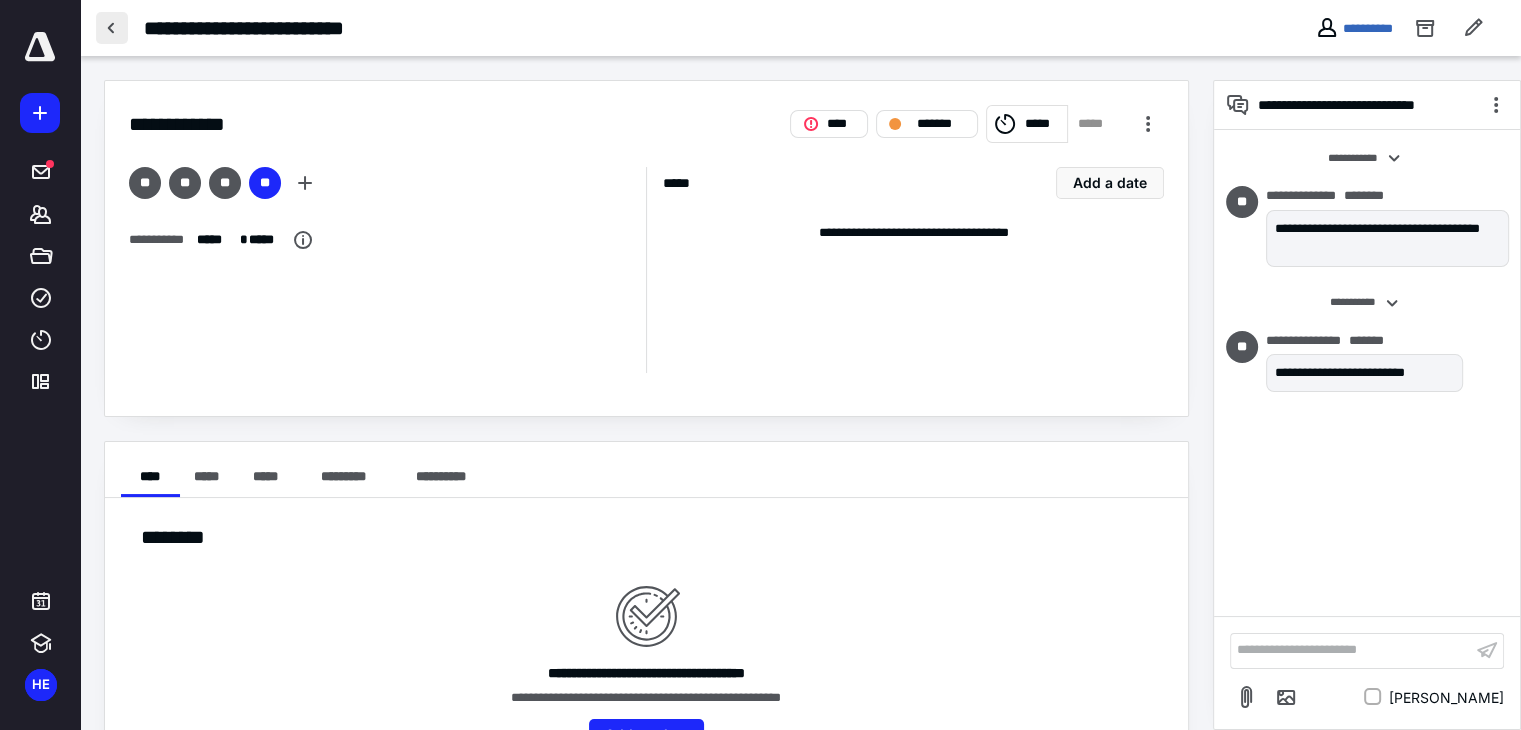 click at bounding box center (112, 28) 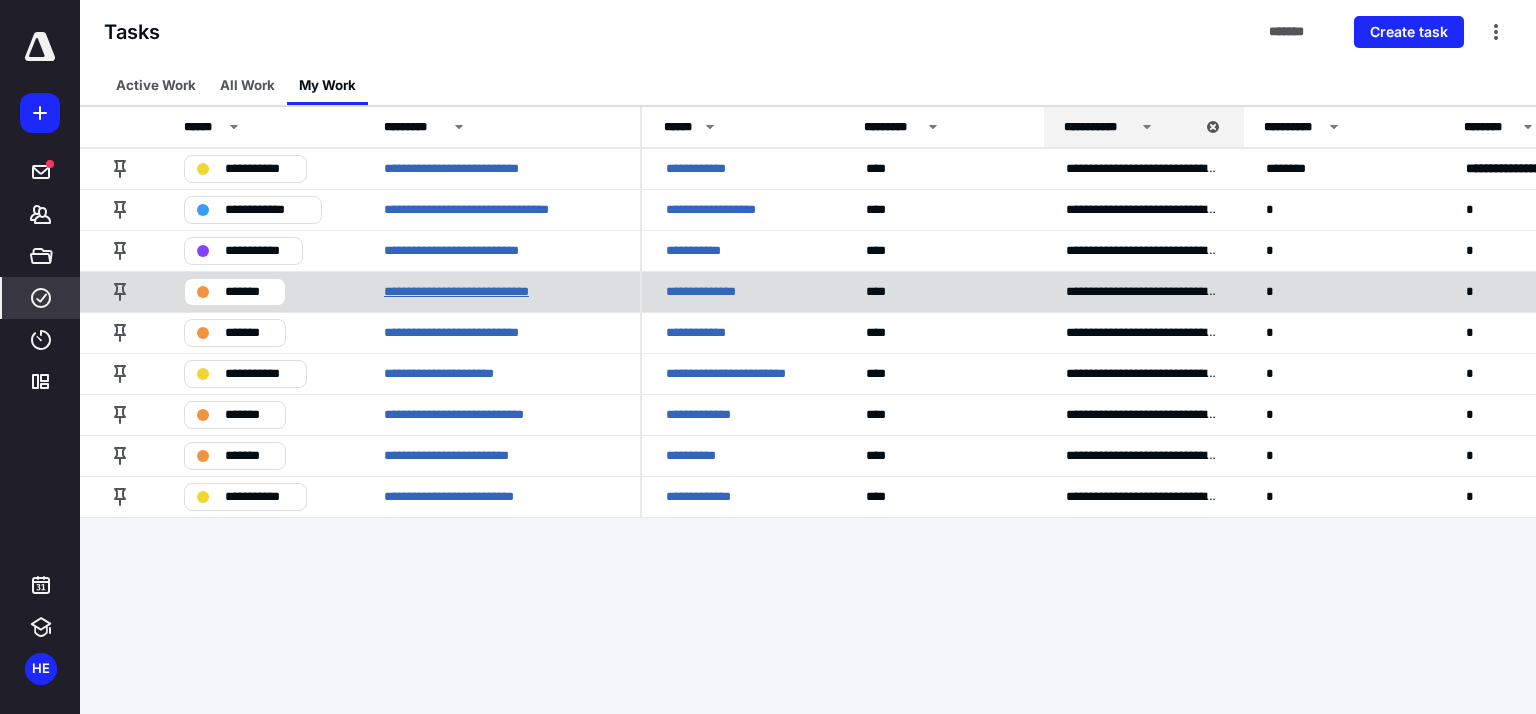 click on "**********" at bounding box center (476, 292) 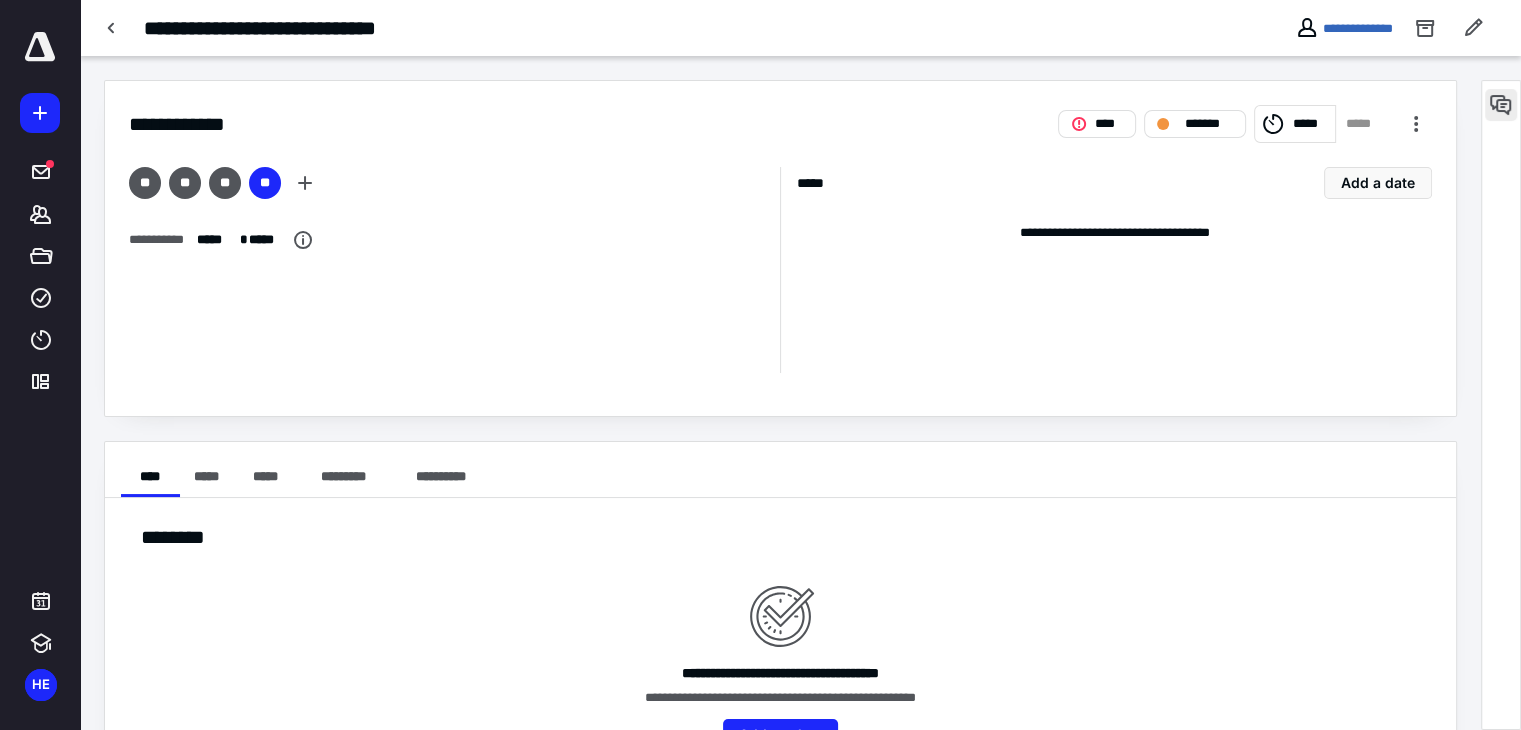 click at bounding box center [1501, 105] 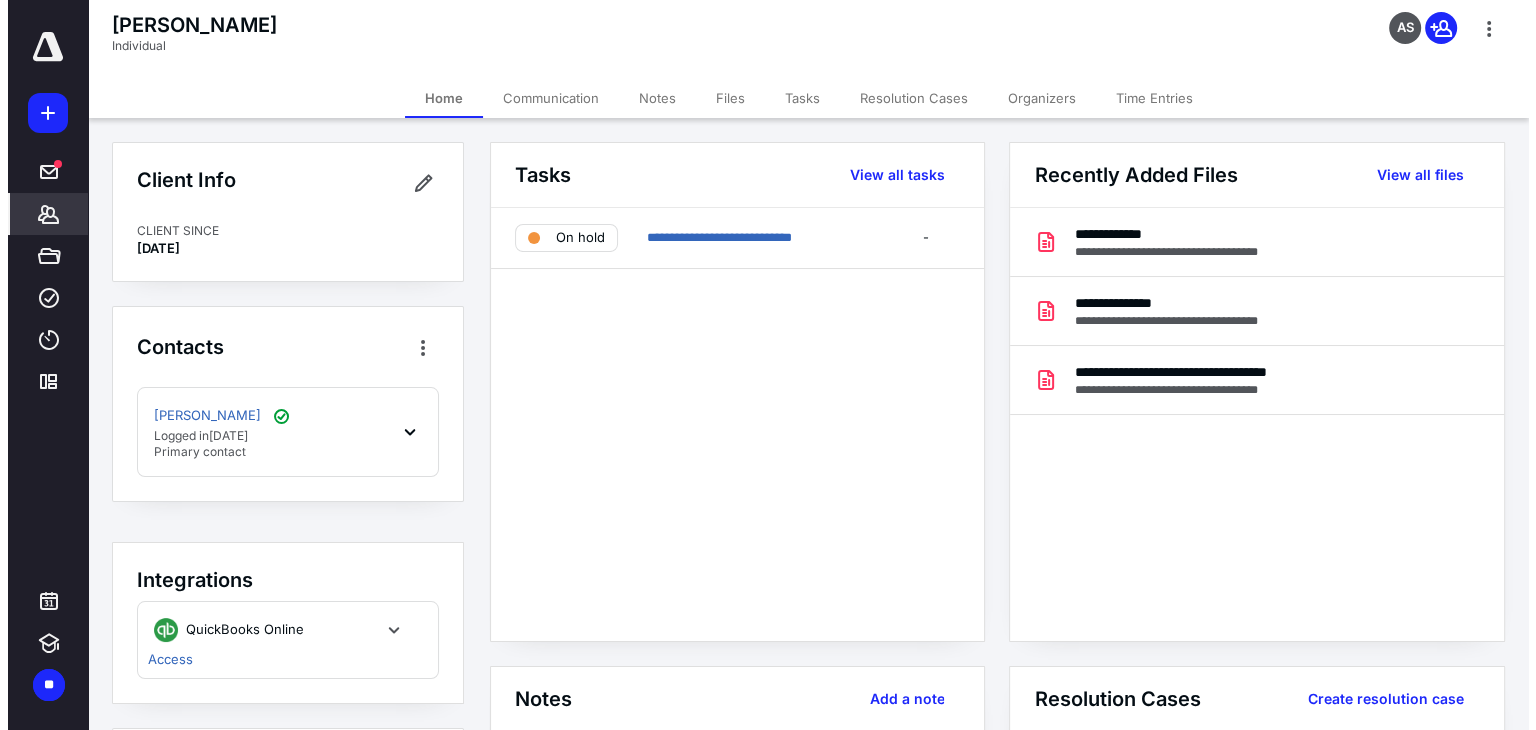 scroll, scrollTop: 0, scrollLeft: 0, axis: both 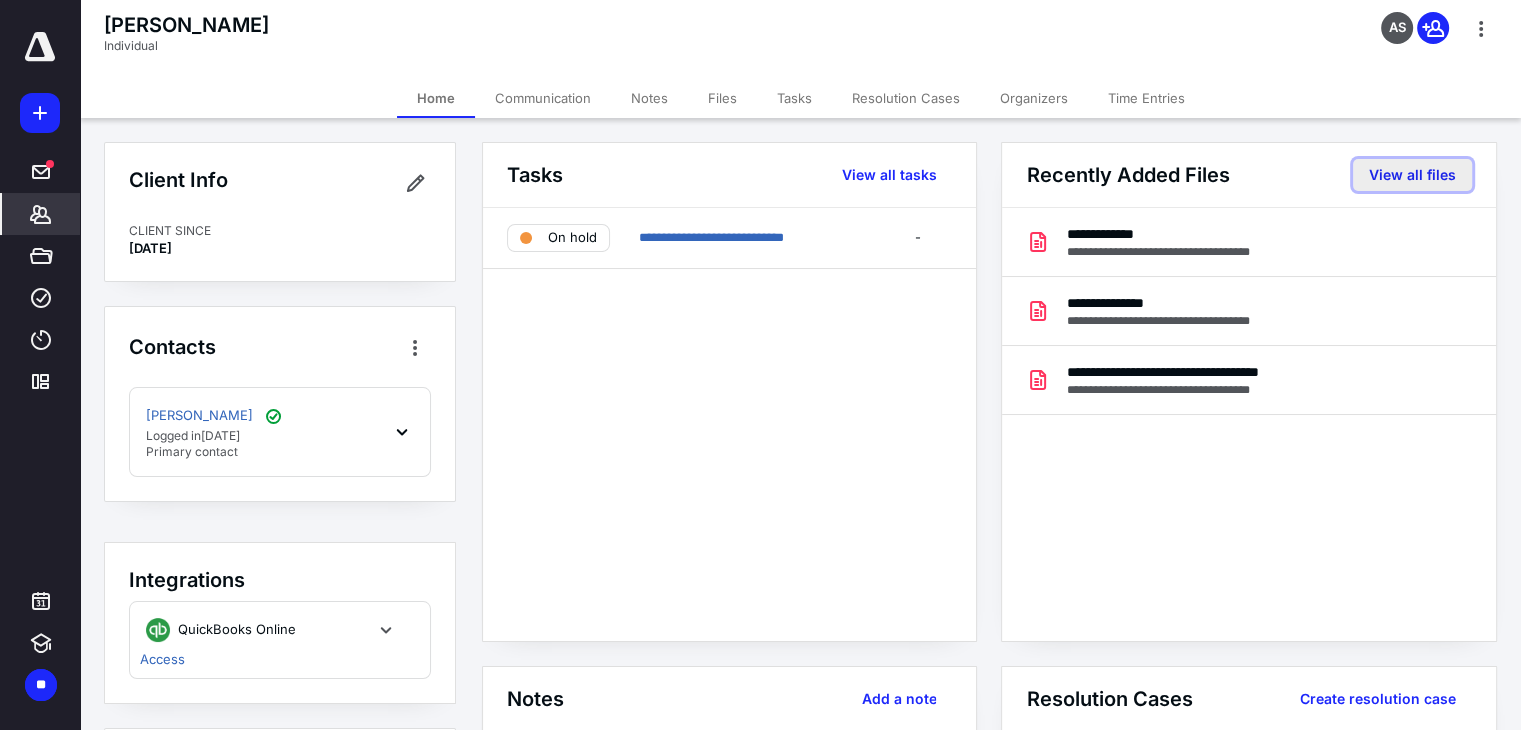click on "View all files" at bounding box center (1412, 175) 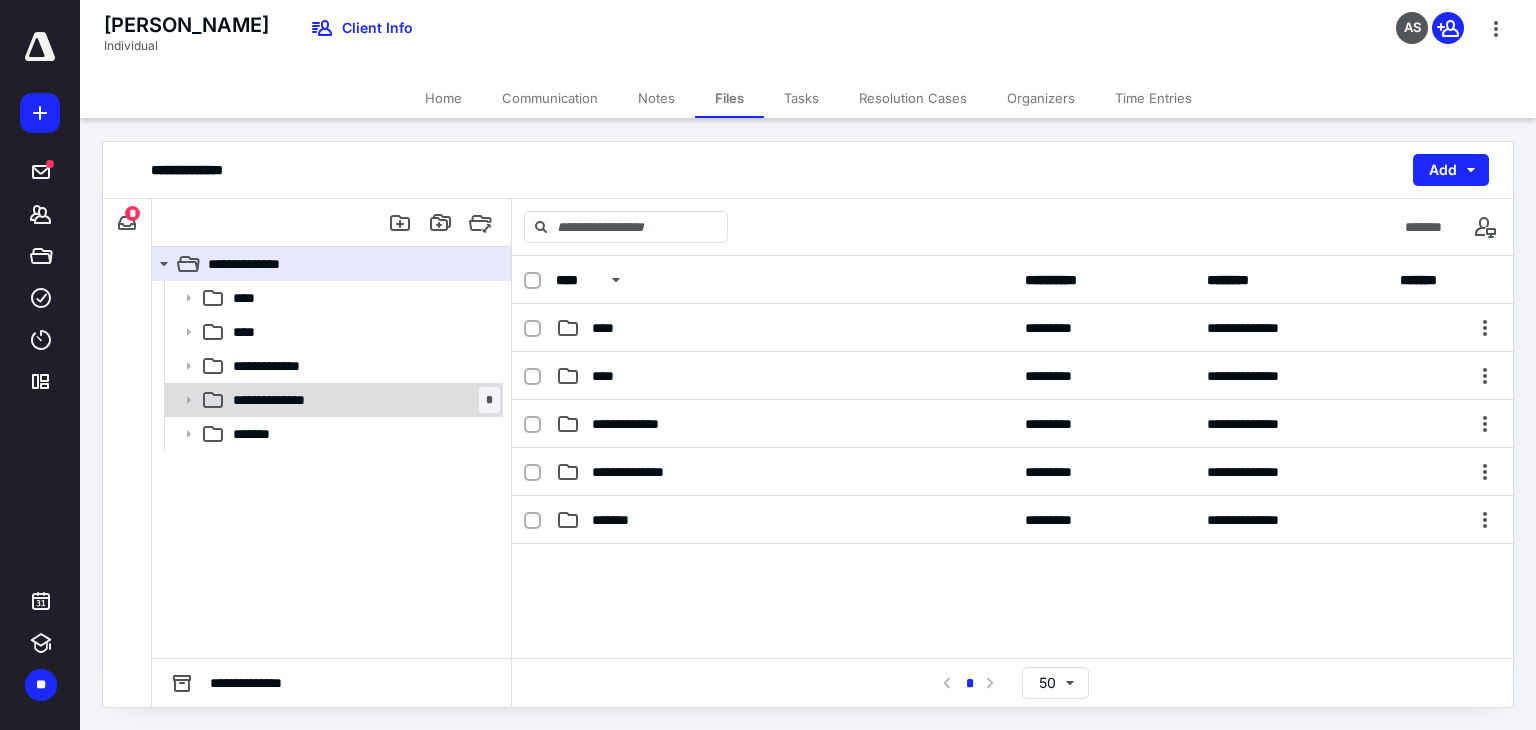 click on "**********" at bounding box center [288, 400] 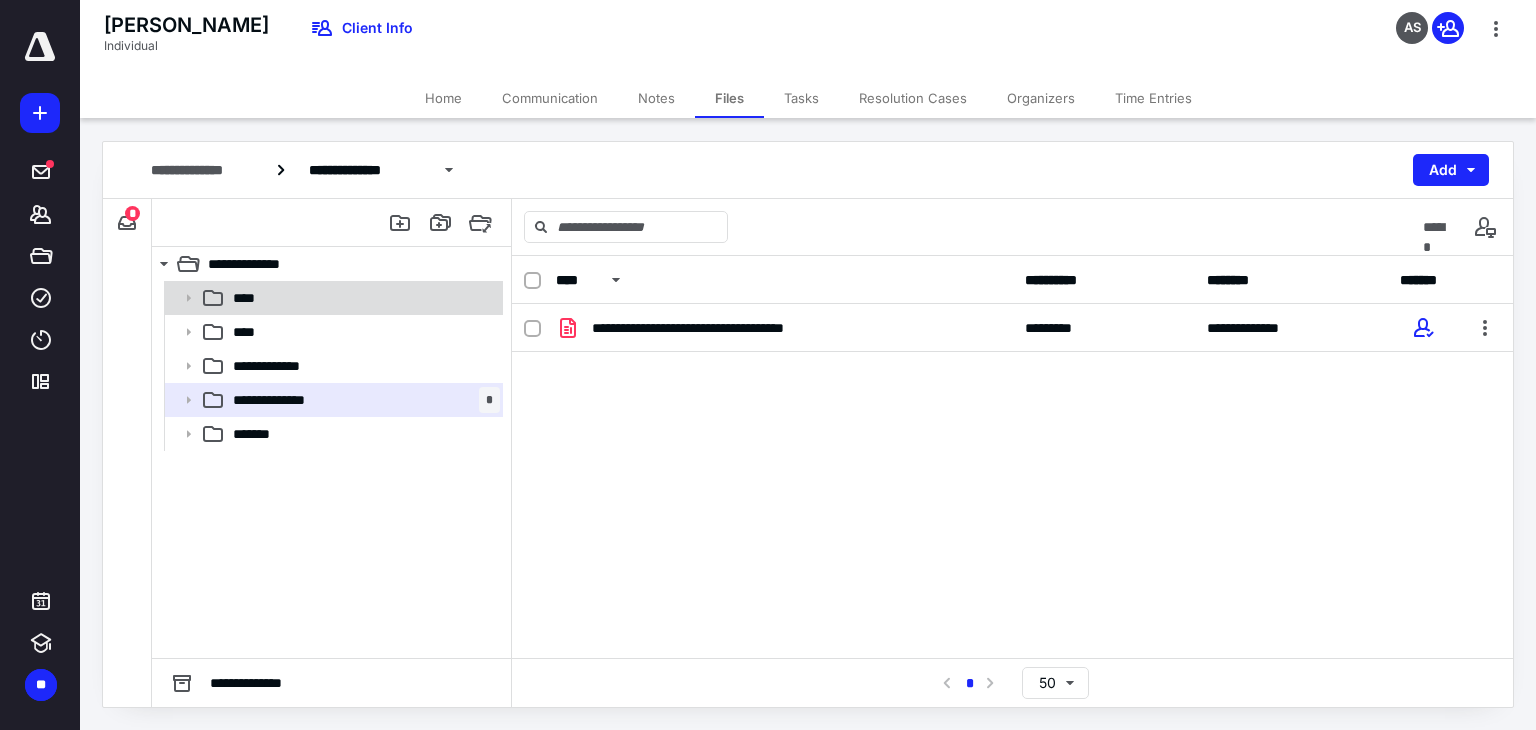 click on "****" at bounding box center (362, 298) 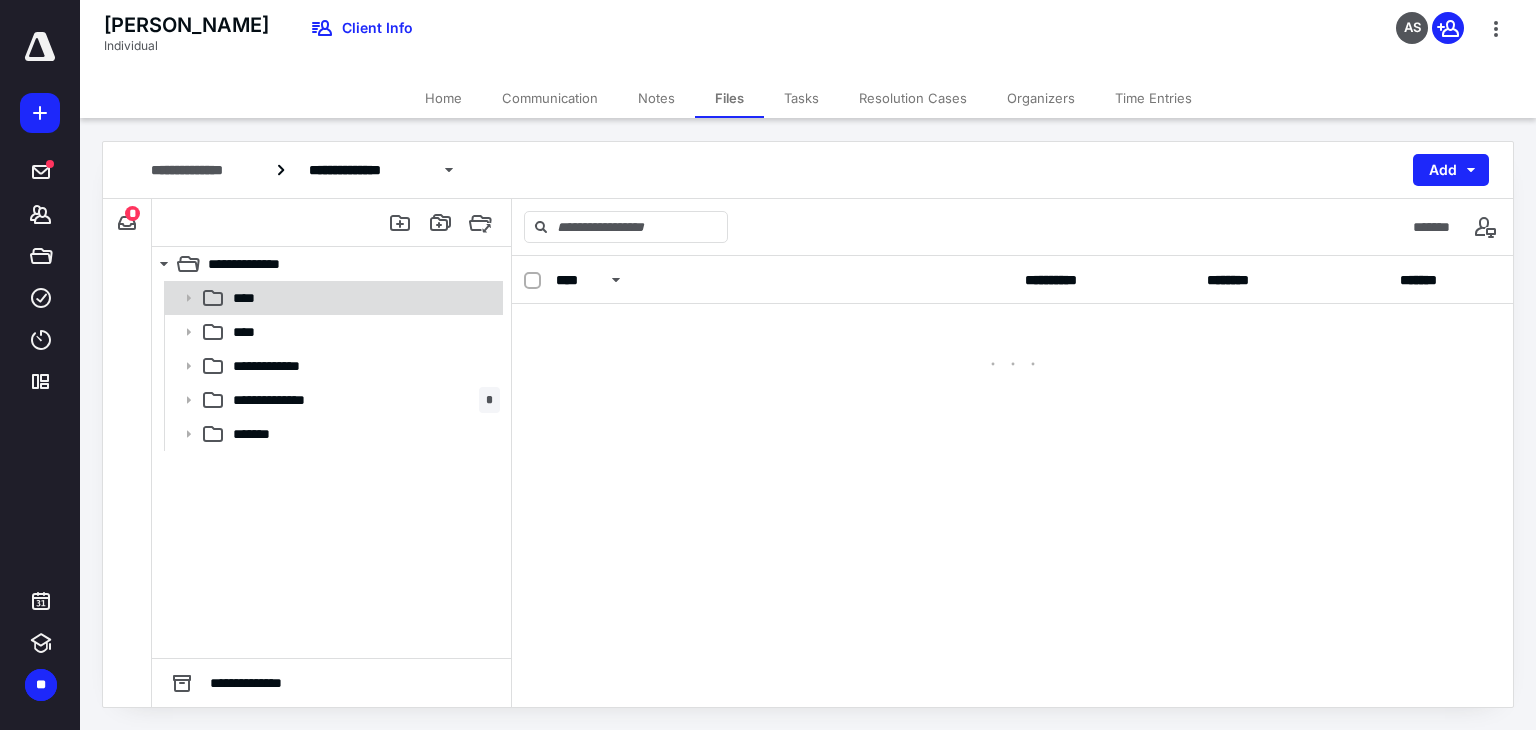 click on "****" at bounding box center [362, 298] 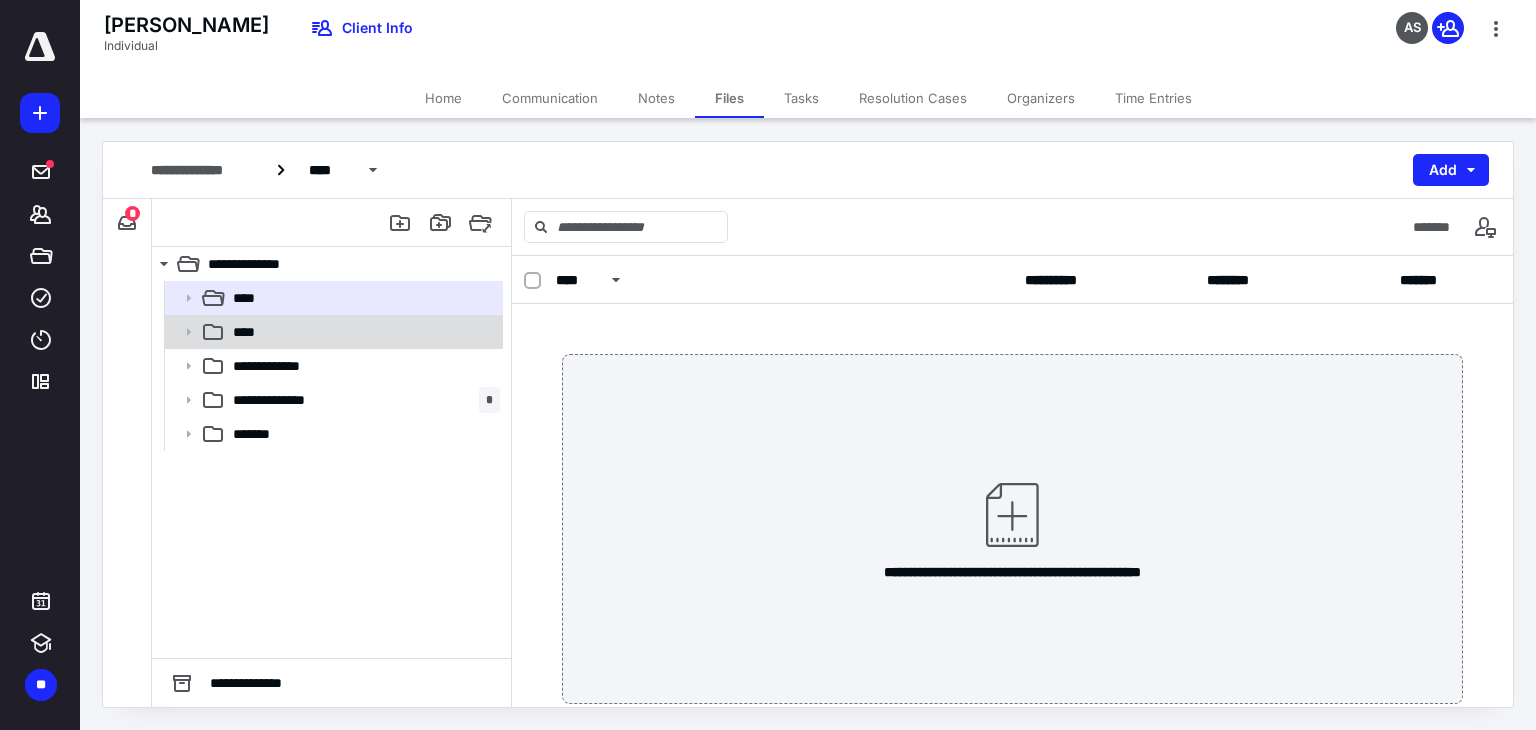 click on "****" at bounding box center (362, 332) 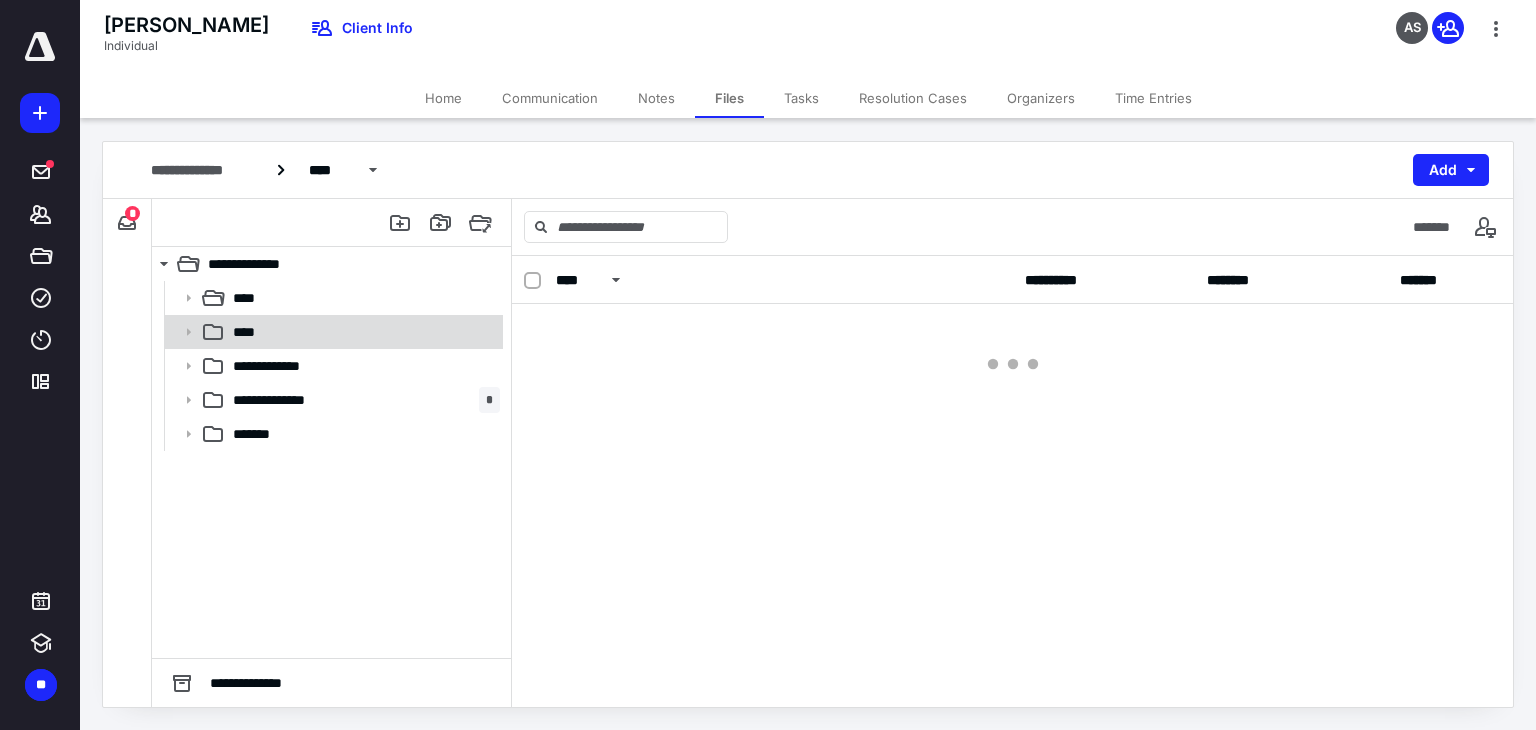 click on "****" at bounding box center [362, 332] 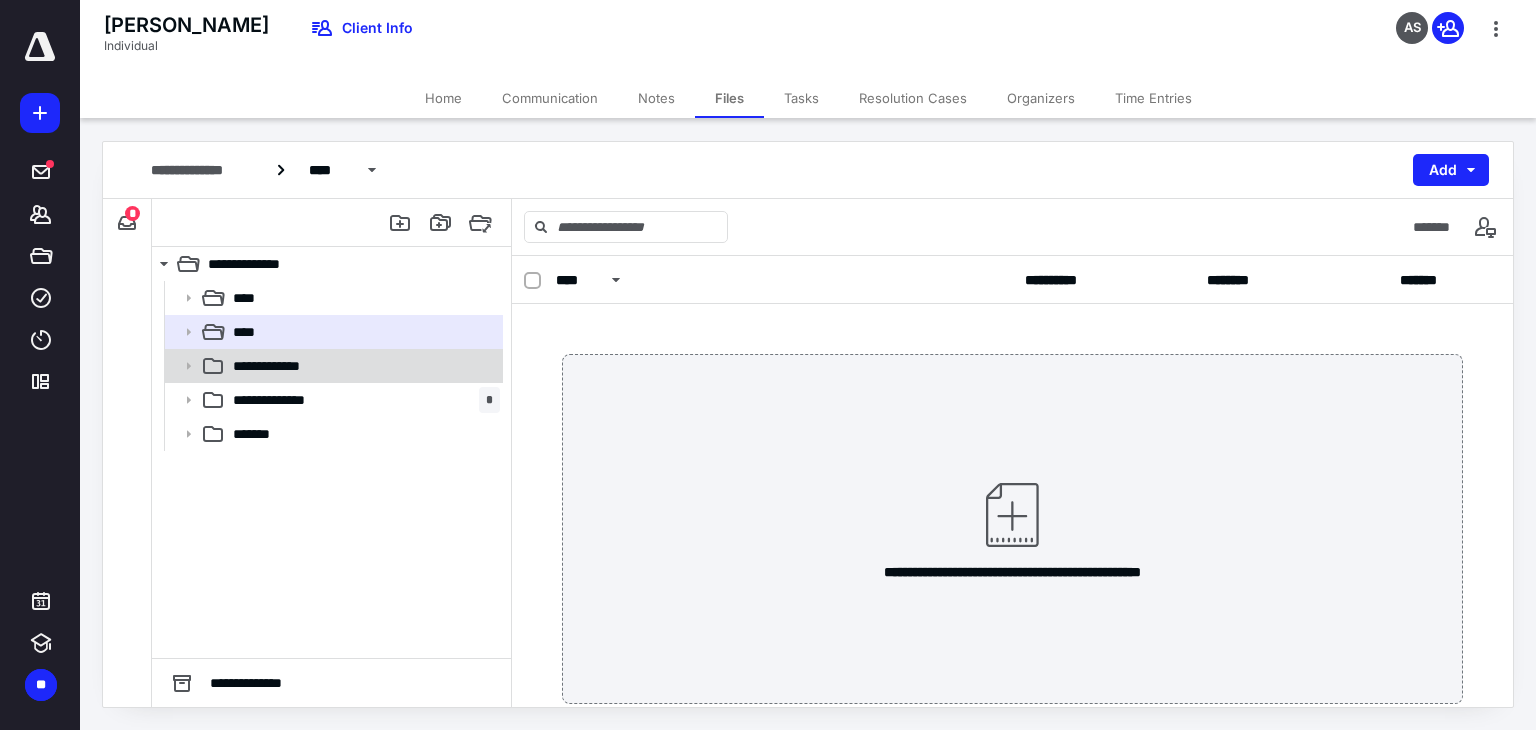 click on "**********" at bounding box center [362, 366] 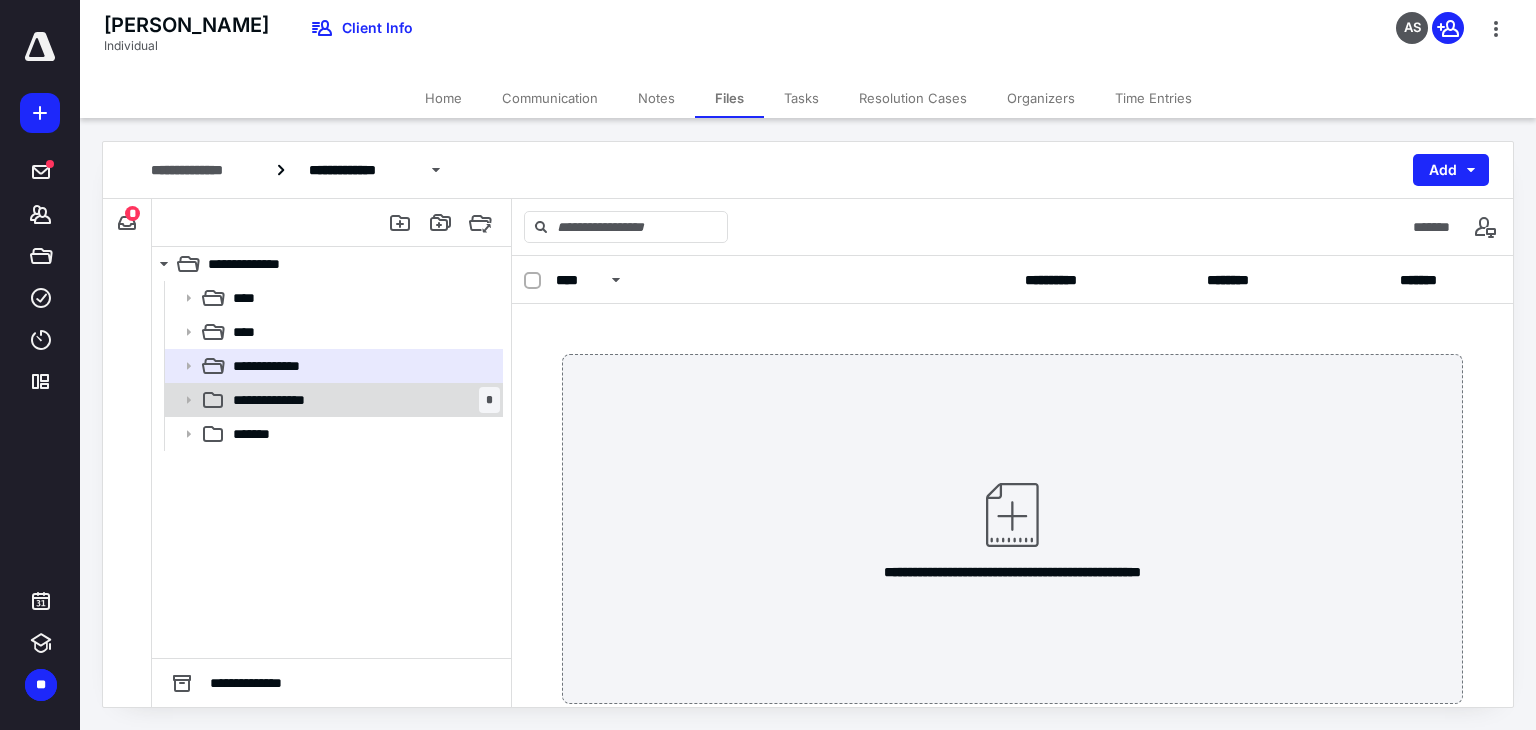 click on "**********" at bounding box center [288, 400] 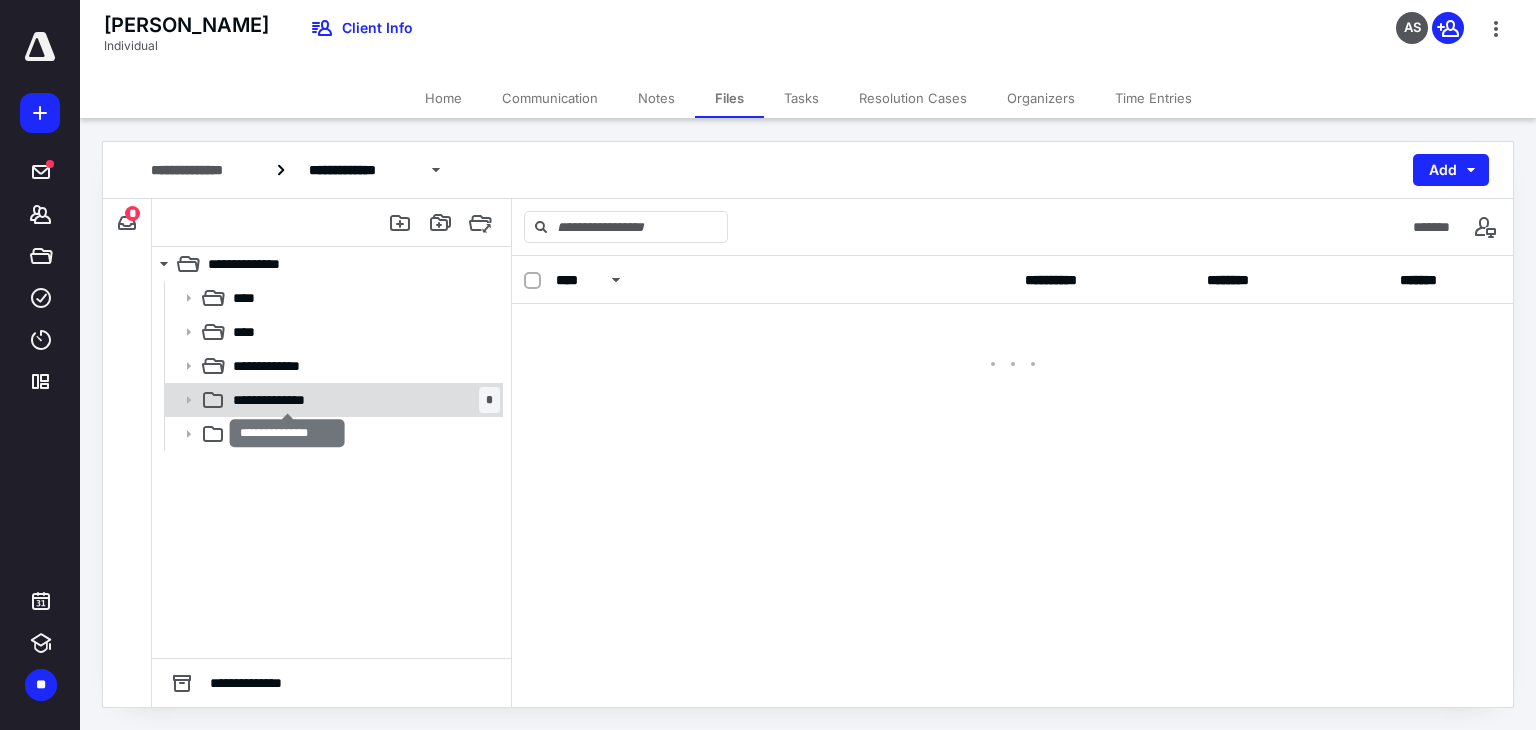 click on "**********" at bounding box center [288, 400] 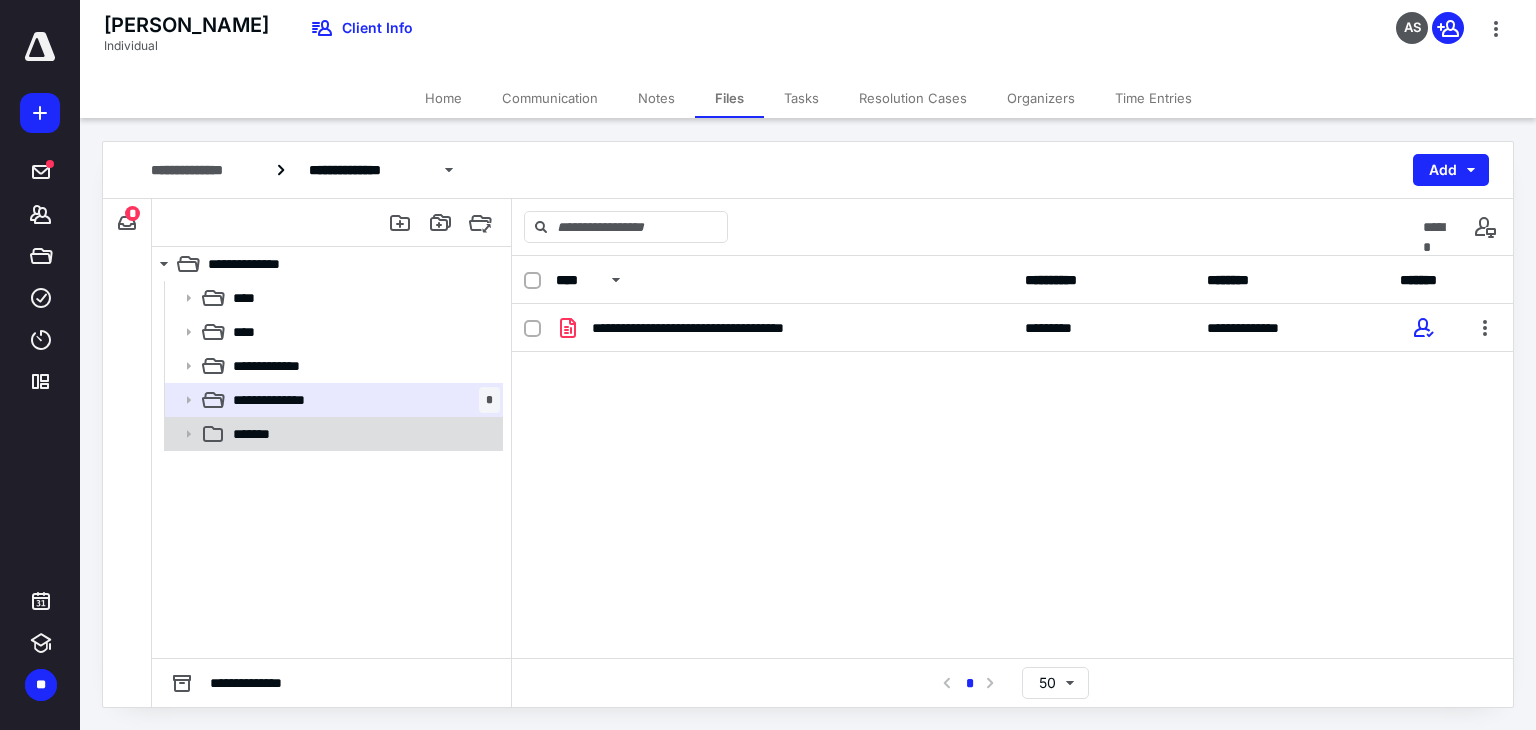 click on "*******" at bounding box center [362, 434] 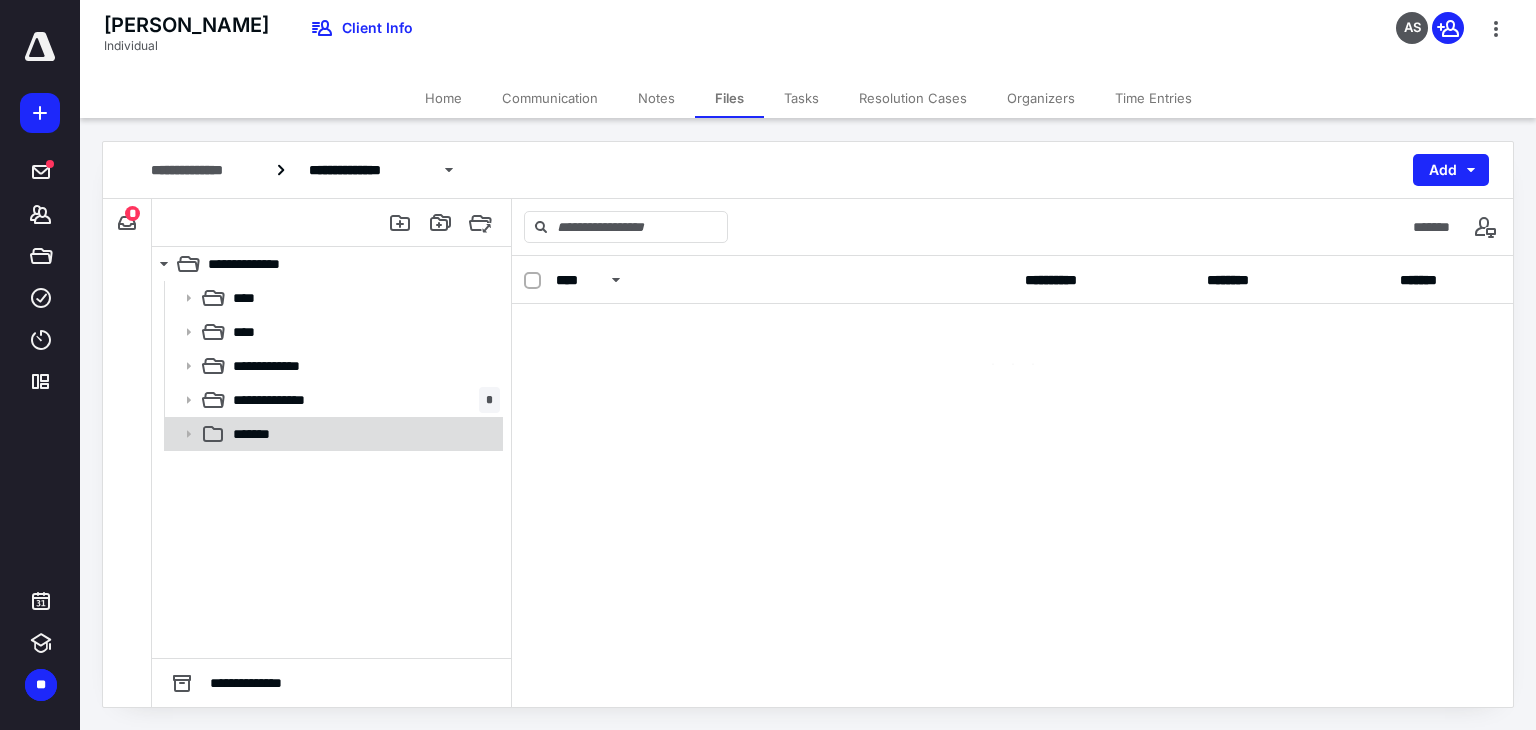click on "*******" at bounding box center (362, 434) 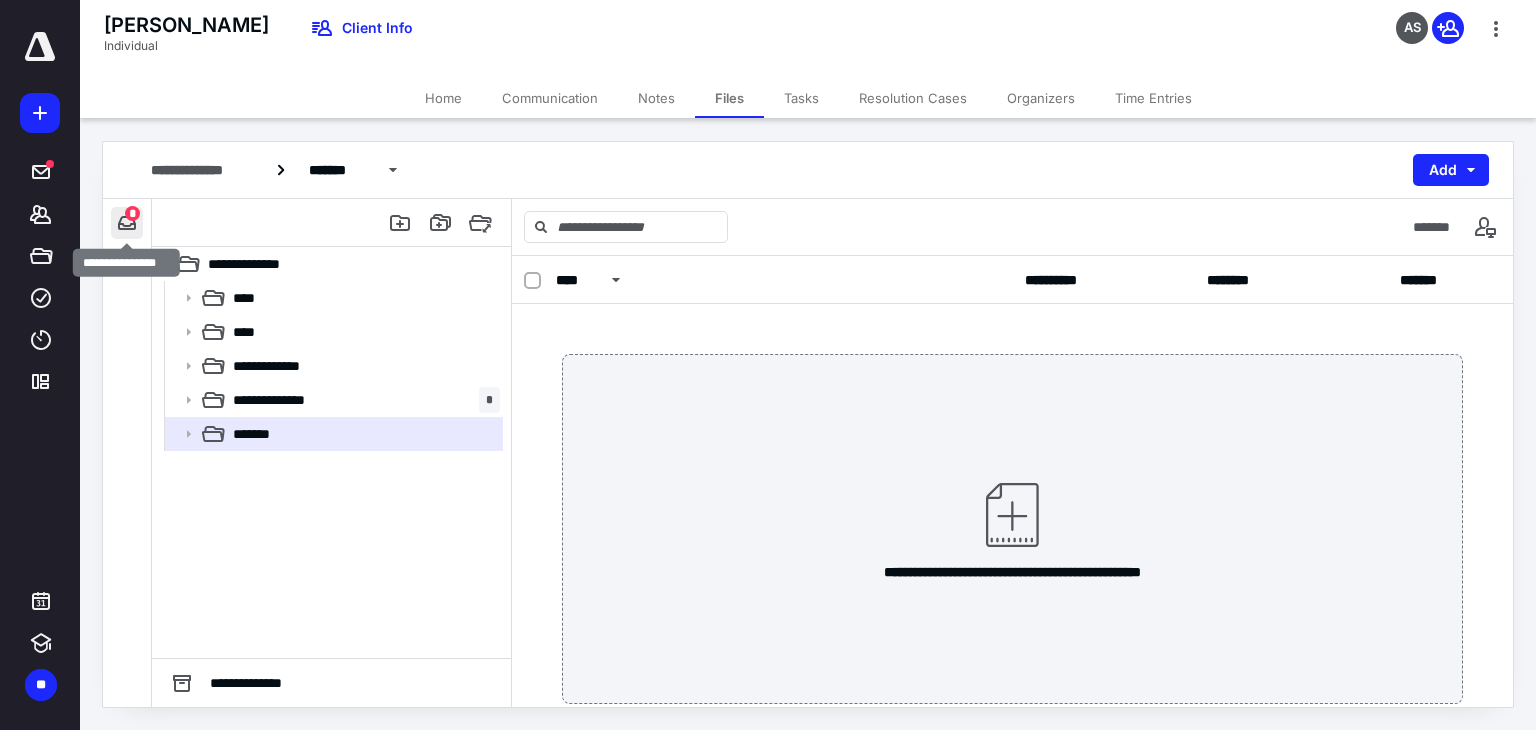 click at bounding box center [127, 223] 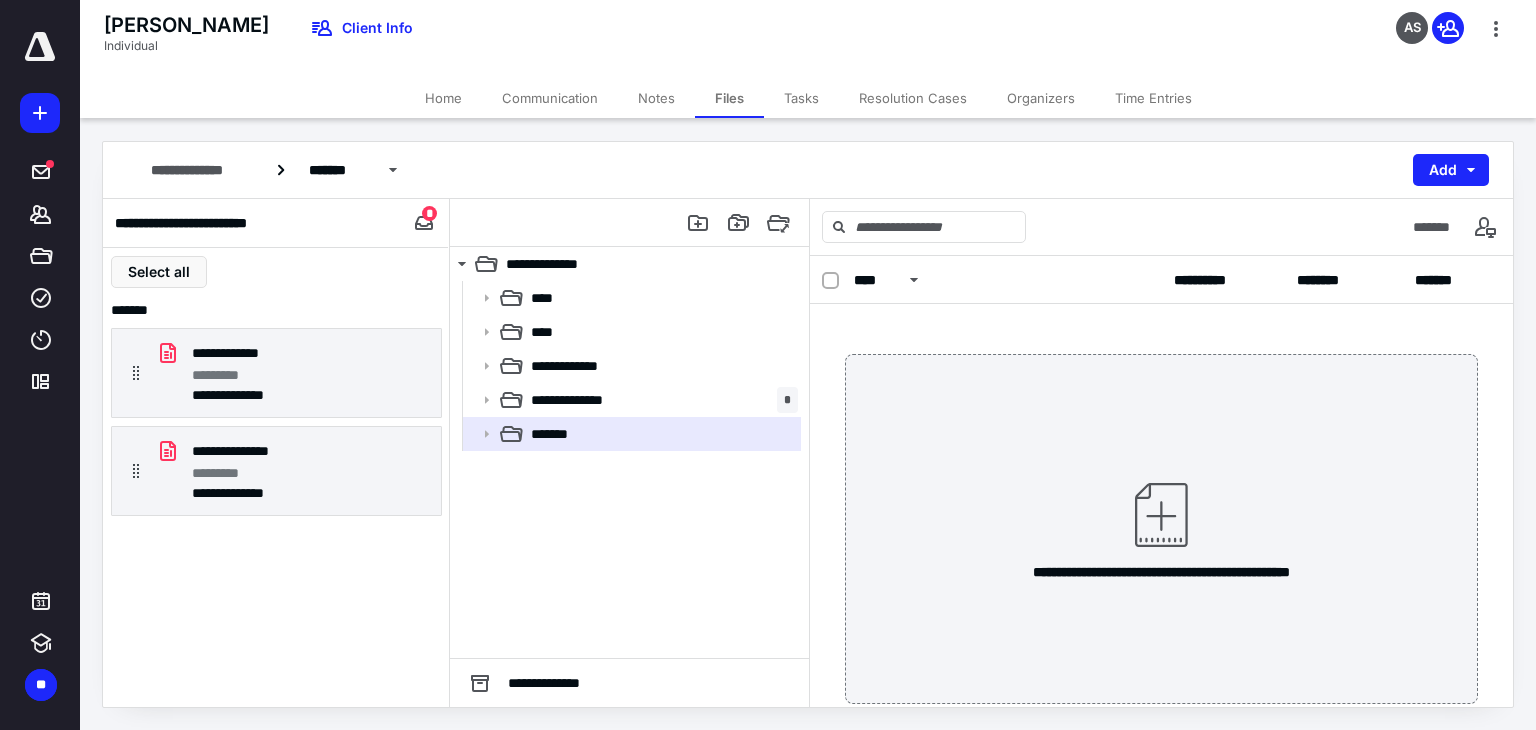 drag, startPoint x: 103, startPoint y: 17, endPoint x: 258, endPoint y: 21, distance: 155.0516 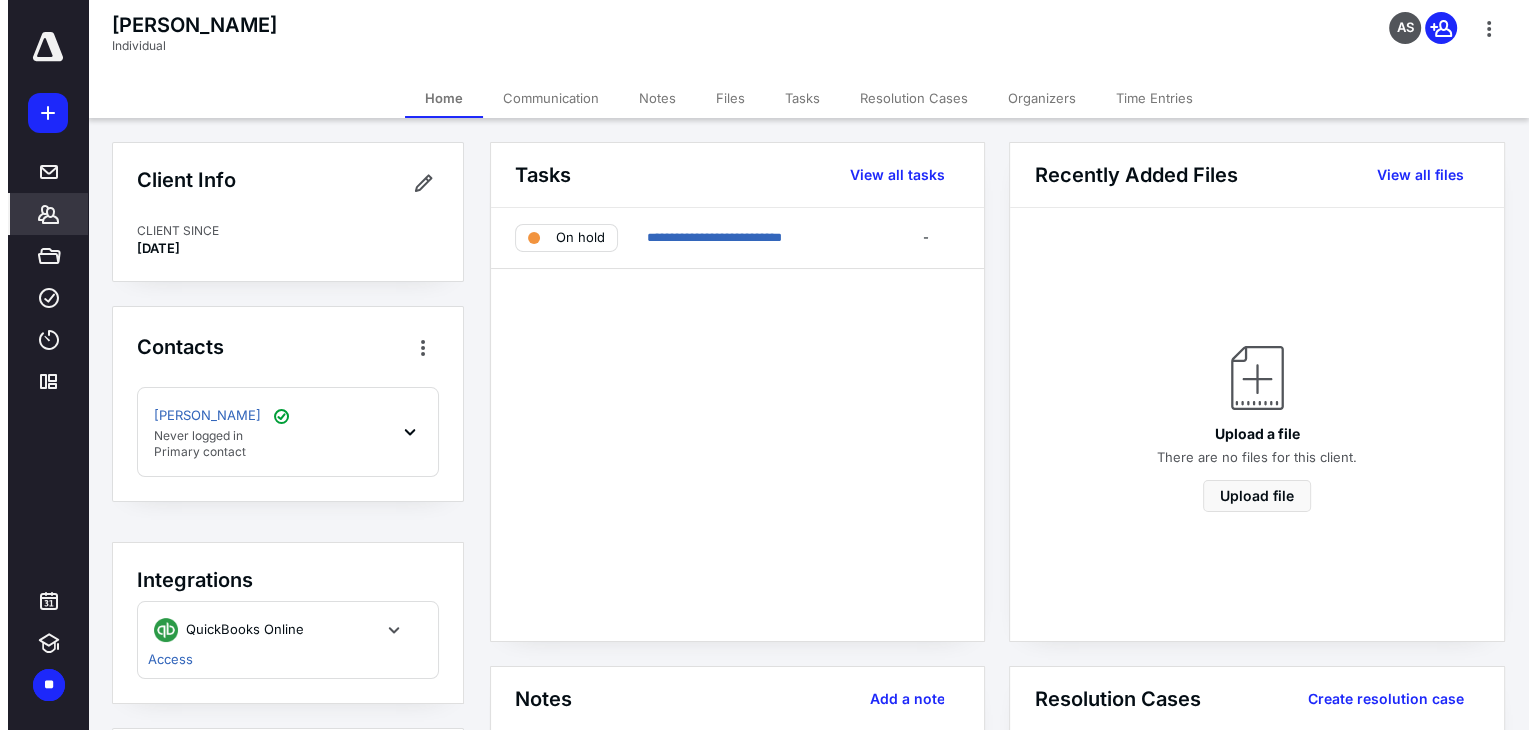 scroll, scrollTop: 0, scrollLeft: 0, axis: both 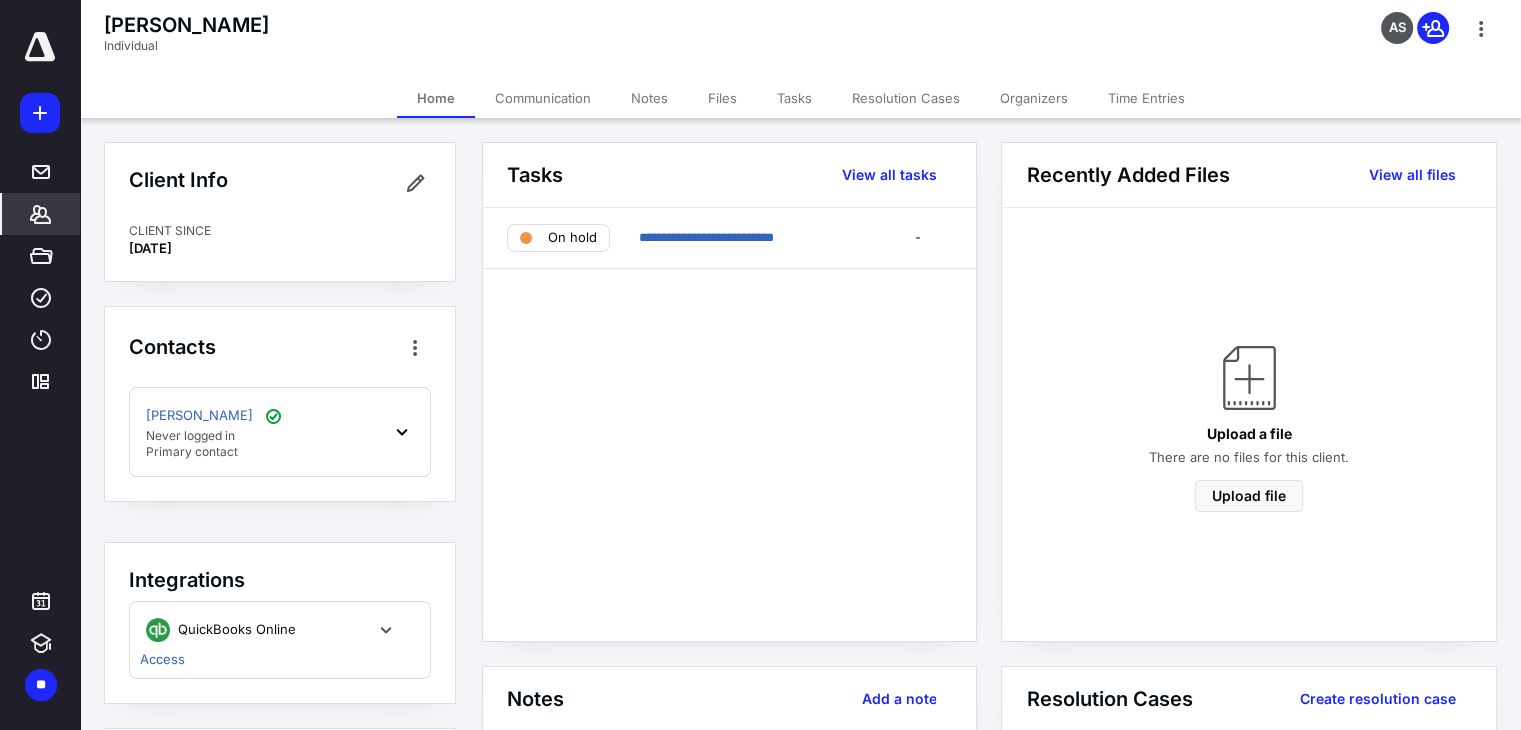 click on "Files" at bounding box center (722, 98) 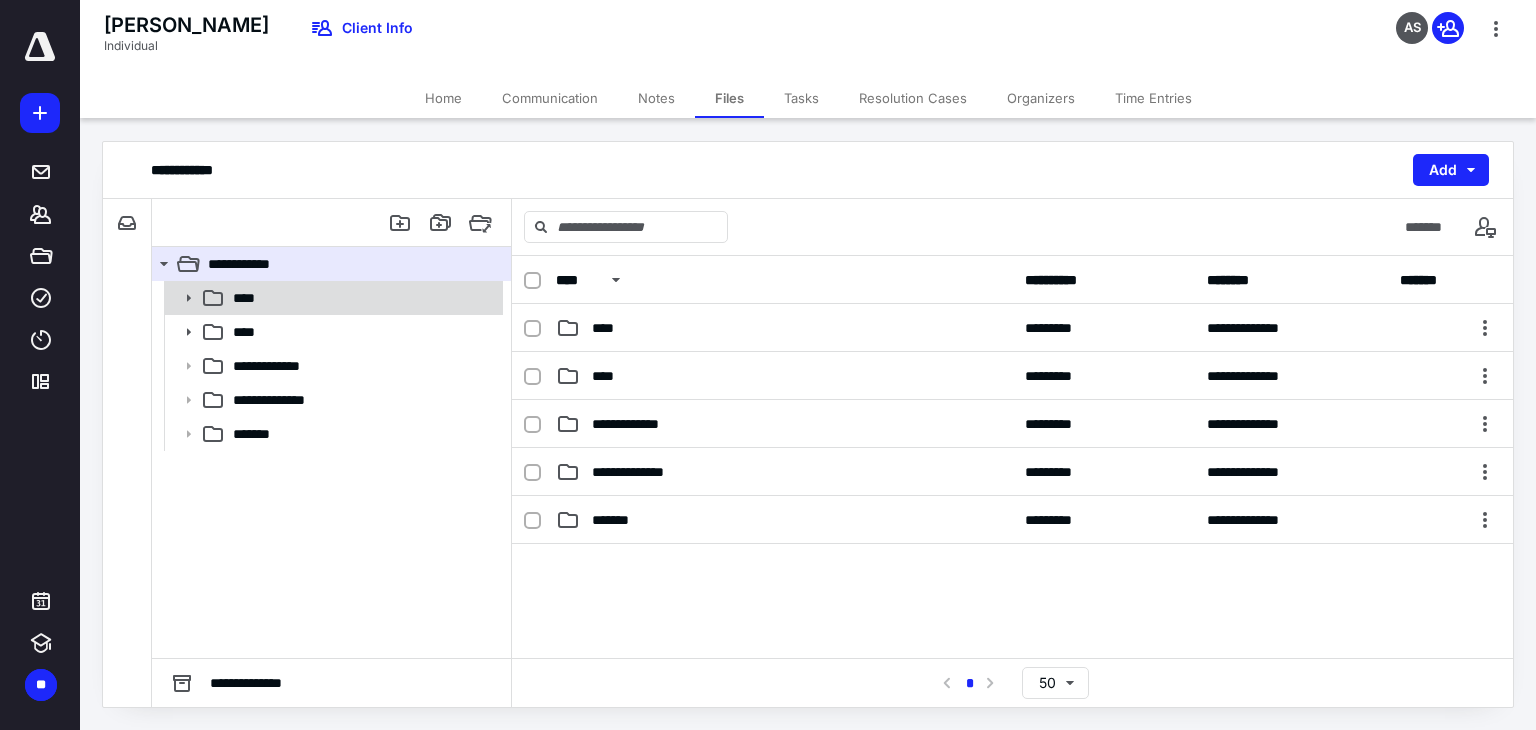 click on "****" at bounding box center (362, 298) 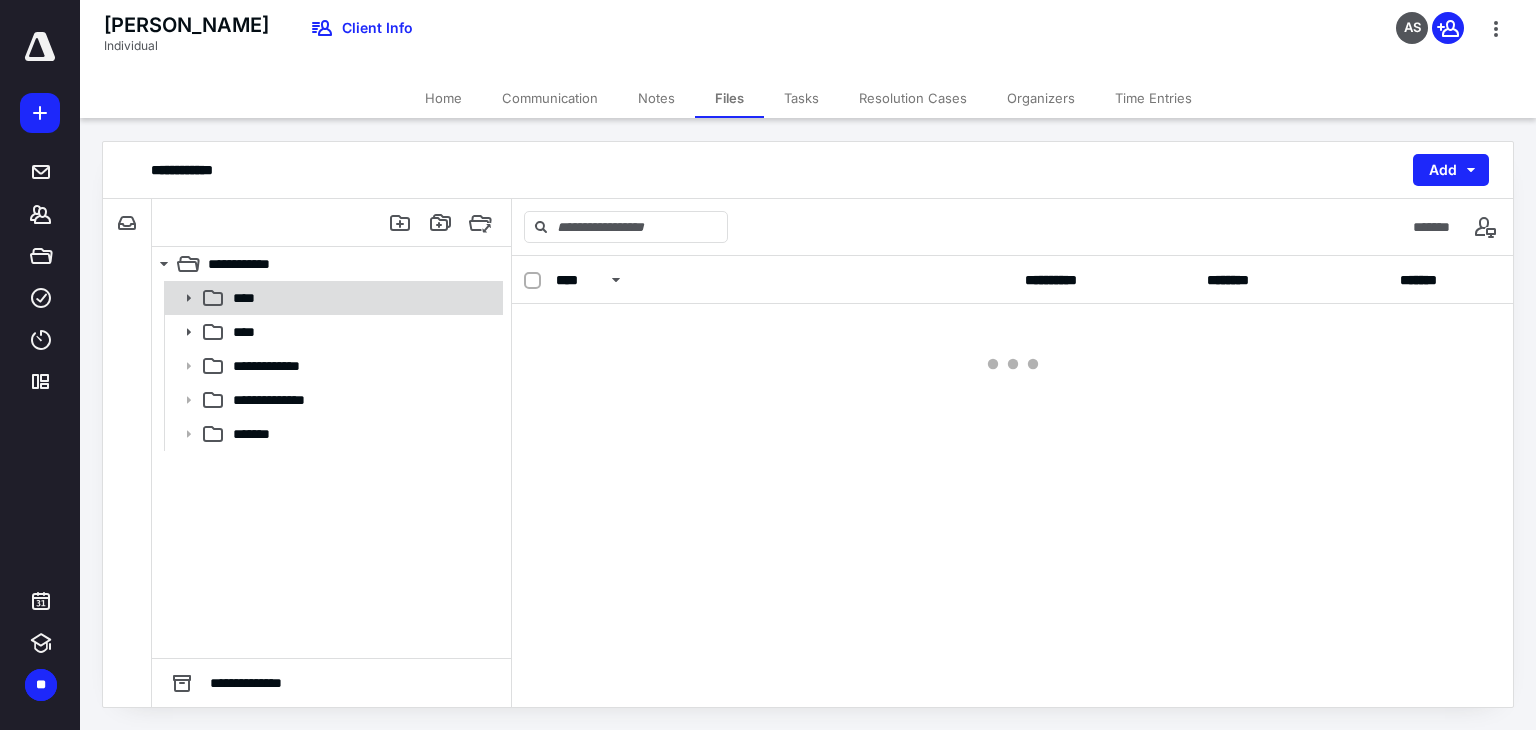 click on "****" at bounding box center [362, 298] 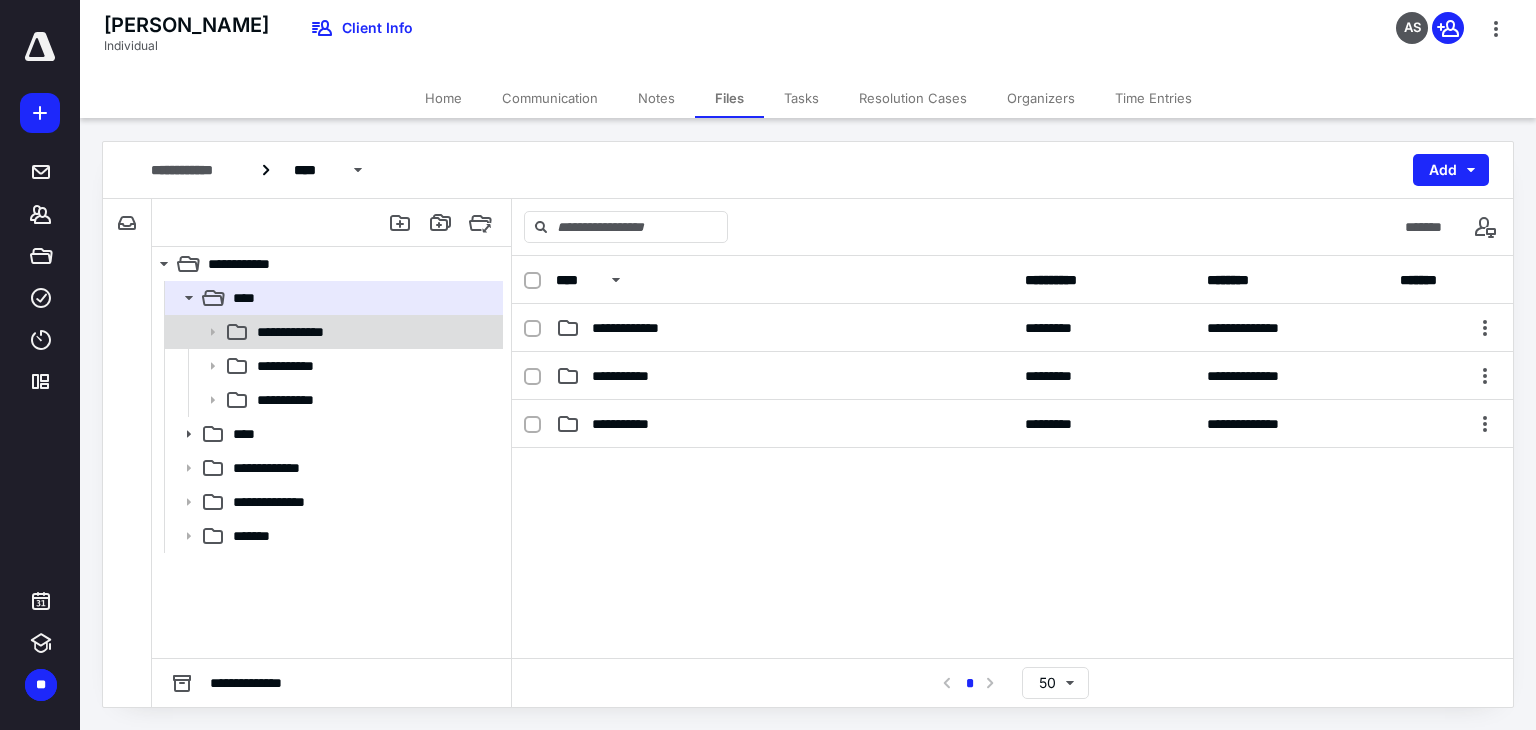 click on "**********" at bounding box center (332, 332) 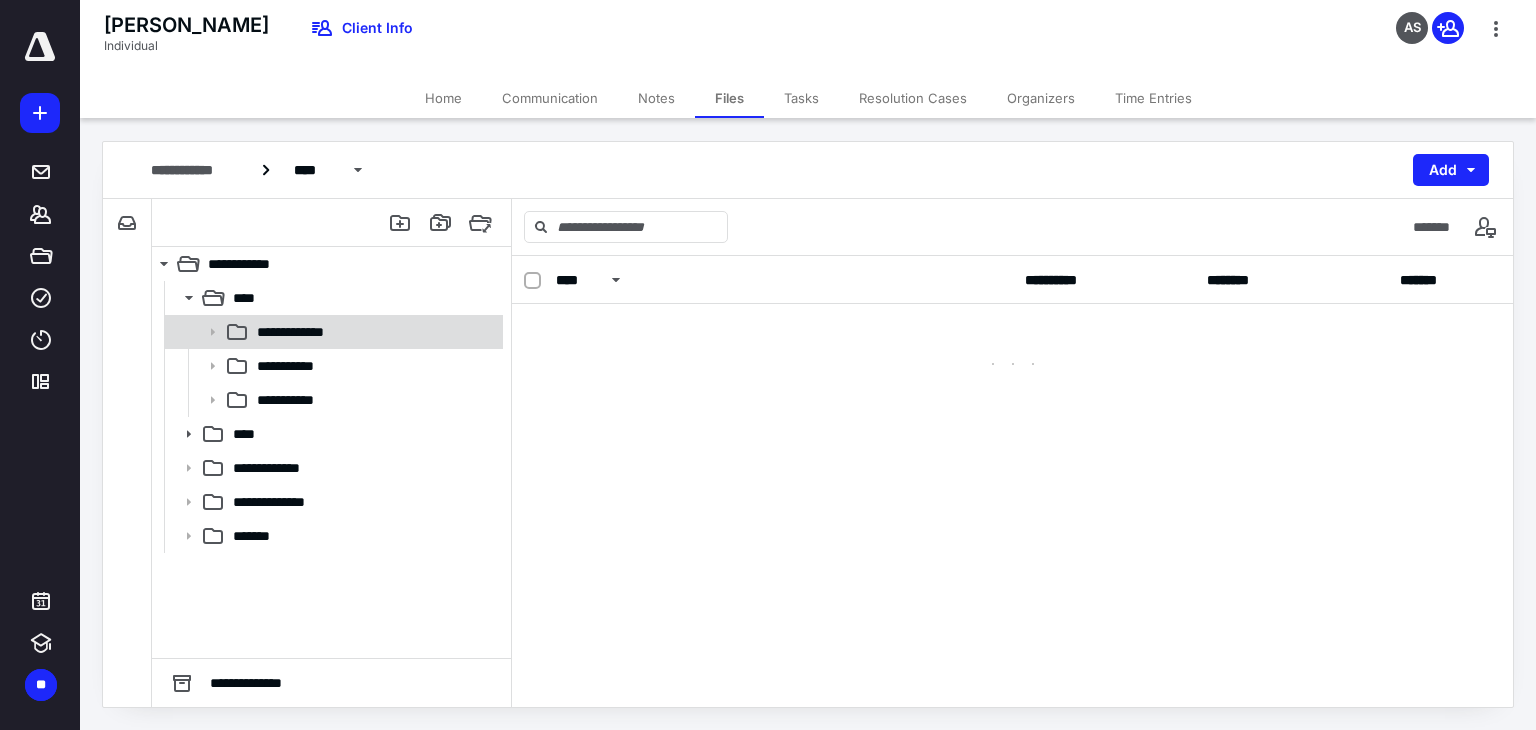 click on "**********" at bounding box center (332, 332) 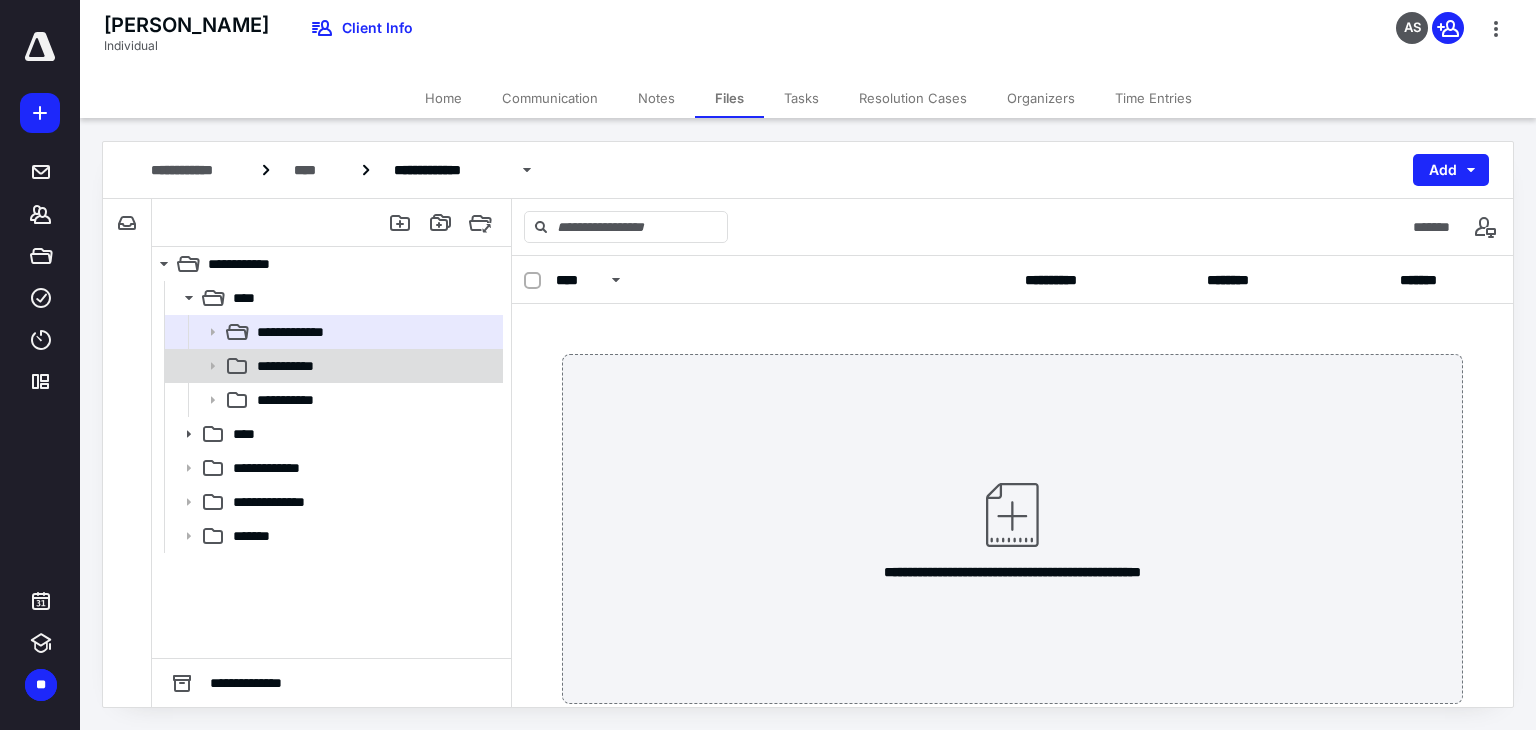 click on "**********" at bounding box center (374, 366) 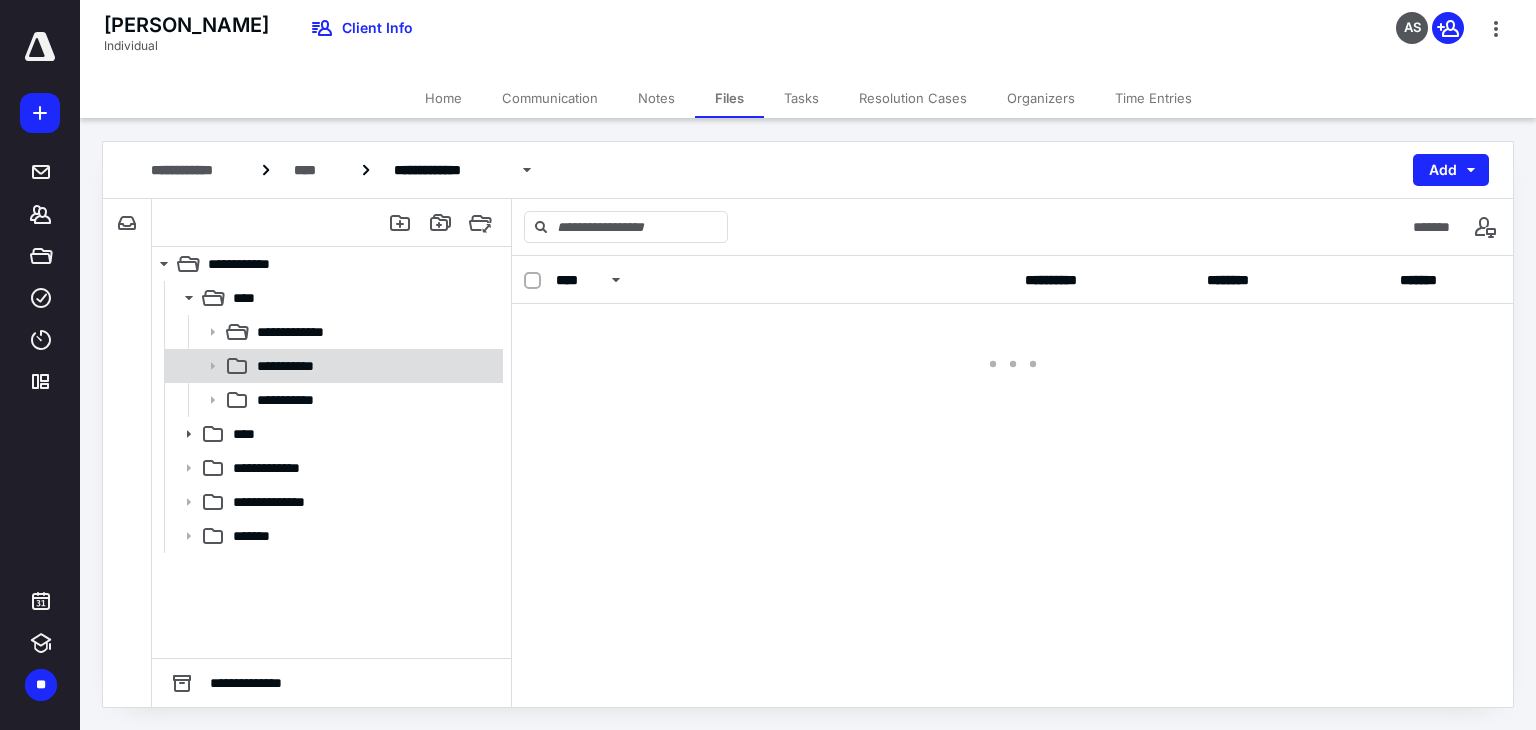 click on "**********" at bounding box center (374, 366) 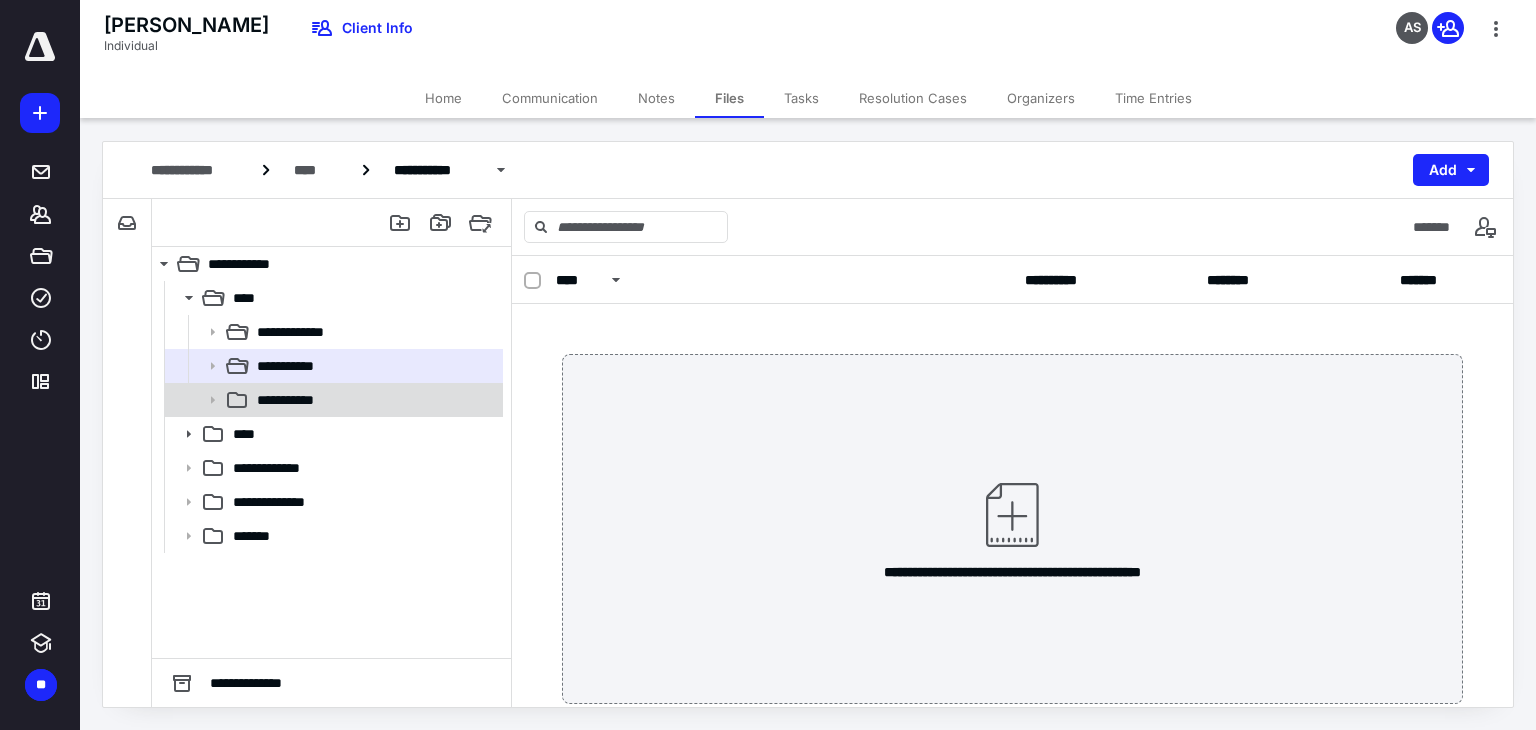 click on "**********" at bounding box center [374, 400] 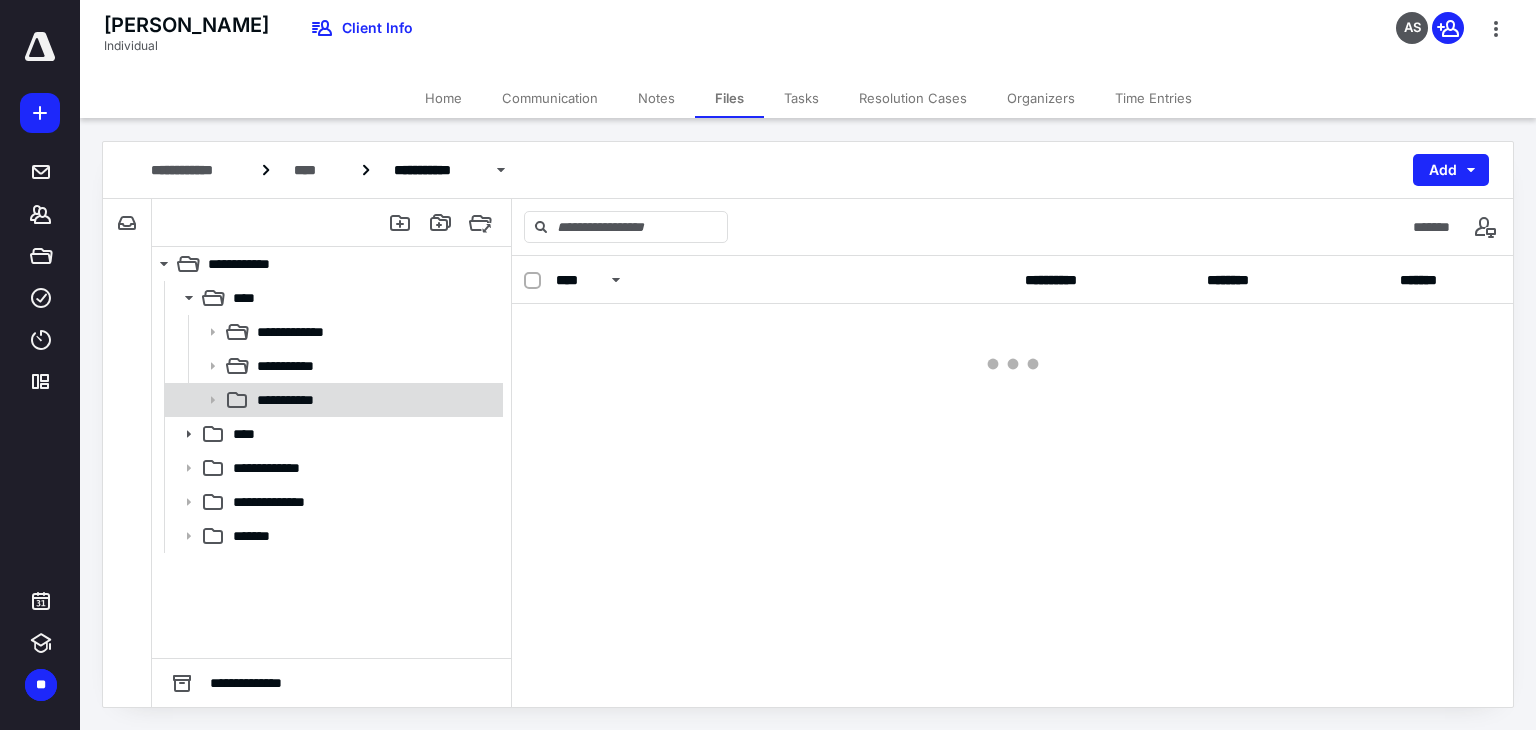 click on "**********" at bounding box center (374, 400) 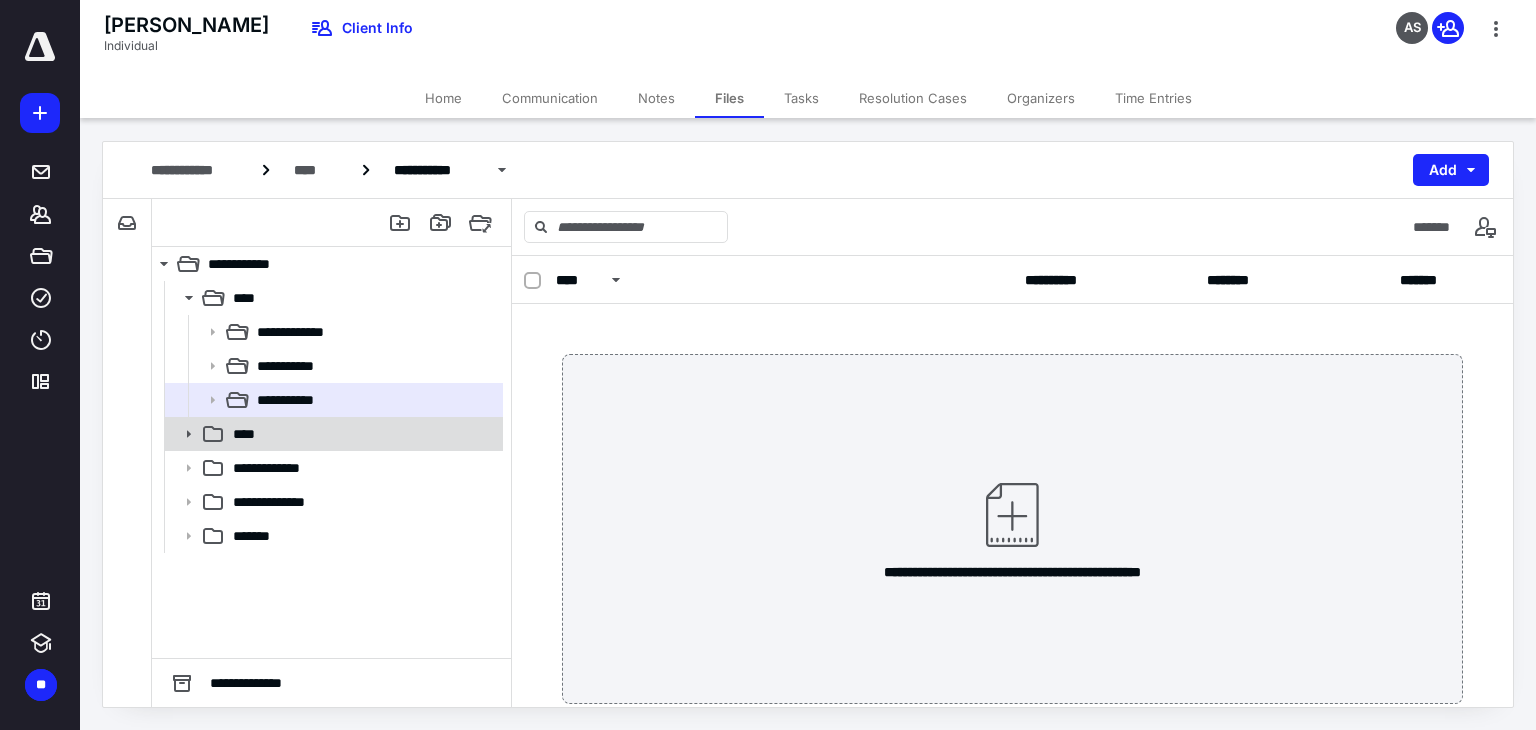 click on "****" at bounding box center [362, 434] 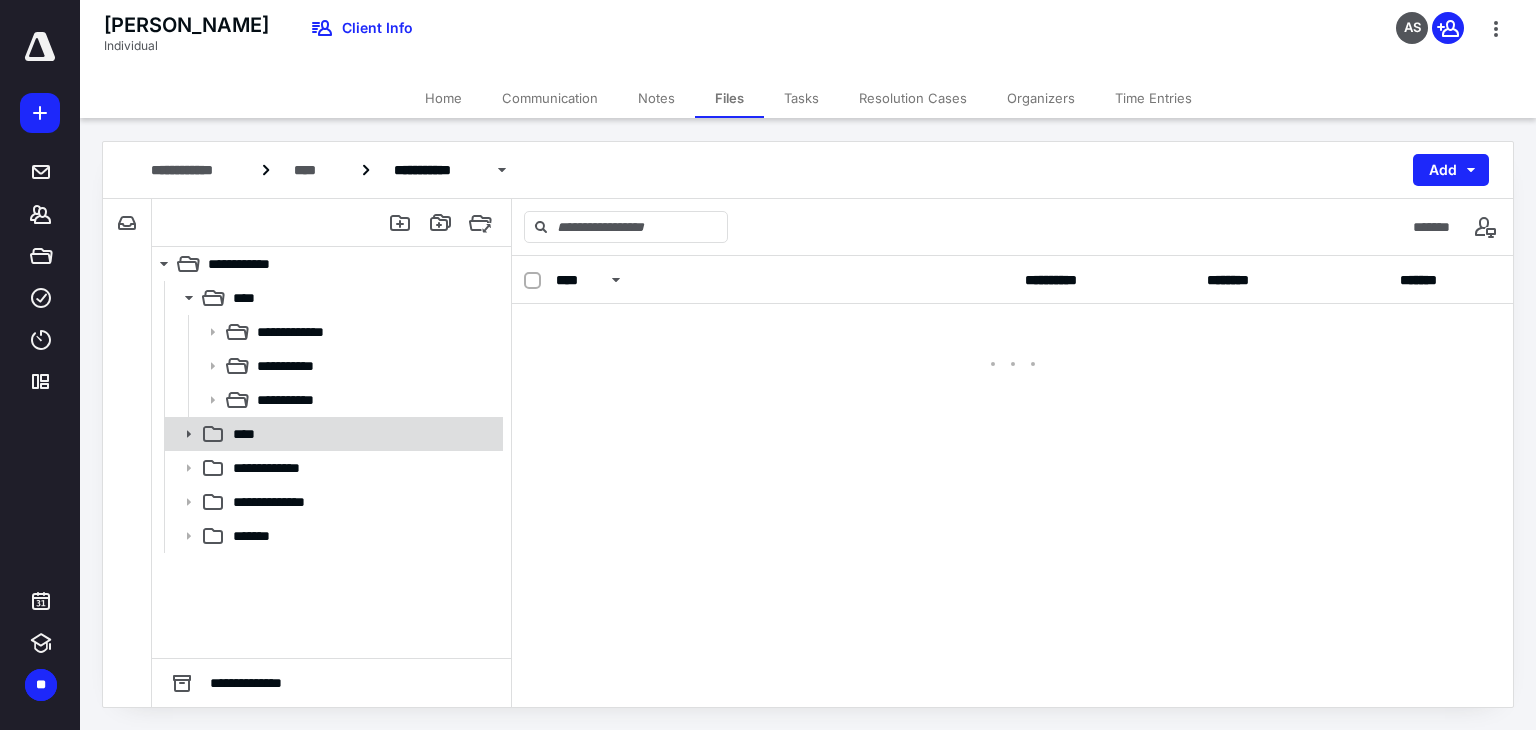 click on "****" at bounding box center (362, 434) 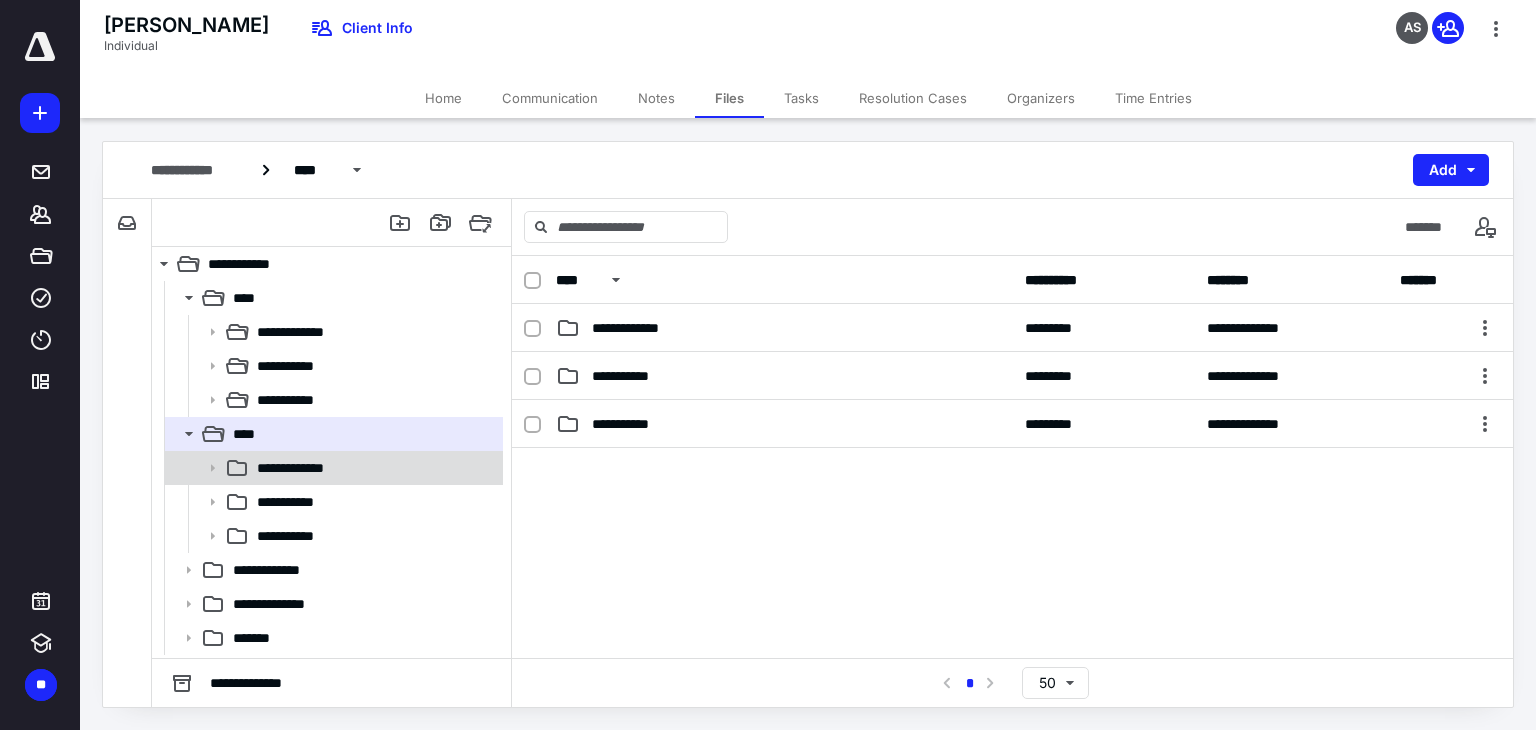 click on "**********" at bounding box center [308, 468] 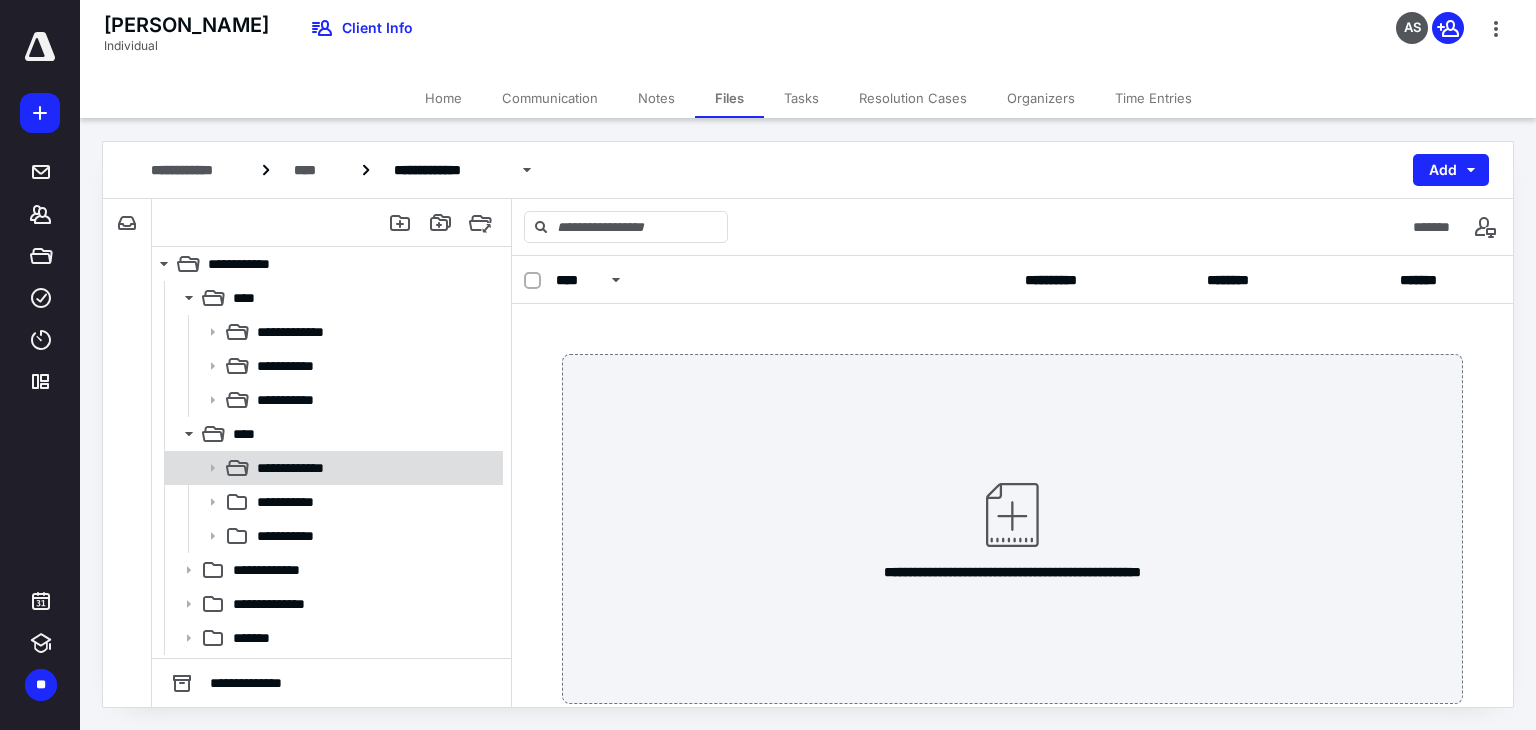 click on "**********" at bounding box center [332, 468] 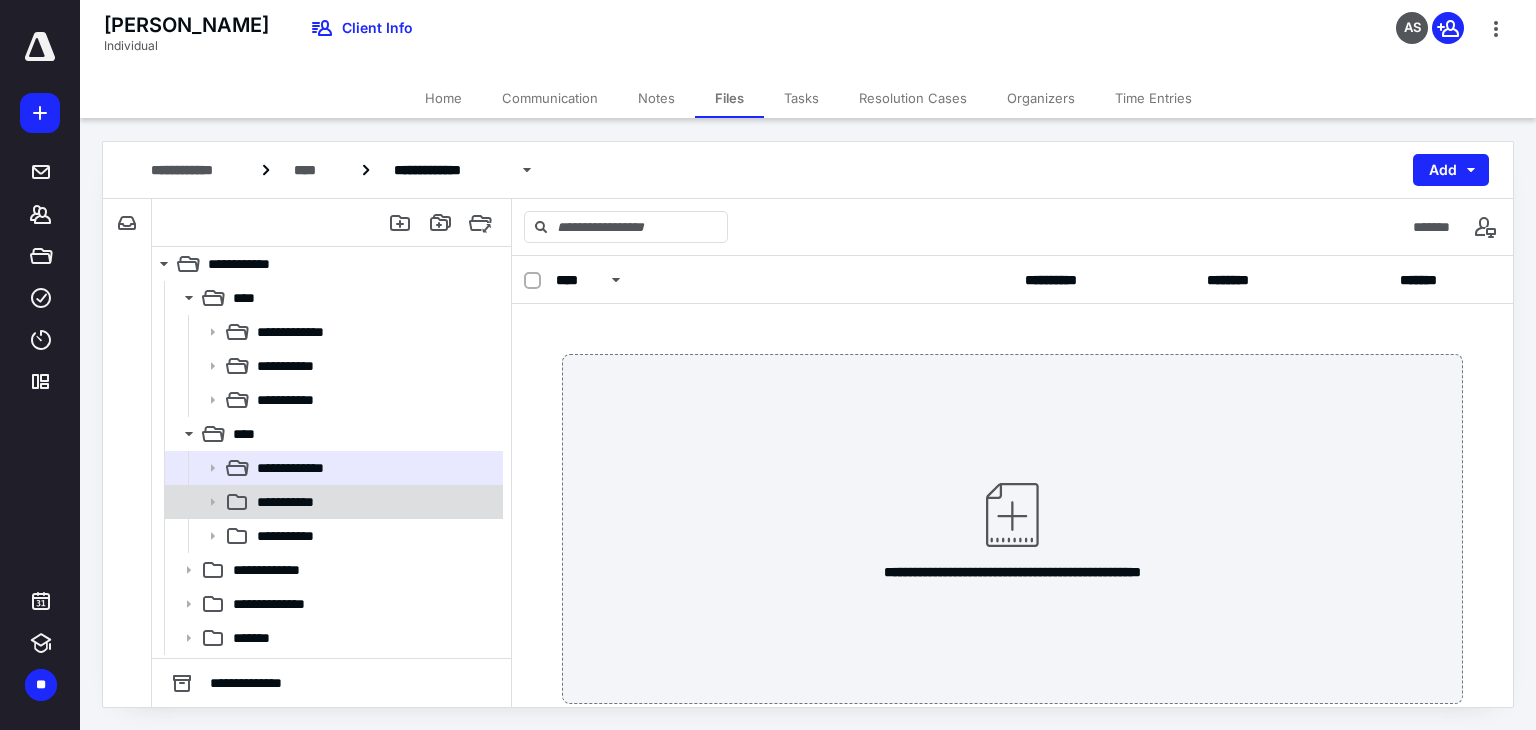 click on "**********" at bounding box center (374, 502) 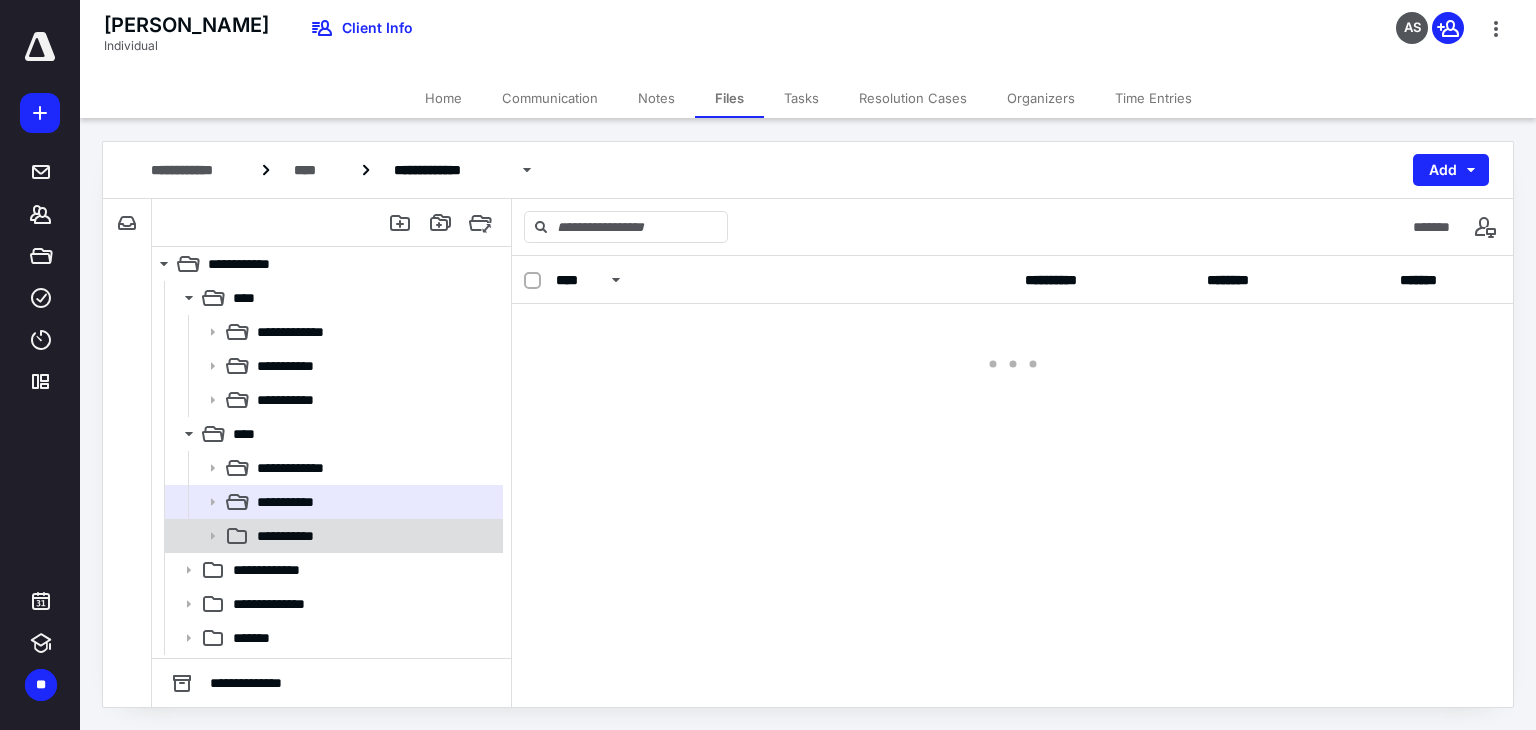 click on "**********" at bounding box center (374, 536) 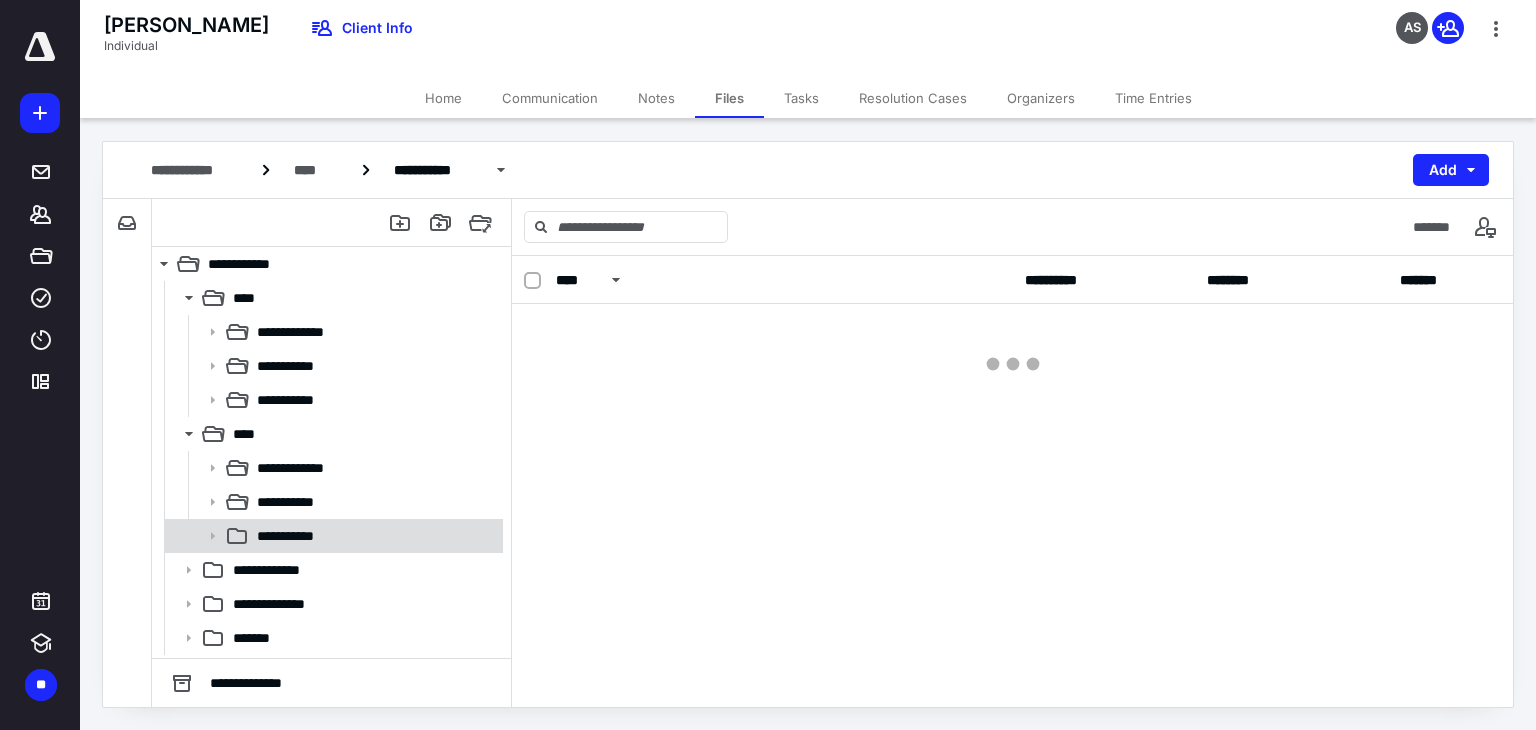 click on "**********" at bounding box center [374, 536] 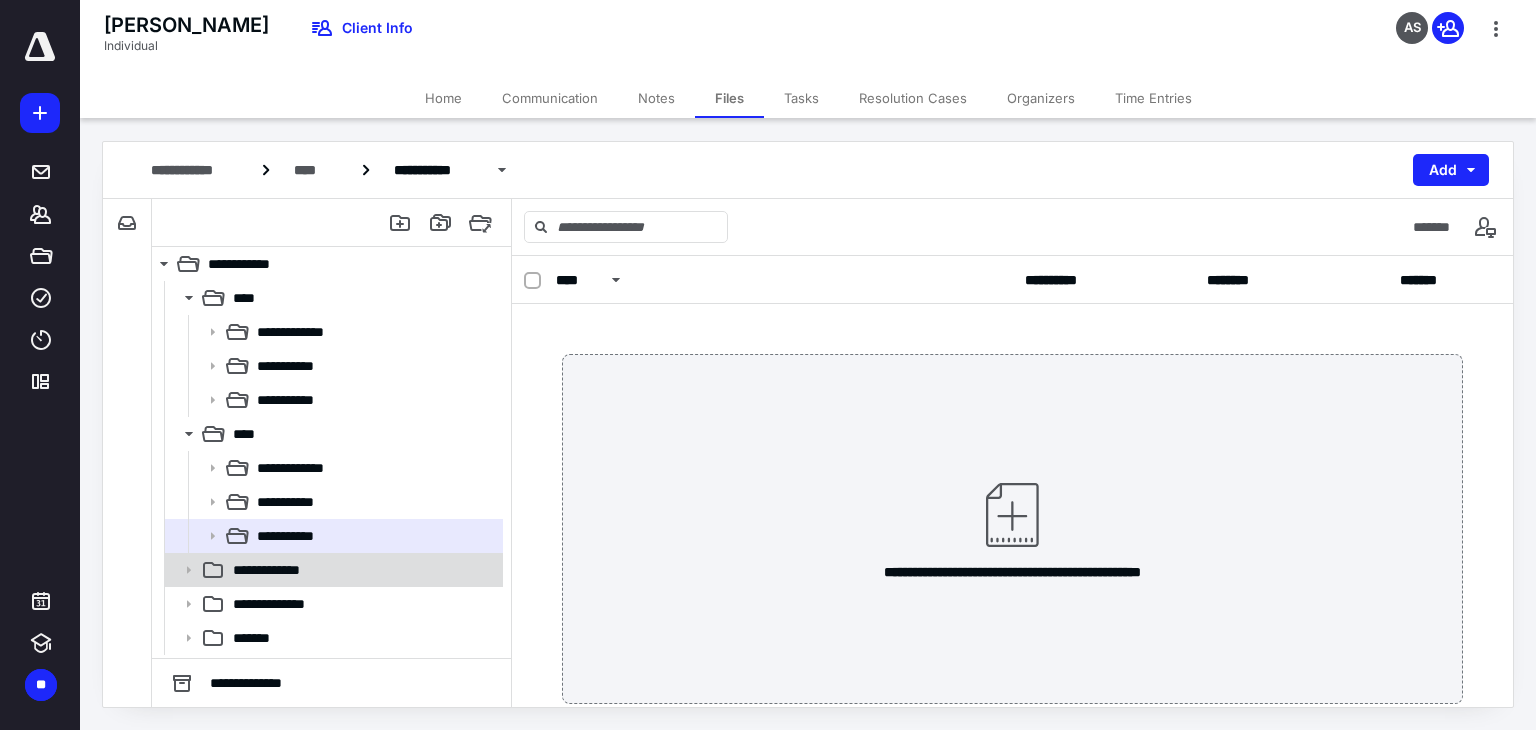 click on "**********" at bounding box center [362, 570] 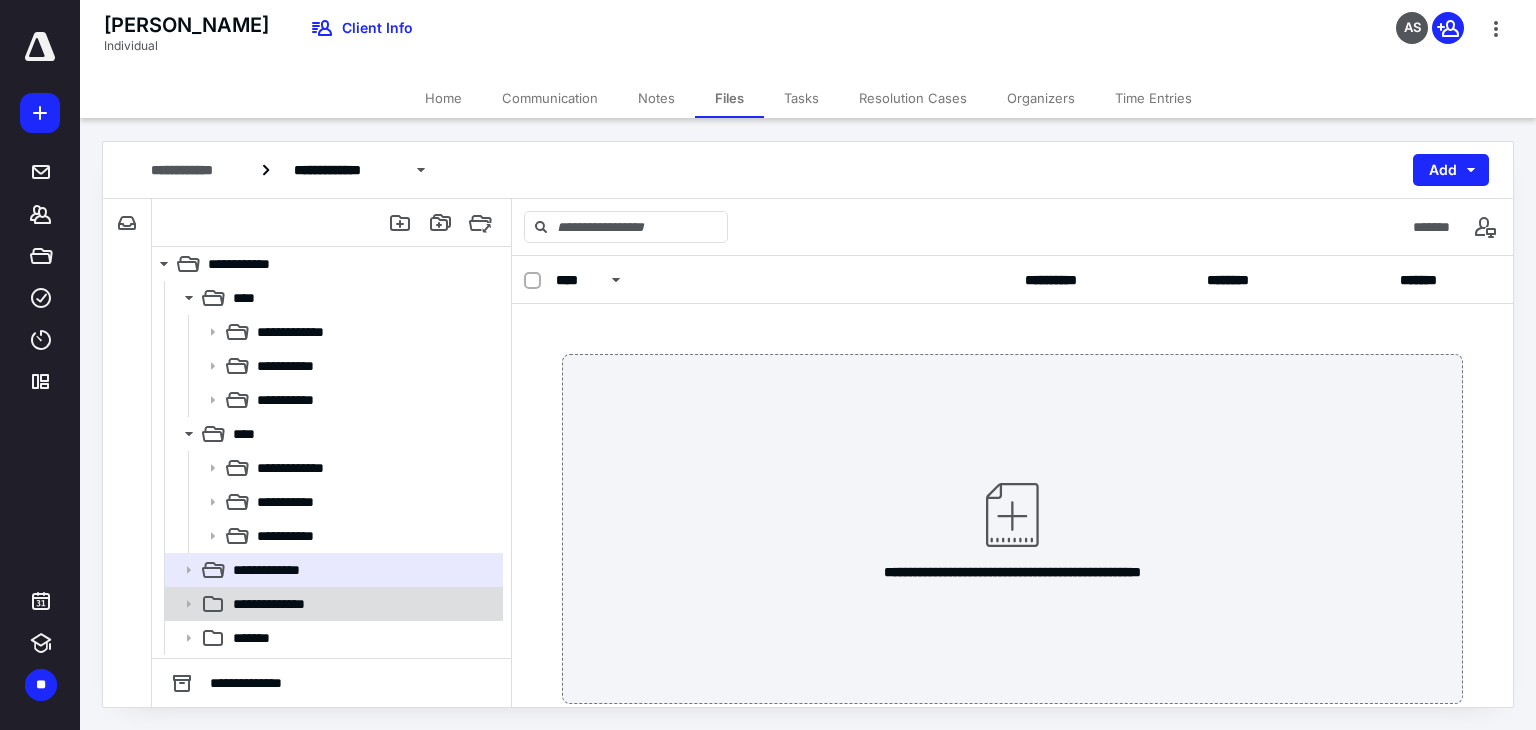 click on "**********" at bounding box center [362, 604] 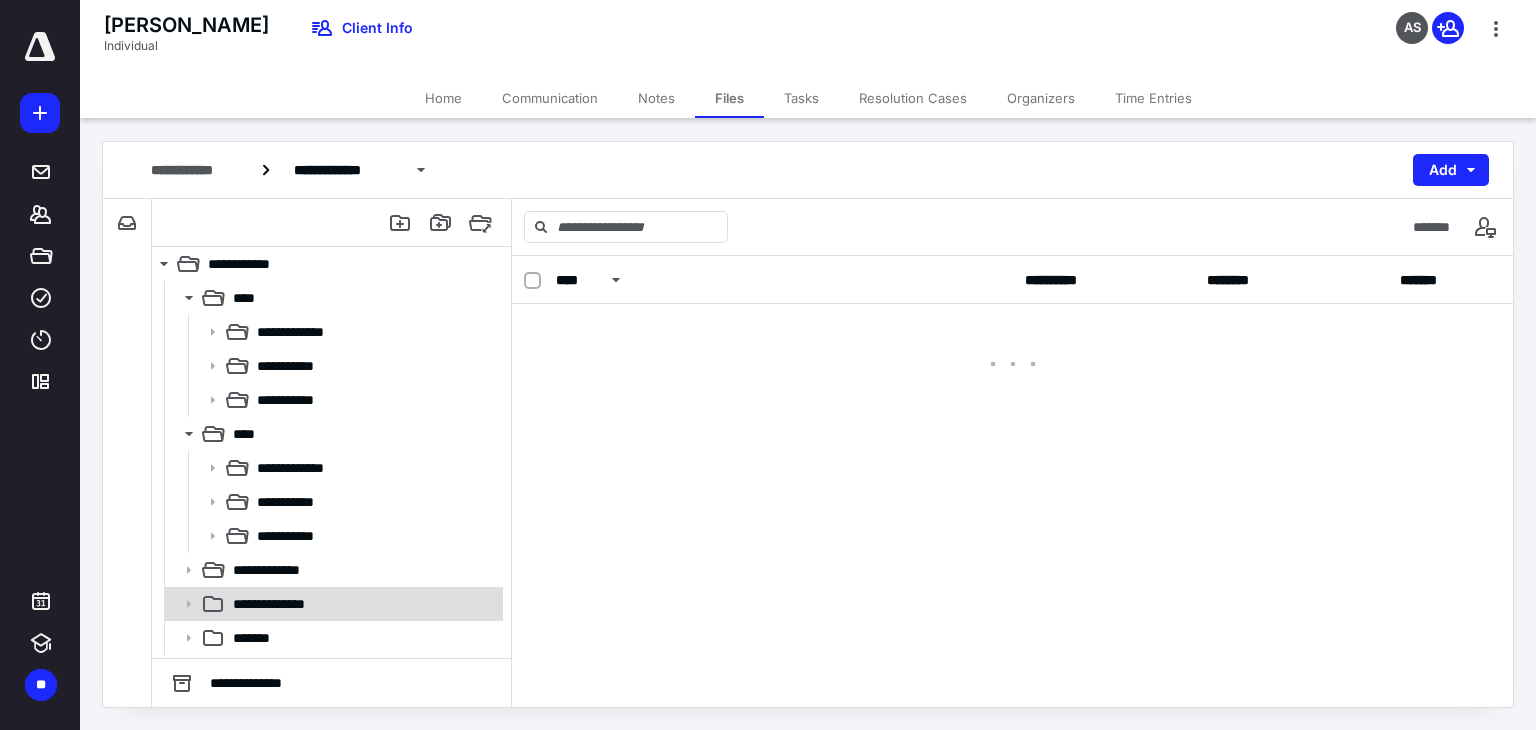 click on "**********" at bounding box center (362, 604) 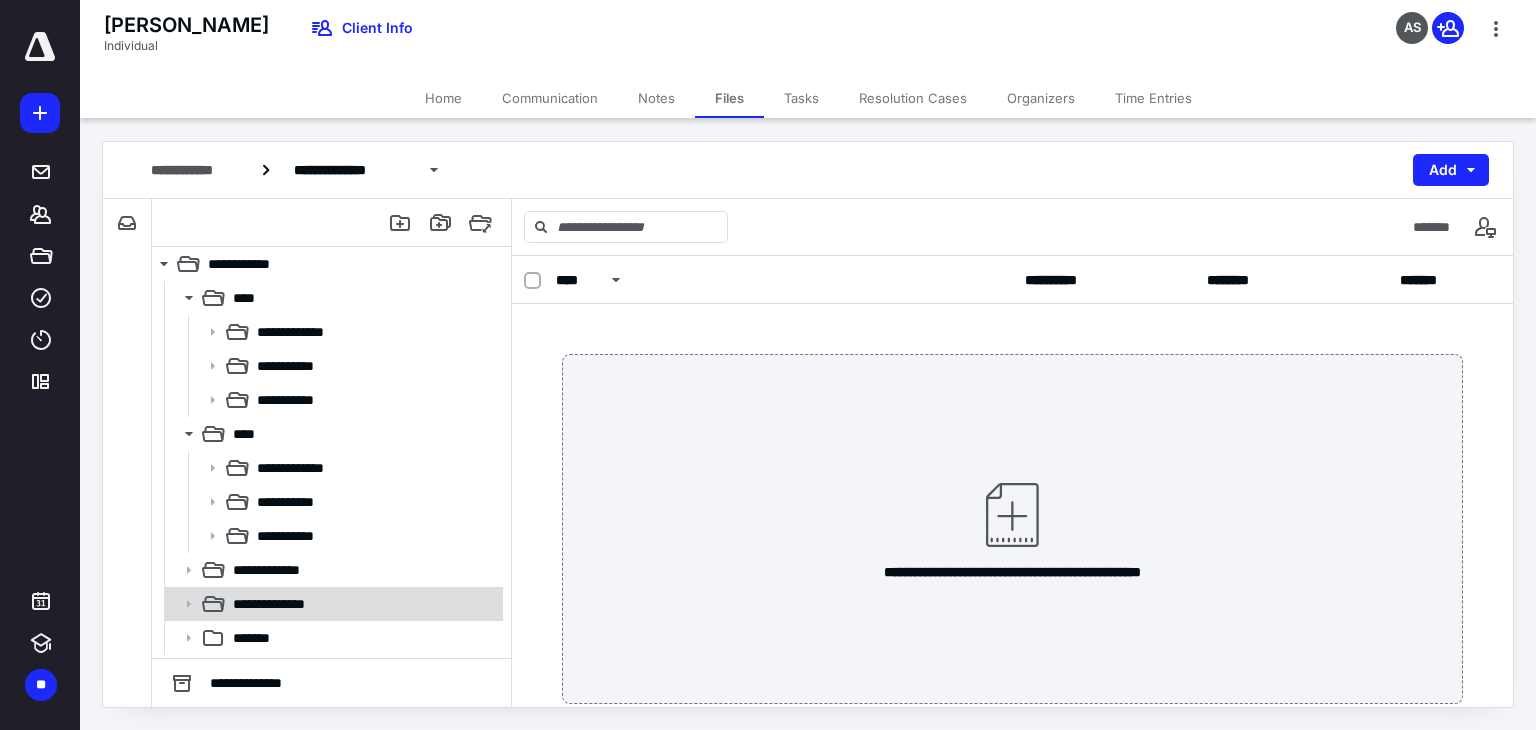 click on "**********" at bounding box center [332, 604] 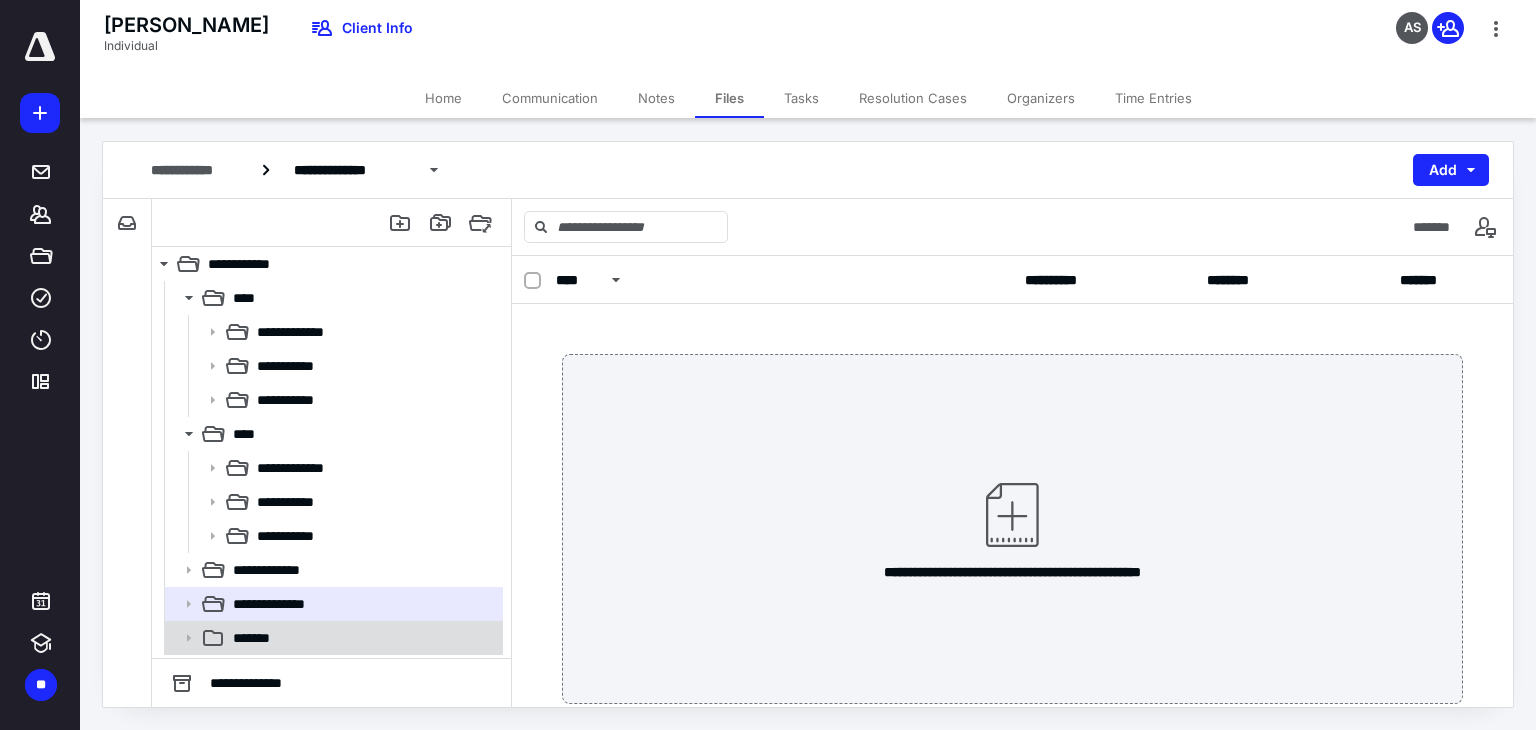 click on "*******" at bounding box center [362, 638] 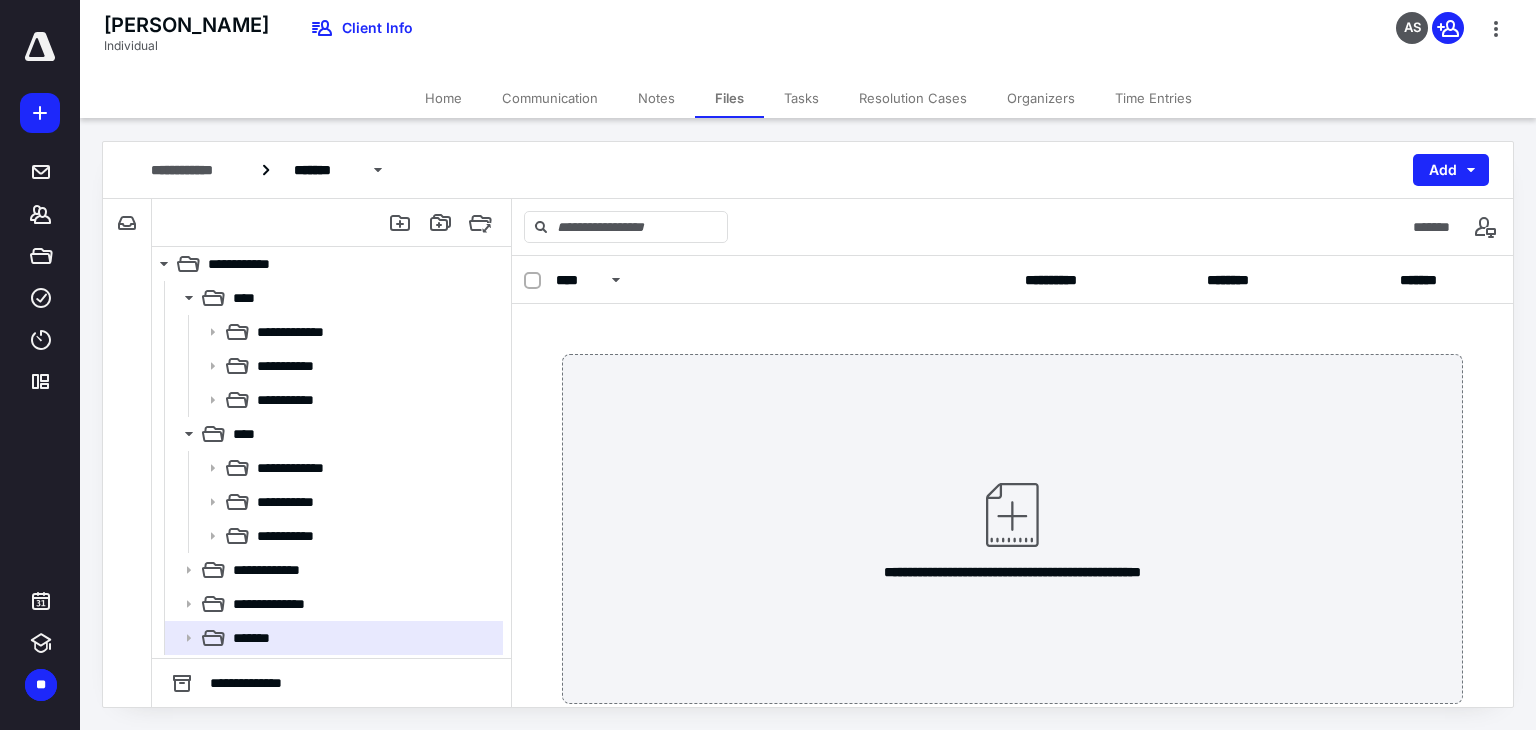 click on "Noah Rolette Individual Client Info AS" at bounding box center (808, 39) 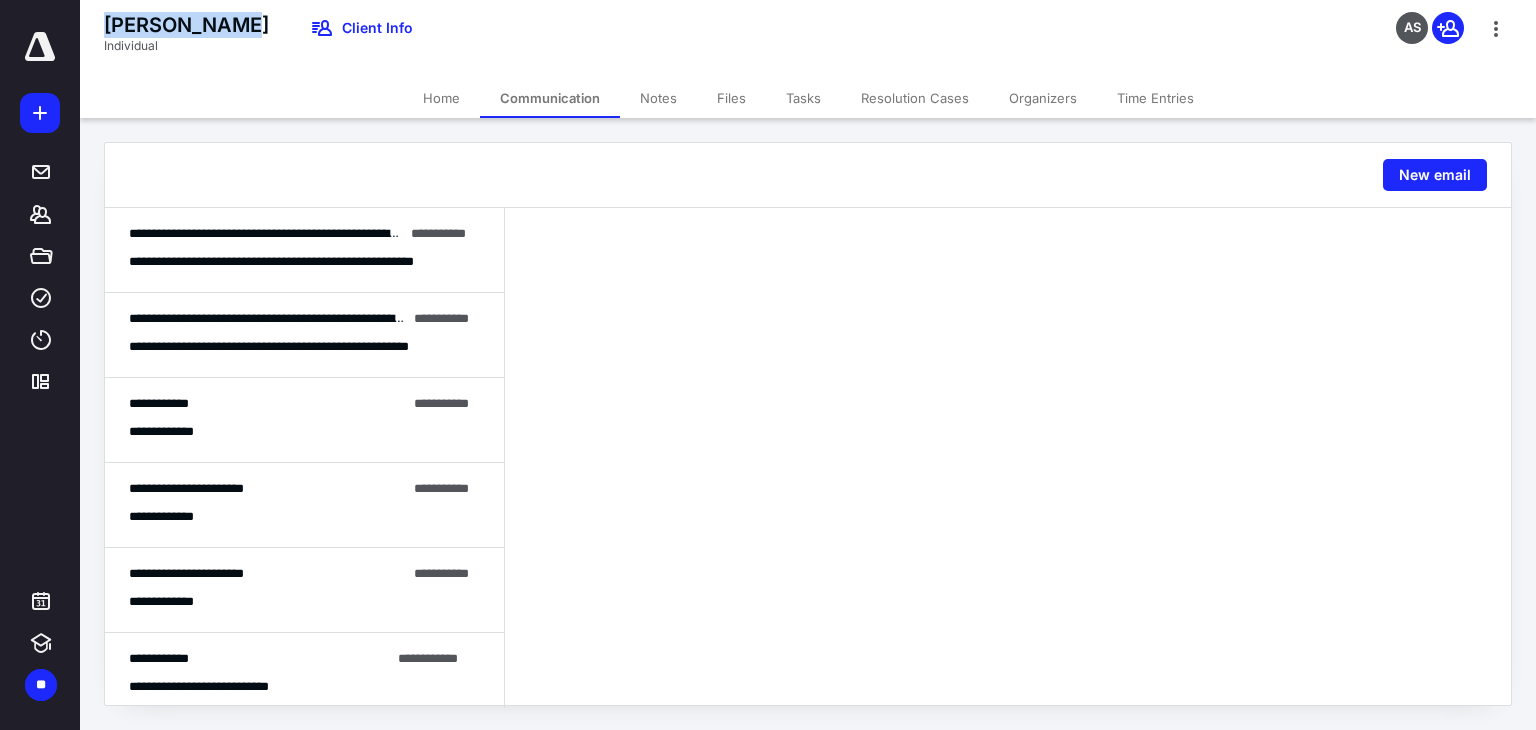 drag, startPoint x: 237, startPoint y: 29, endPoint x: 100, endPoint y: 25, distance: 137.05838 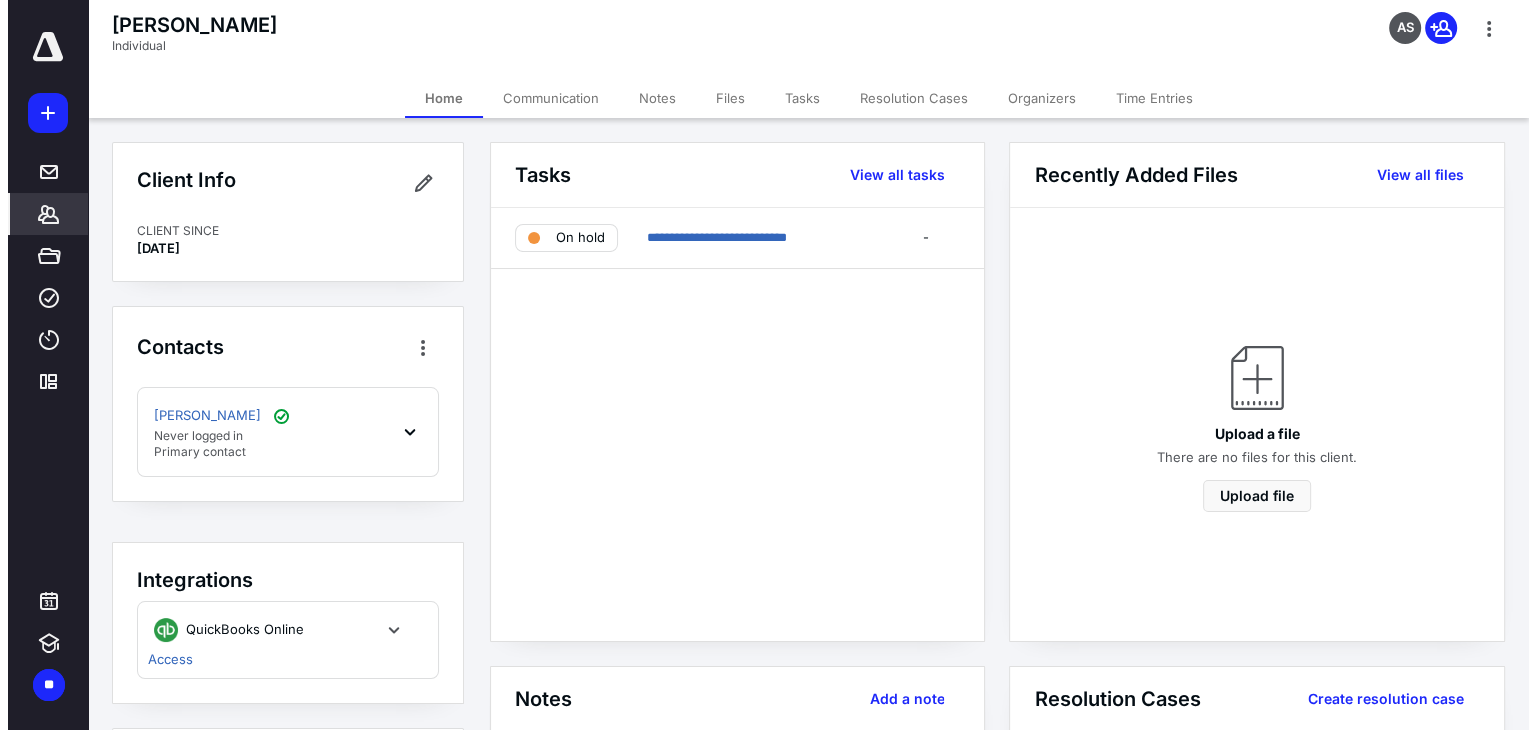 scroll, scrollTop: 0, scrollLeft: 0, axis: both 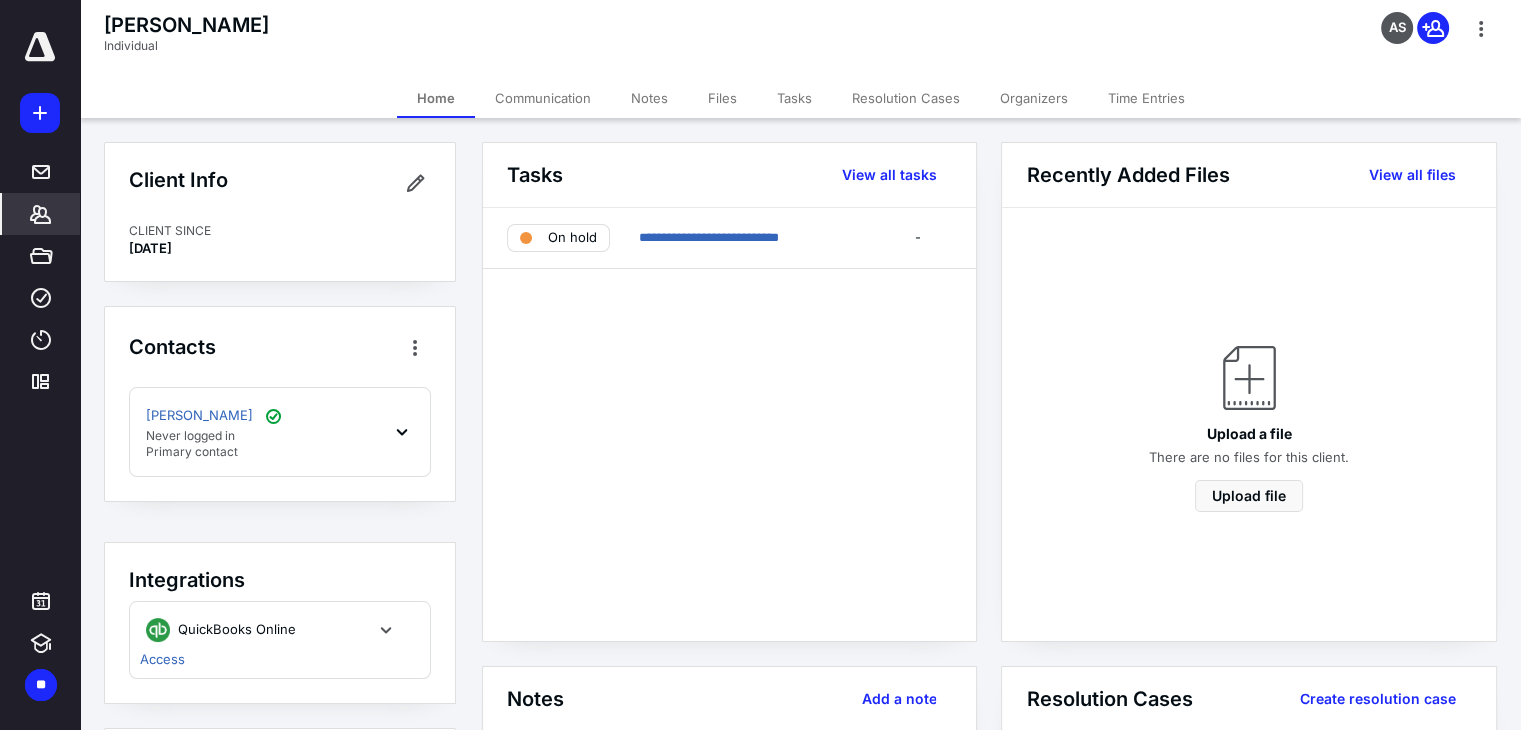 click on "Notes" at bounding box center (649, 98) 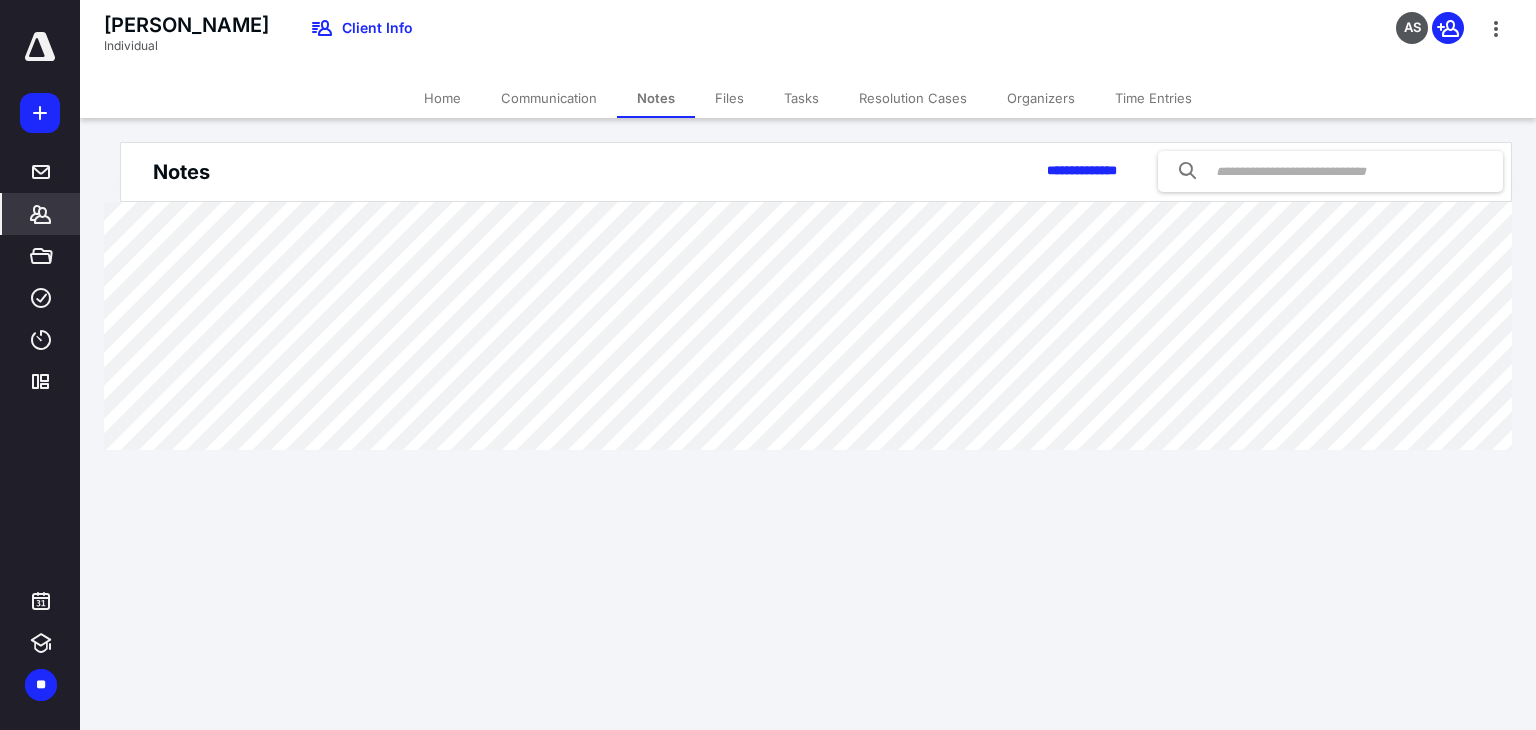 click on "Communication" at bounding box center [549, 98] 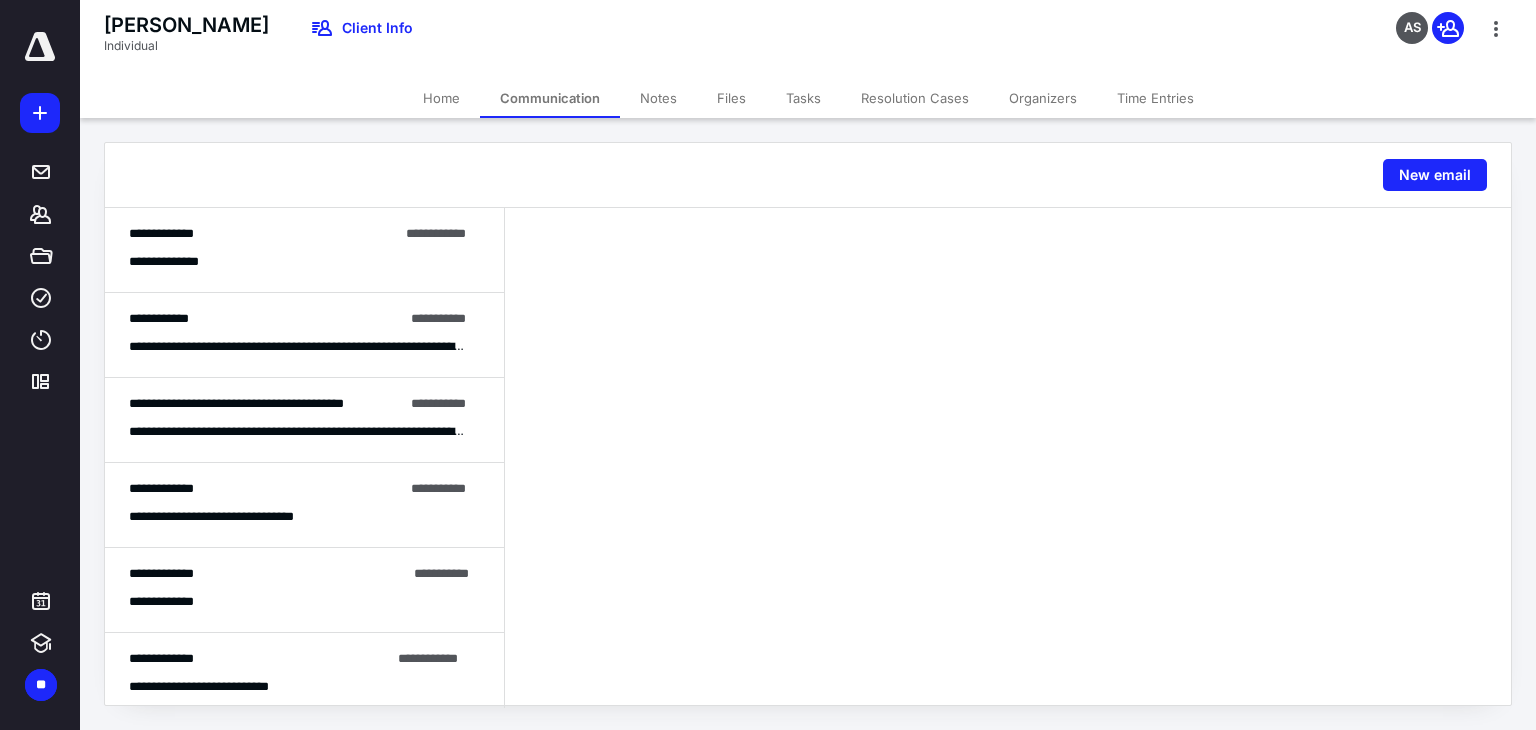 click on "**********" at bounding box center (233, 517) 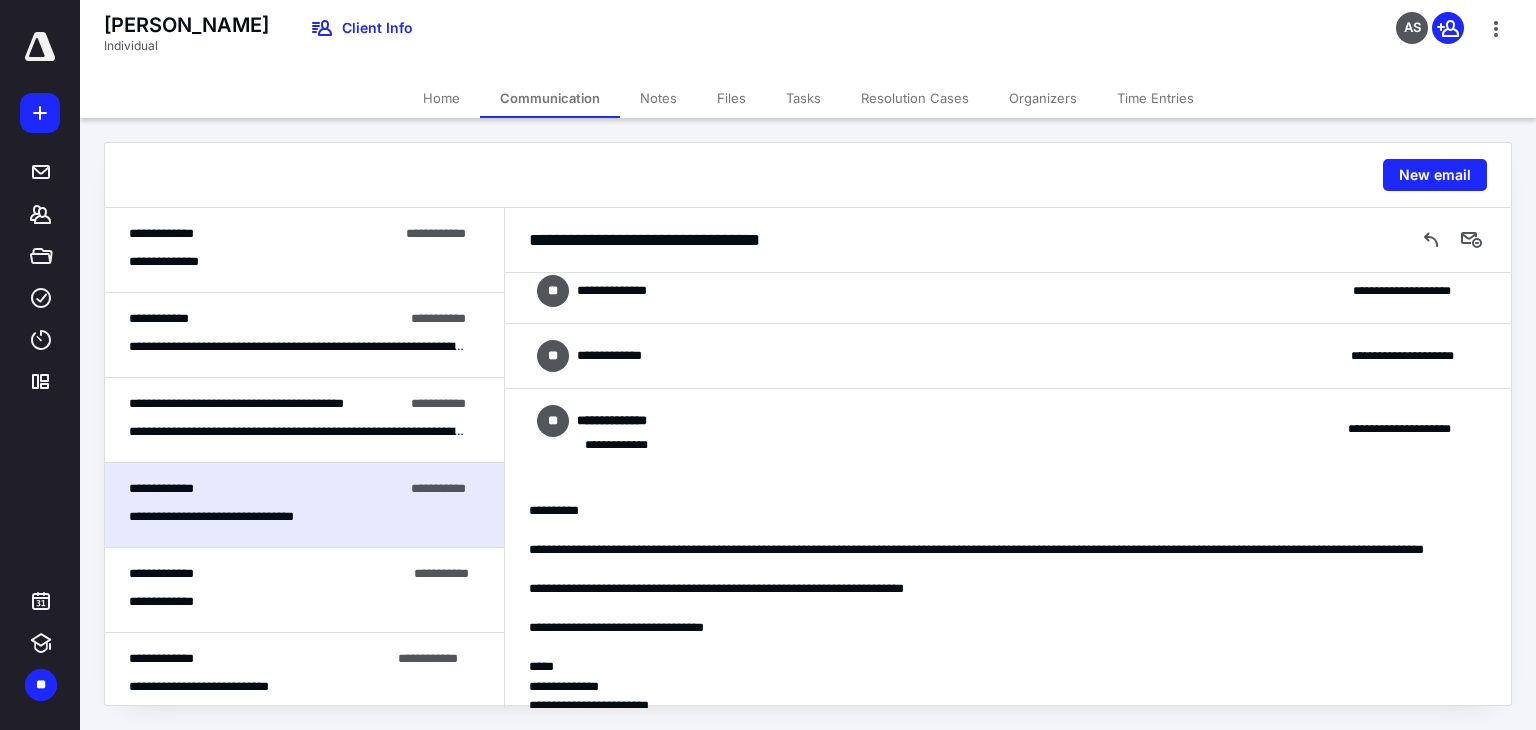 scroll, scrollTop: 0, scrollLeft: 0, axis: both 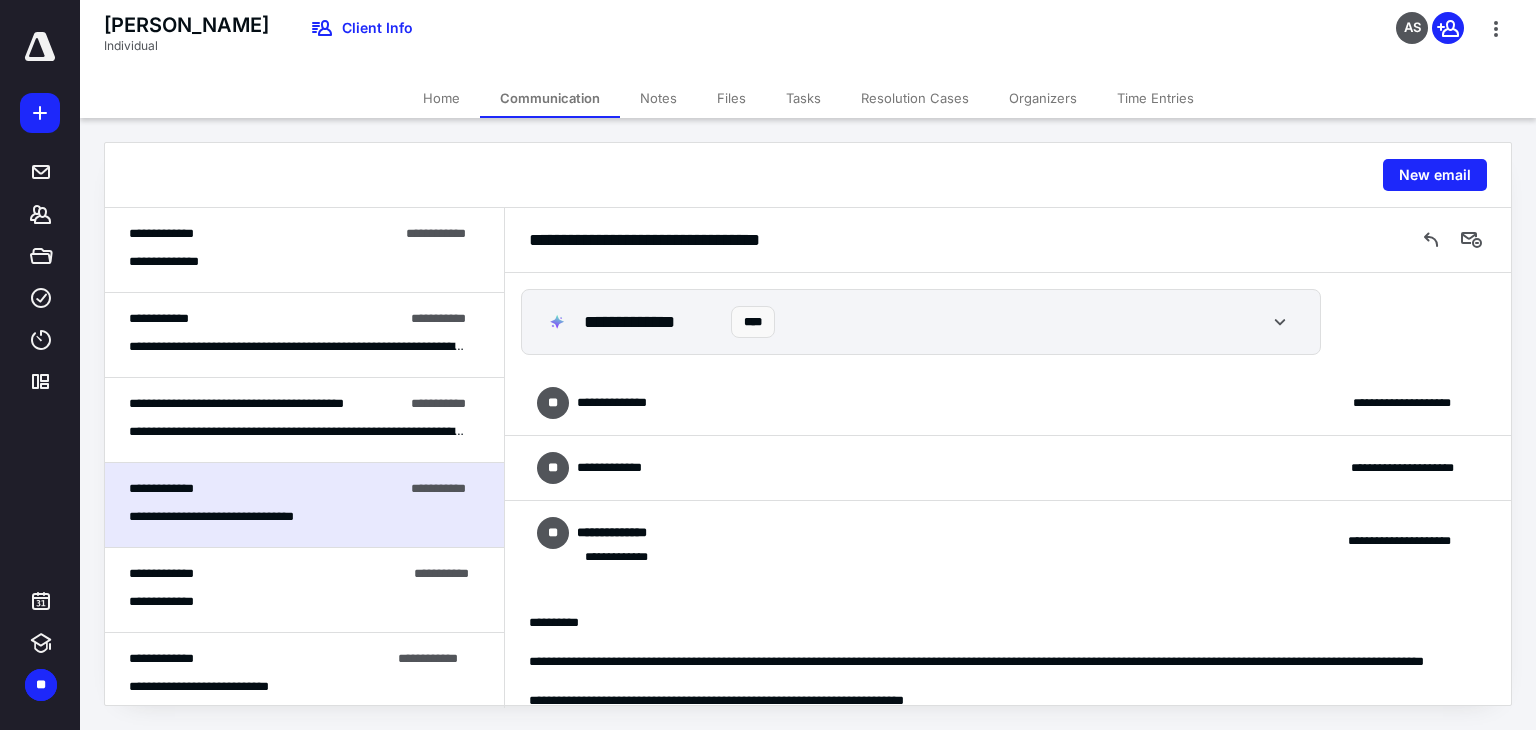 click on "**********" at bounding box center [1008, 403] 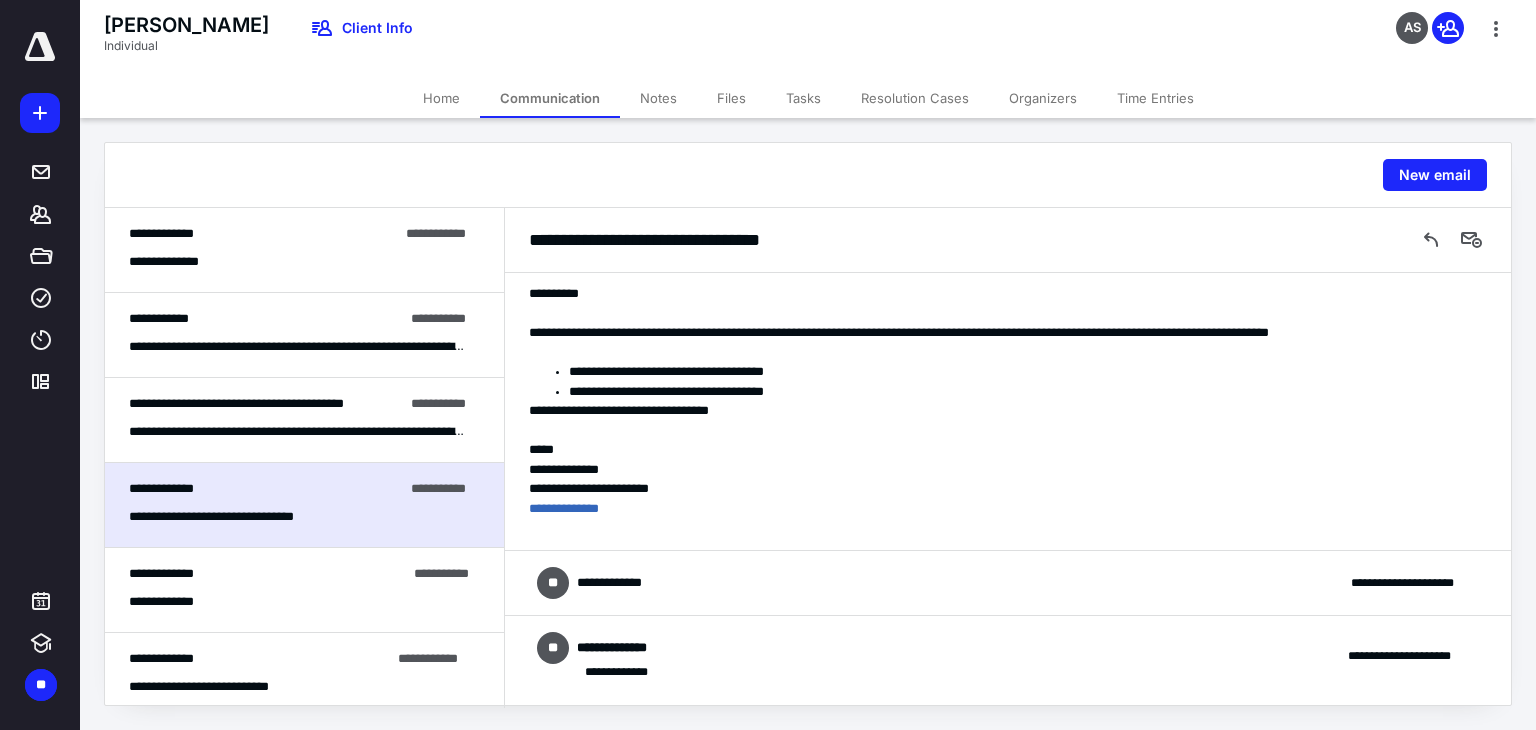 scroll, scrollTop: 300, scrollLeft: 0, axis: vertical 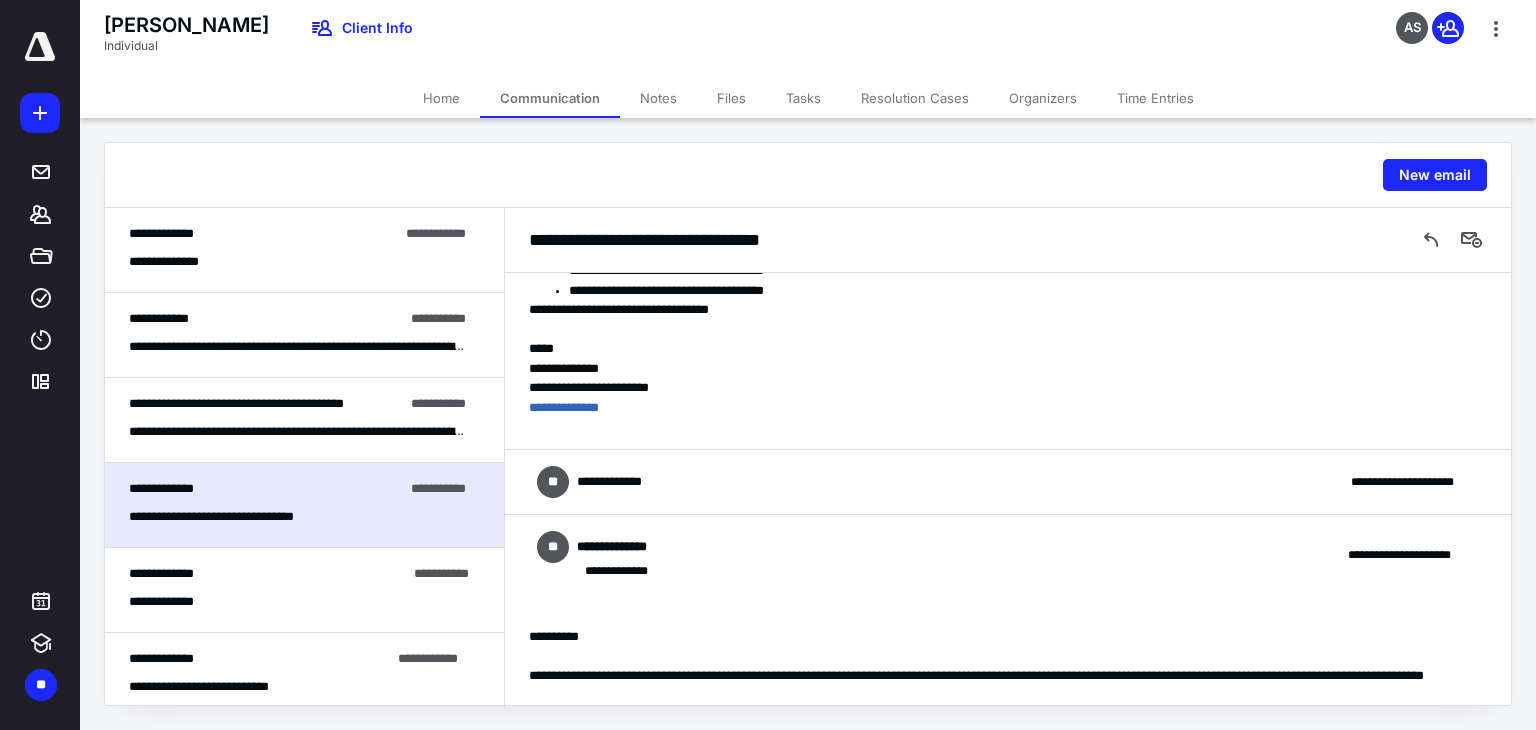 click on "**********" at bounding box center [1008, 482] 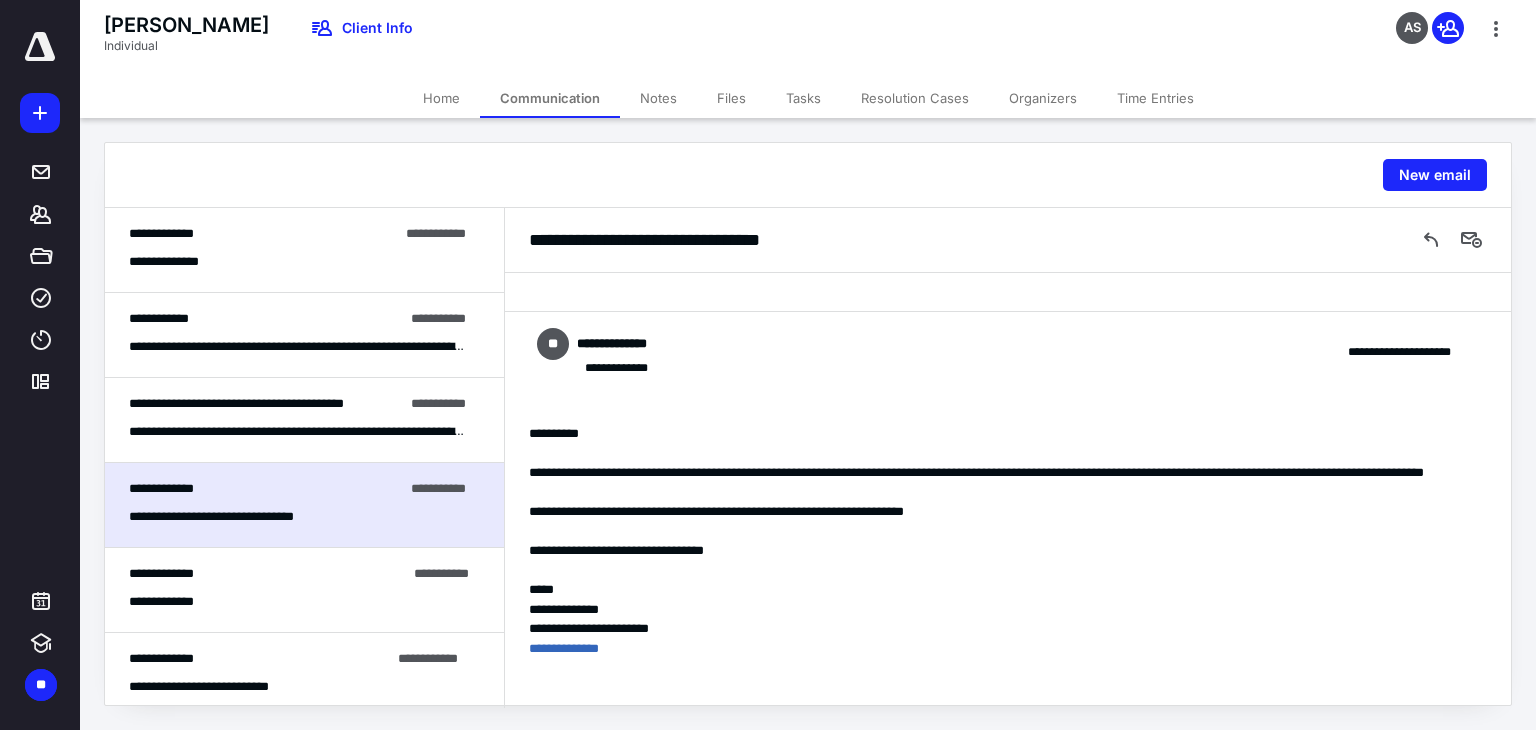 scroll, scrollTop: 701, scrollLeft: 0, axis: vertical 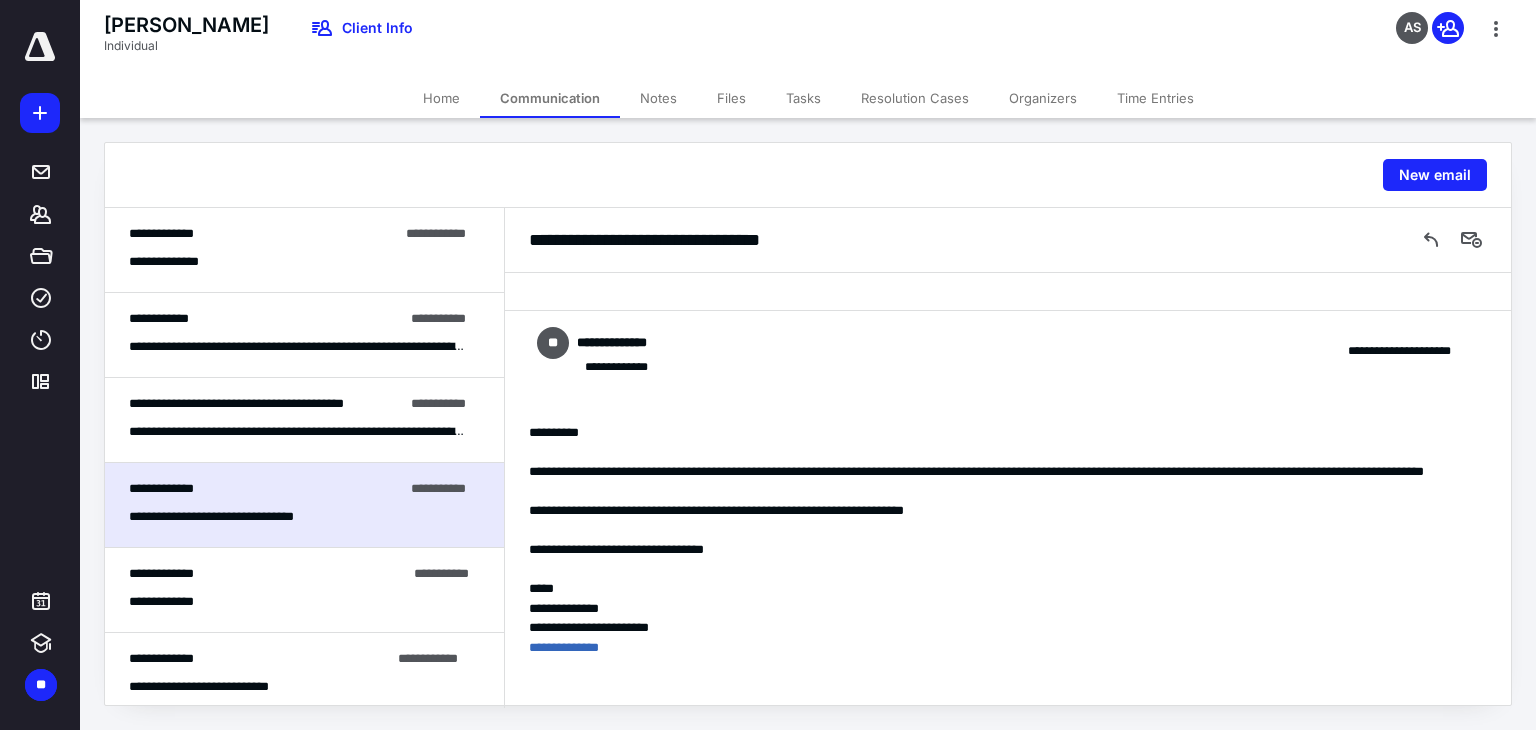 click on "**********" at bounding box center (304, 420) 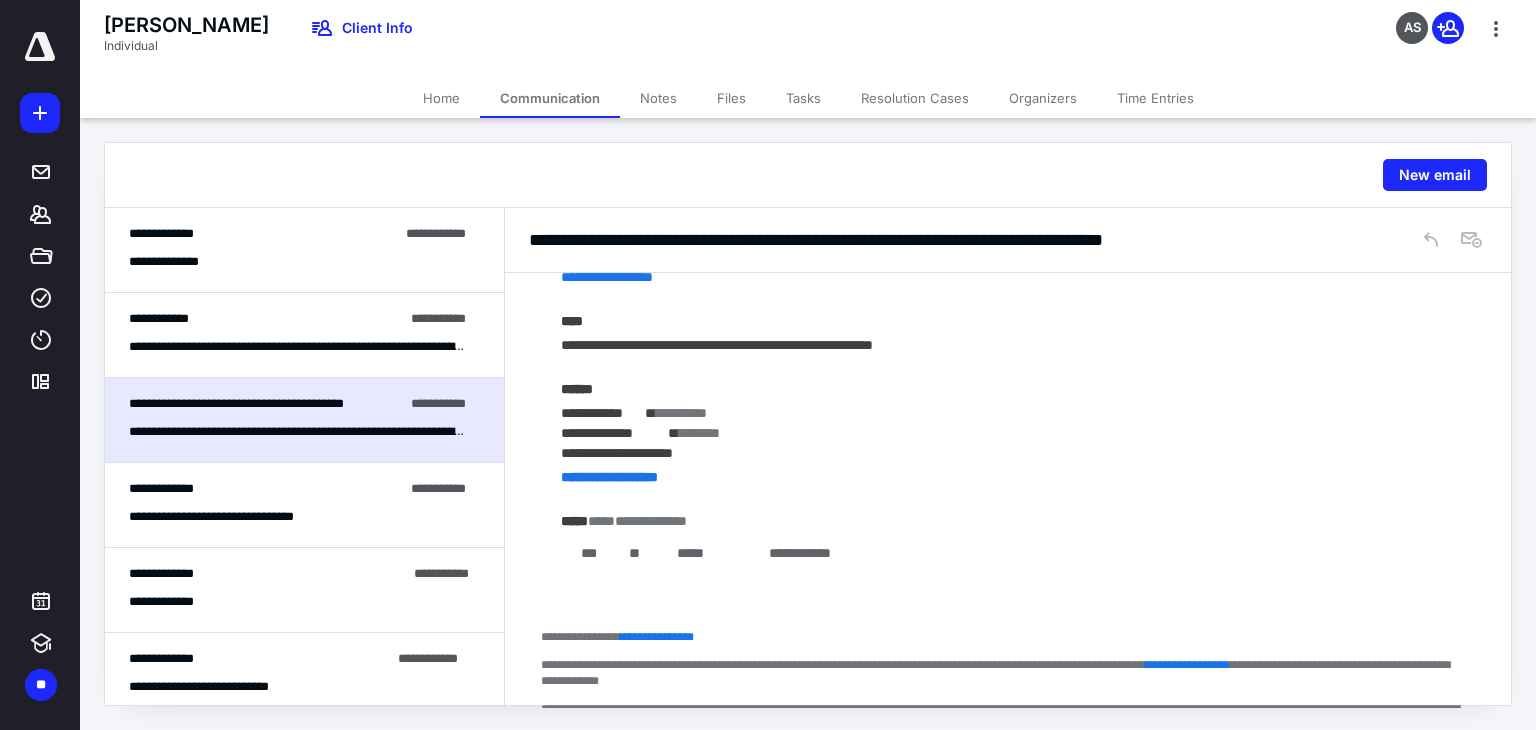 scroll, scrollTop: 572, scrollLeft: 0, axis: vertical 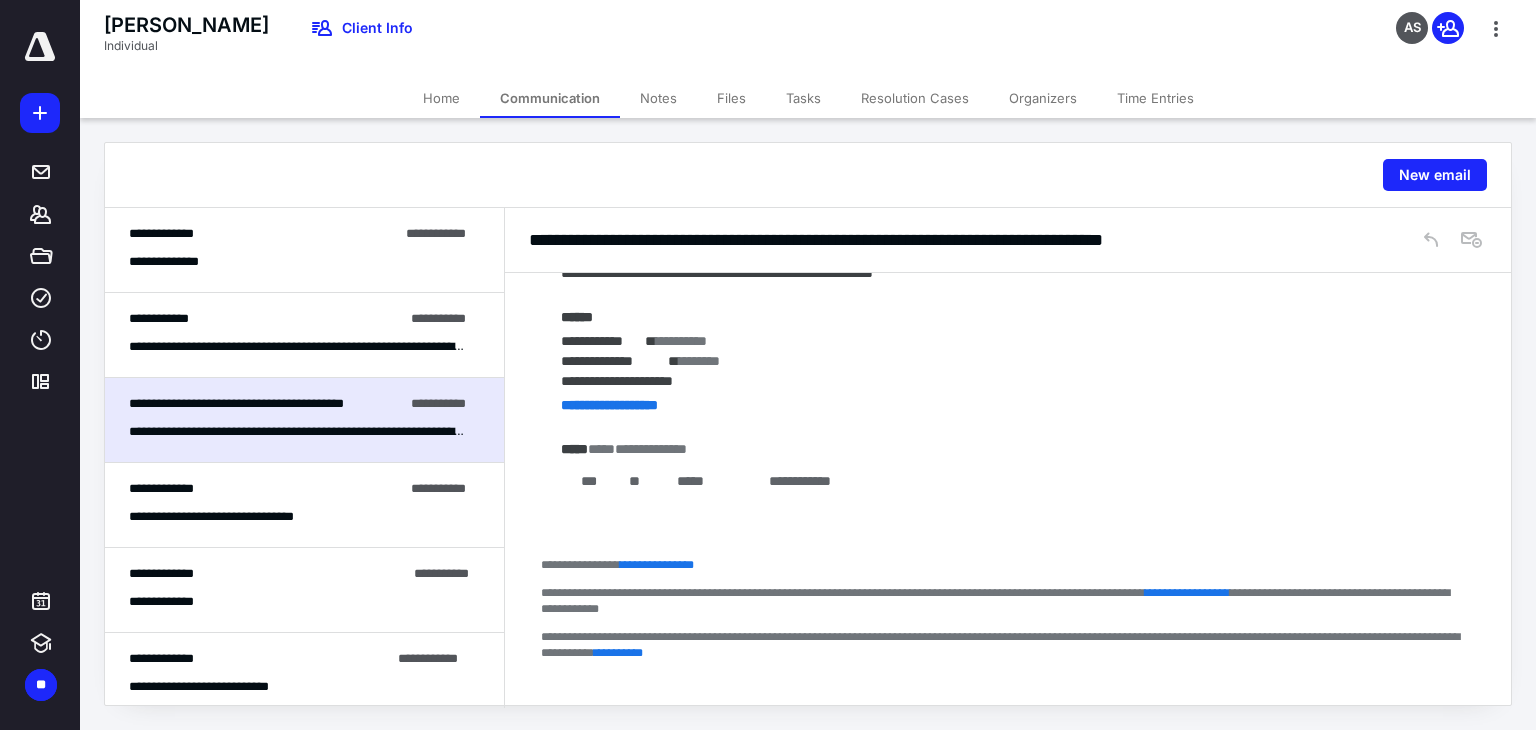 click on "**********" at bounding box center (297, 347) 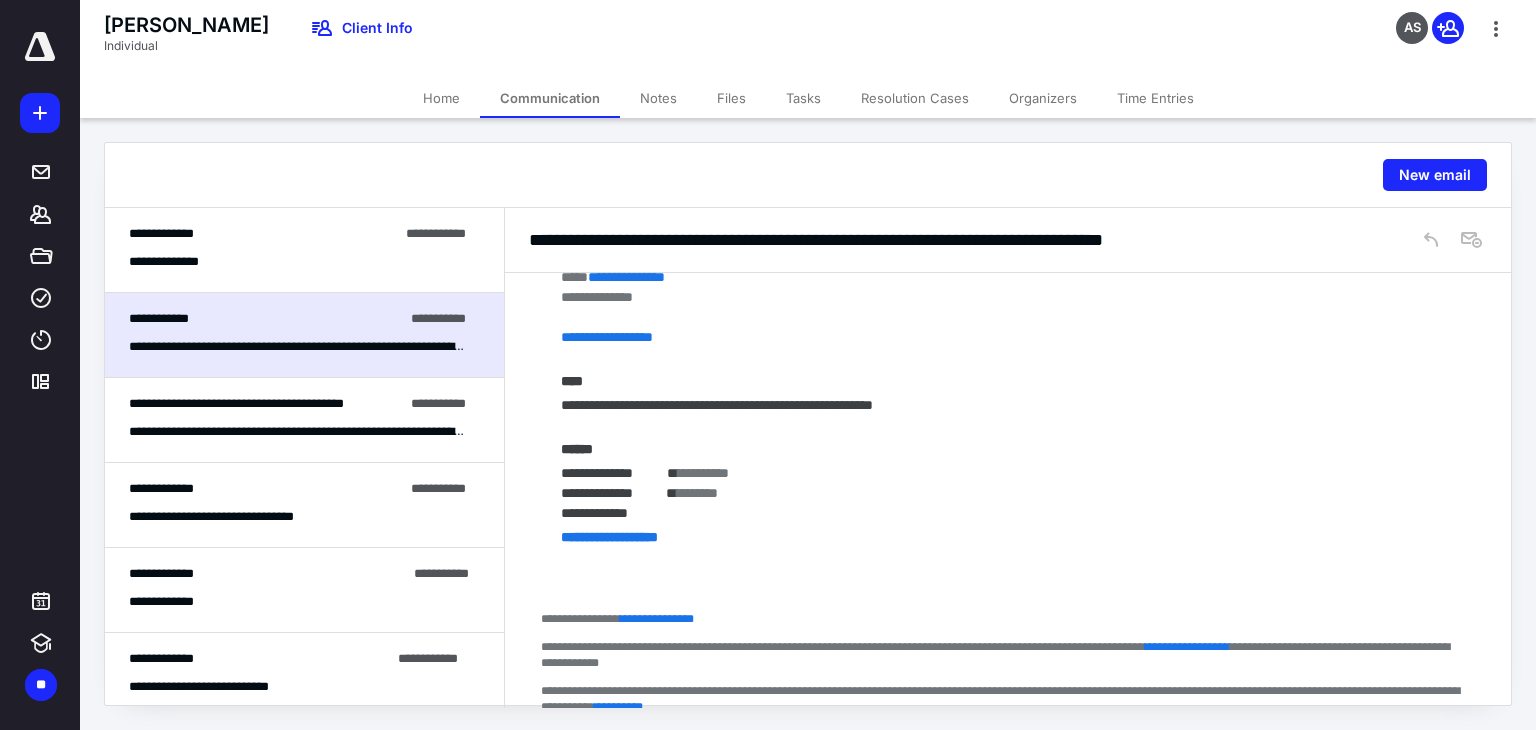 scroll, scrollTop: 551, scrollLeft: 0, axis: vertical 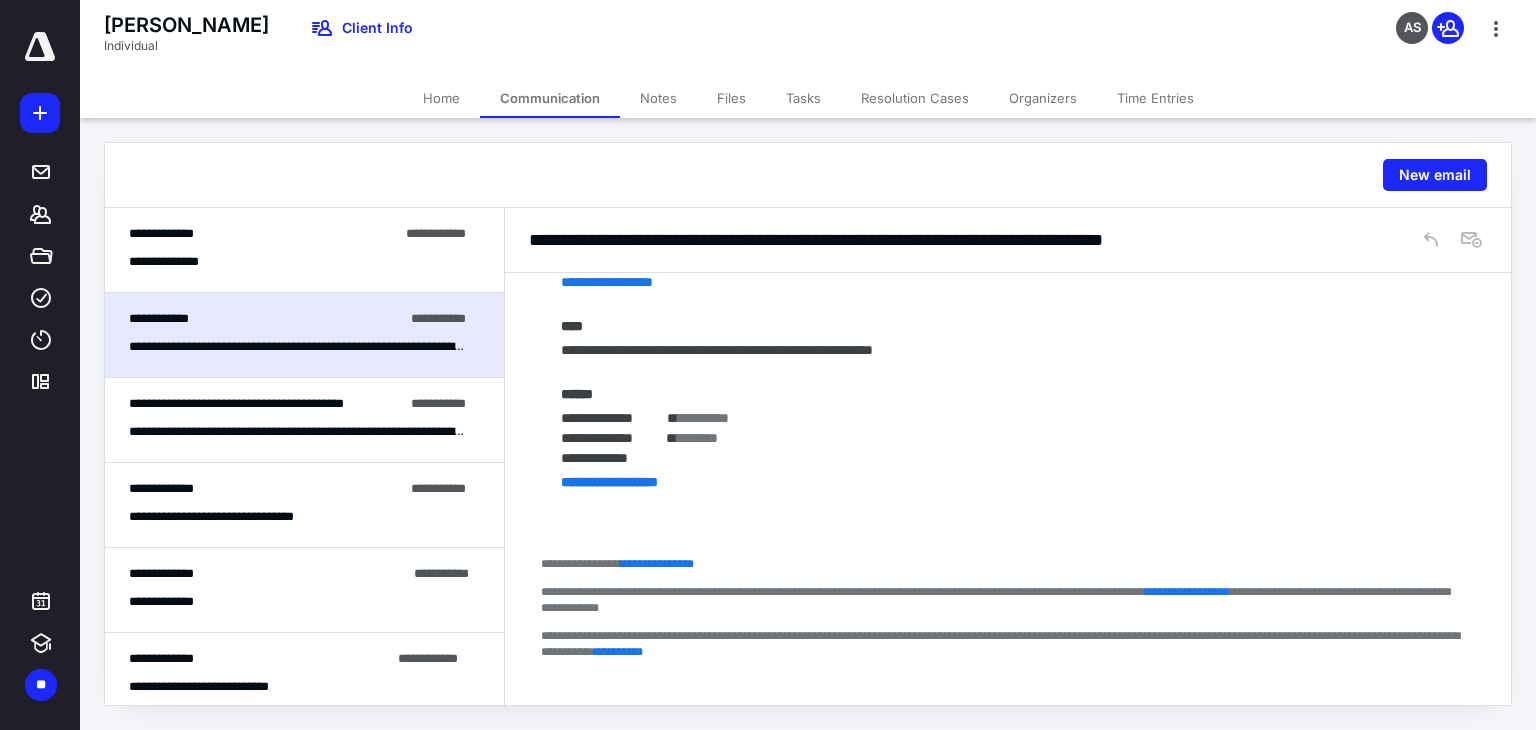 click on "**********" at bounding box center [304, 335] 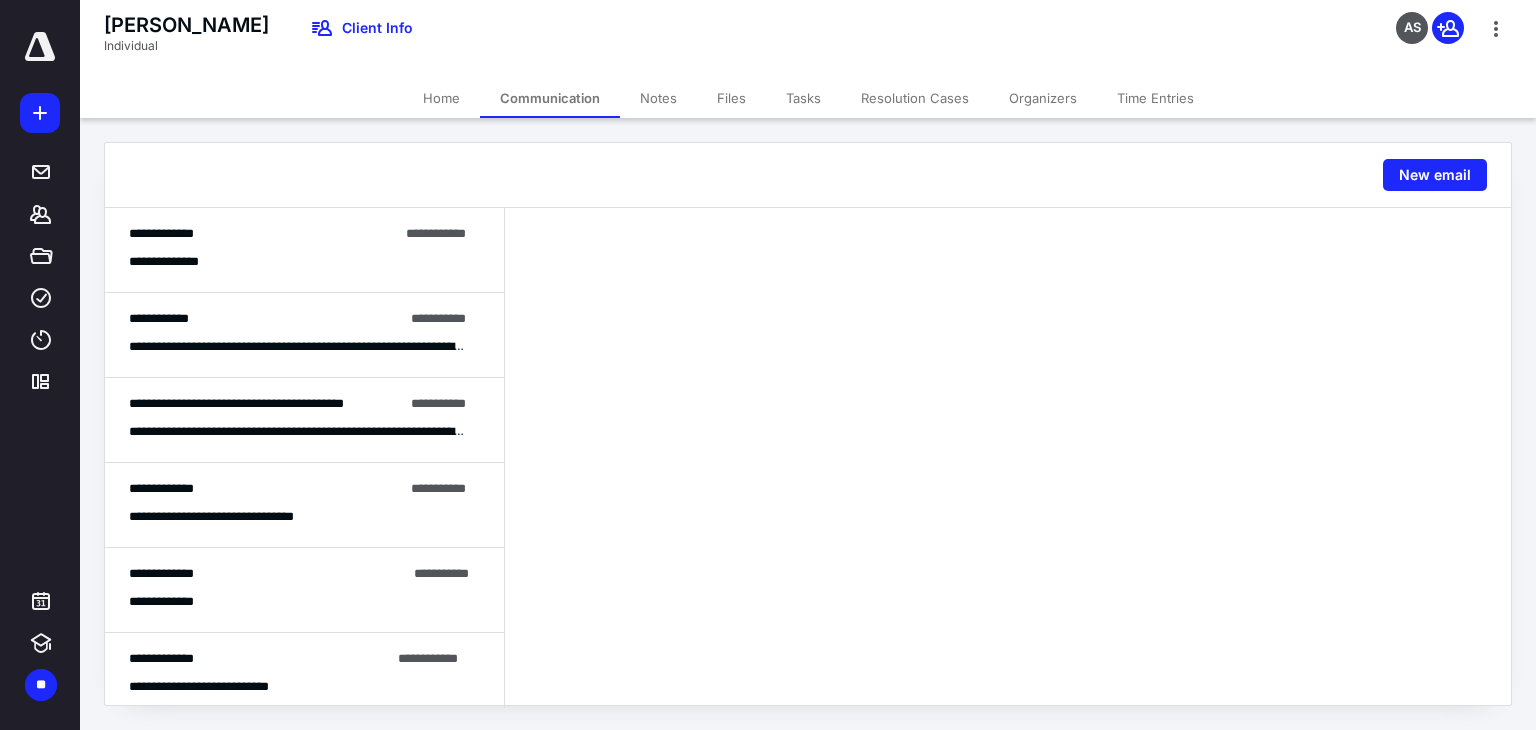 click on "**********" at bounding box center [304, 250] 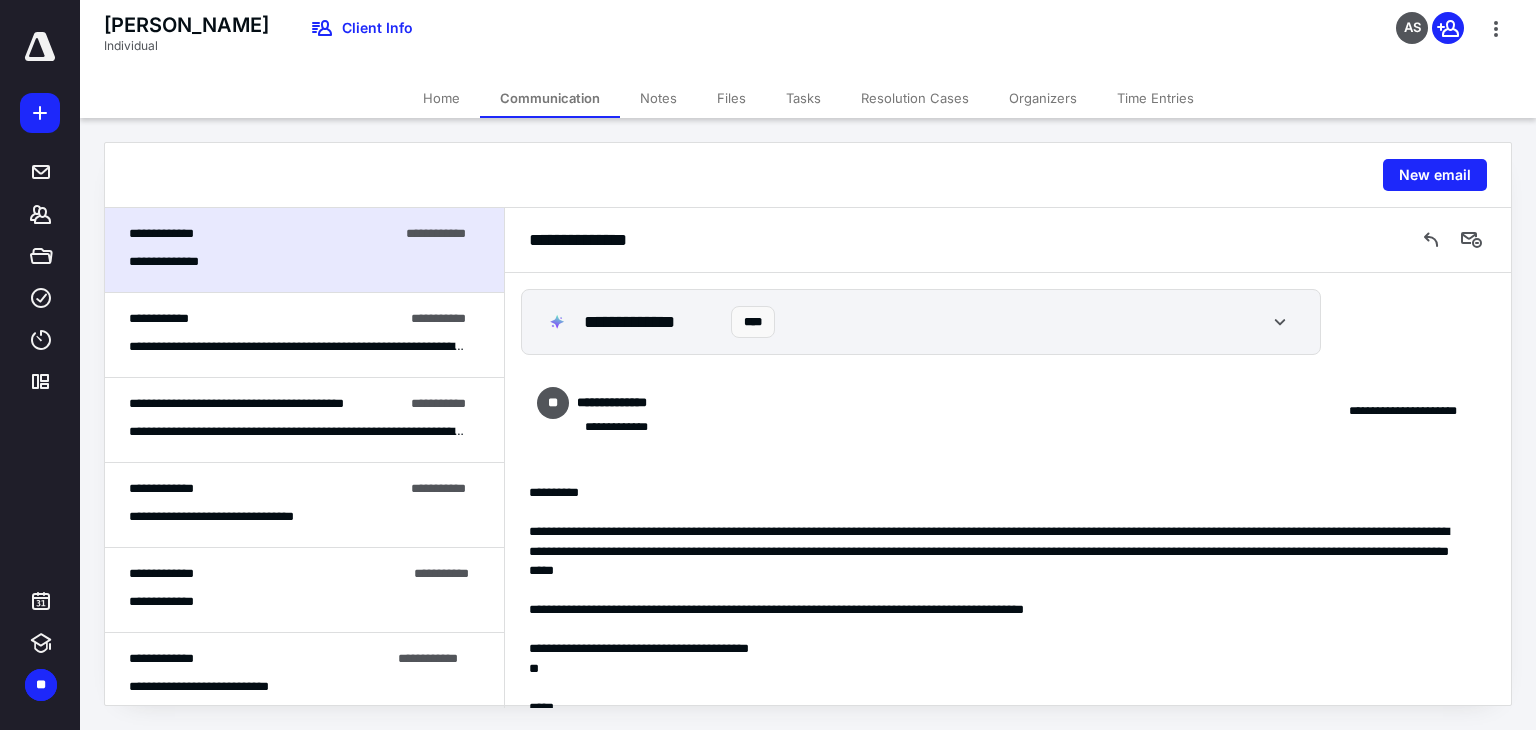 scroll, scrollTop: 100, scrollLeft: 0, axis: vertical 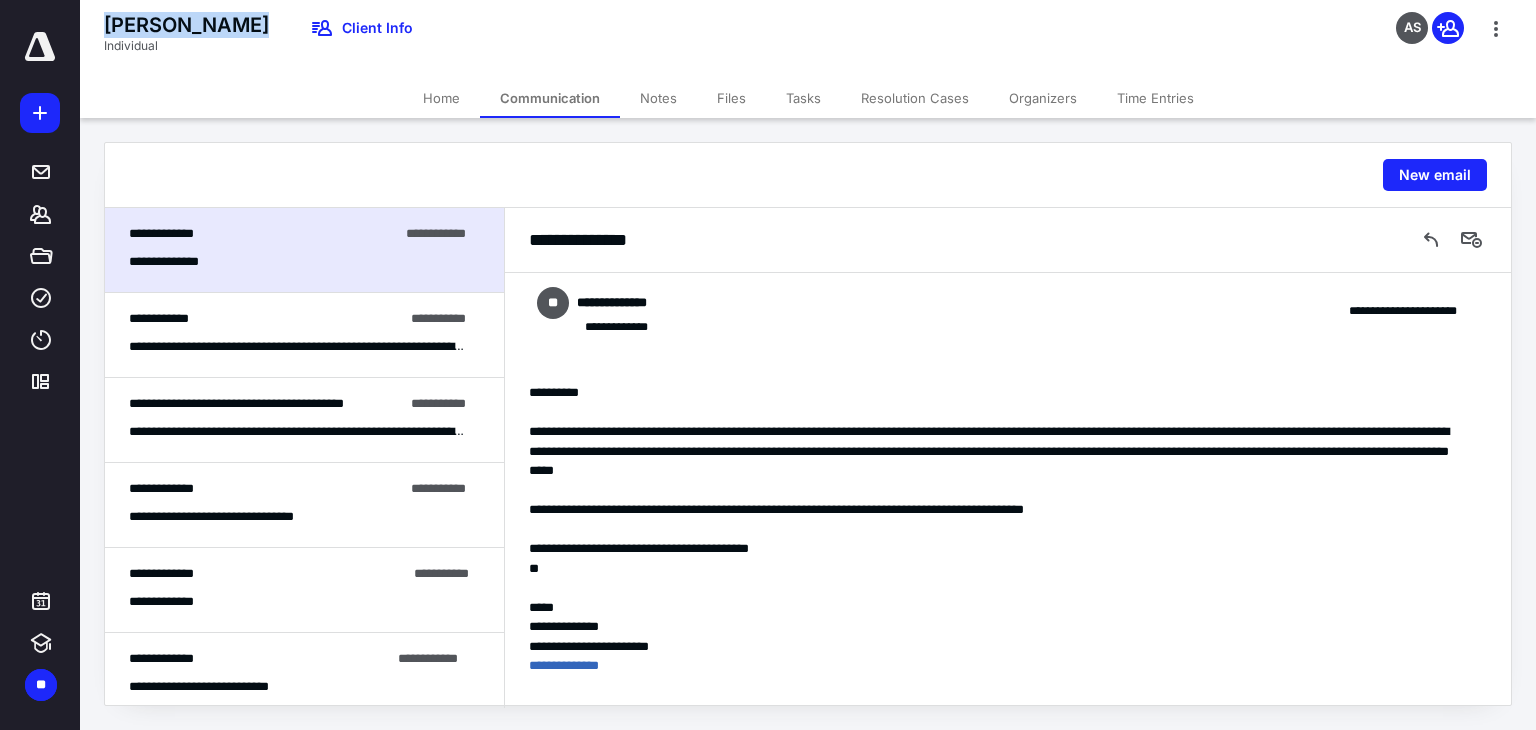 drag, startPoint x: 249, startPoint y: 25, endPoint x: 104, endPoint y: 14, distance: 145.41664 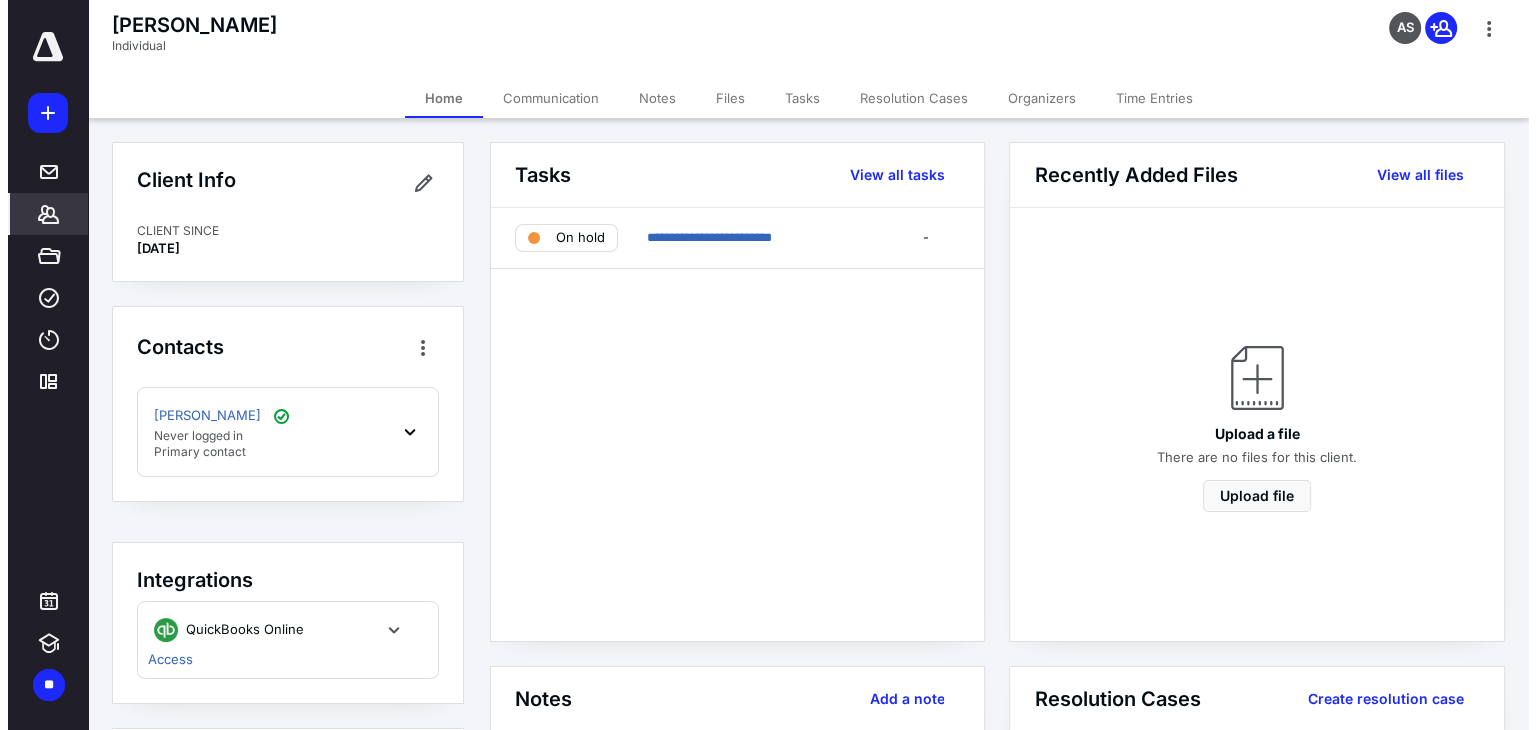scroll, scrollTop: 0, scrollLeft: 0, axis: both 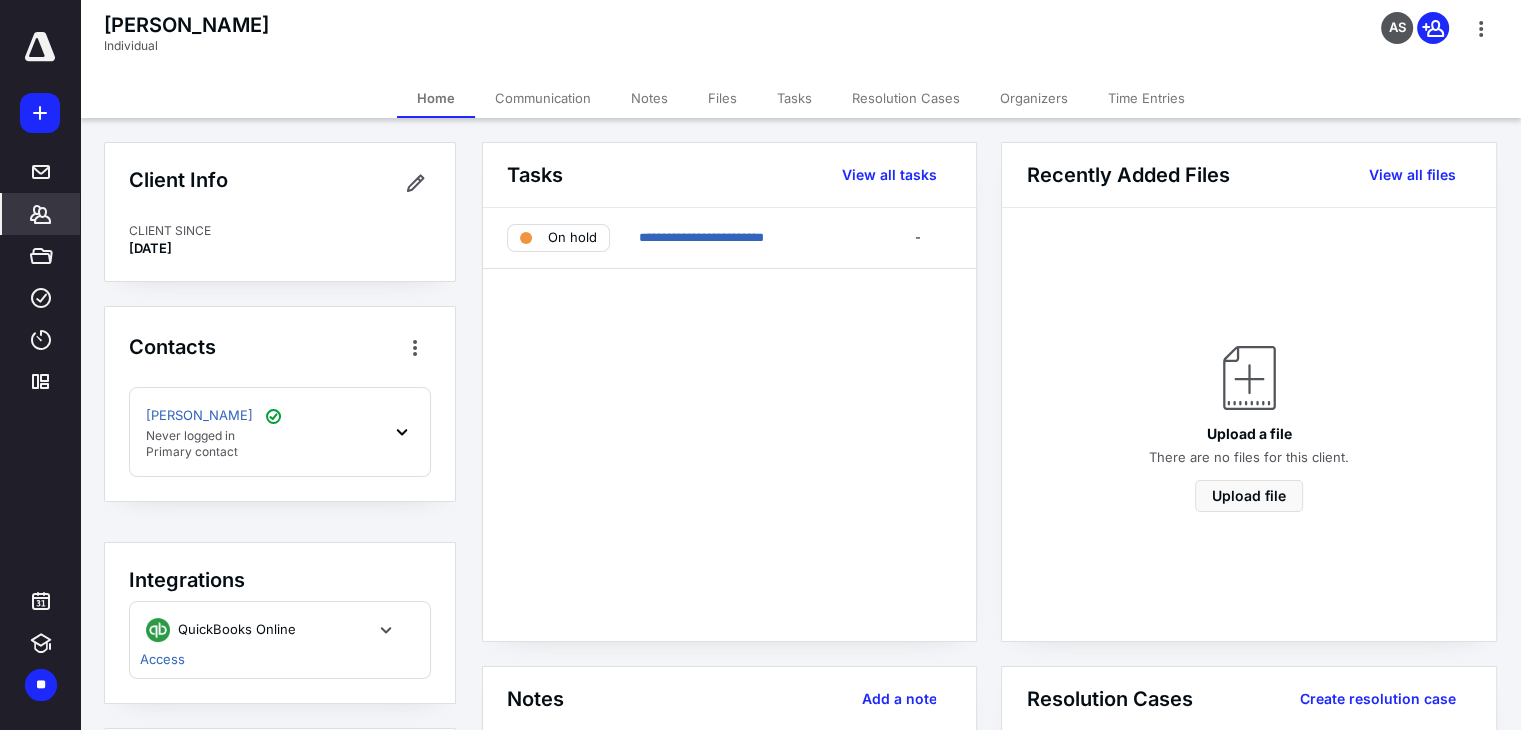 click on "Communication" at bounding box center (543, 98) 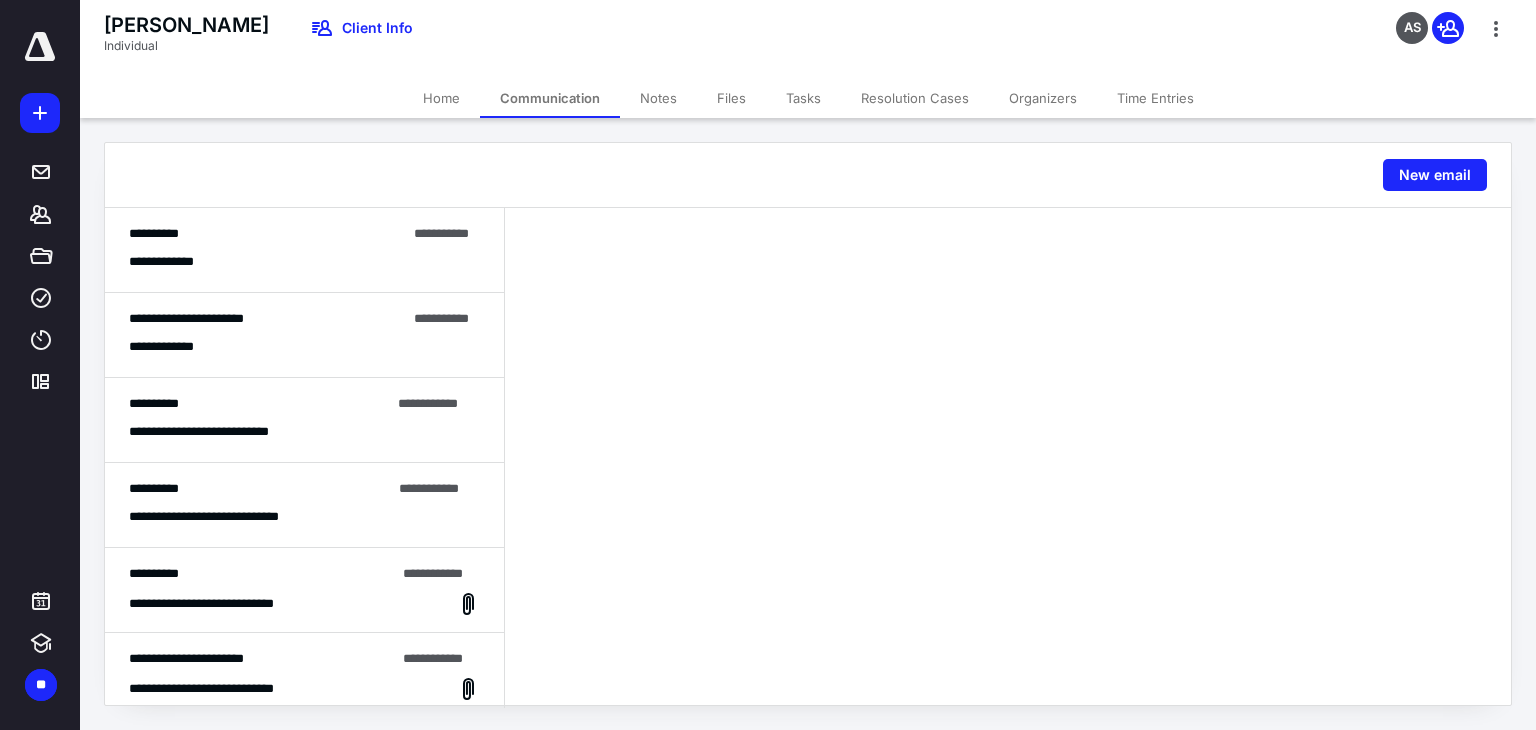 click on "Files" at bounding box center [731, 98] 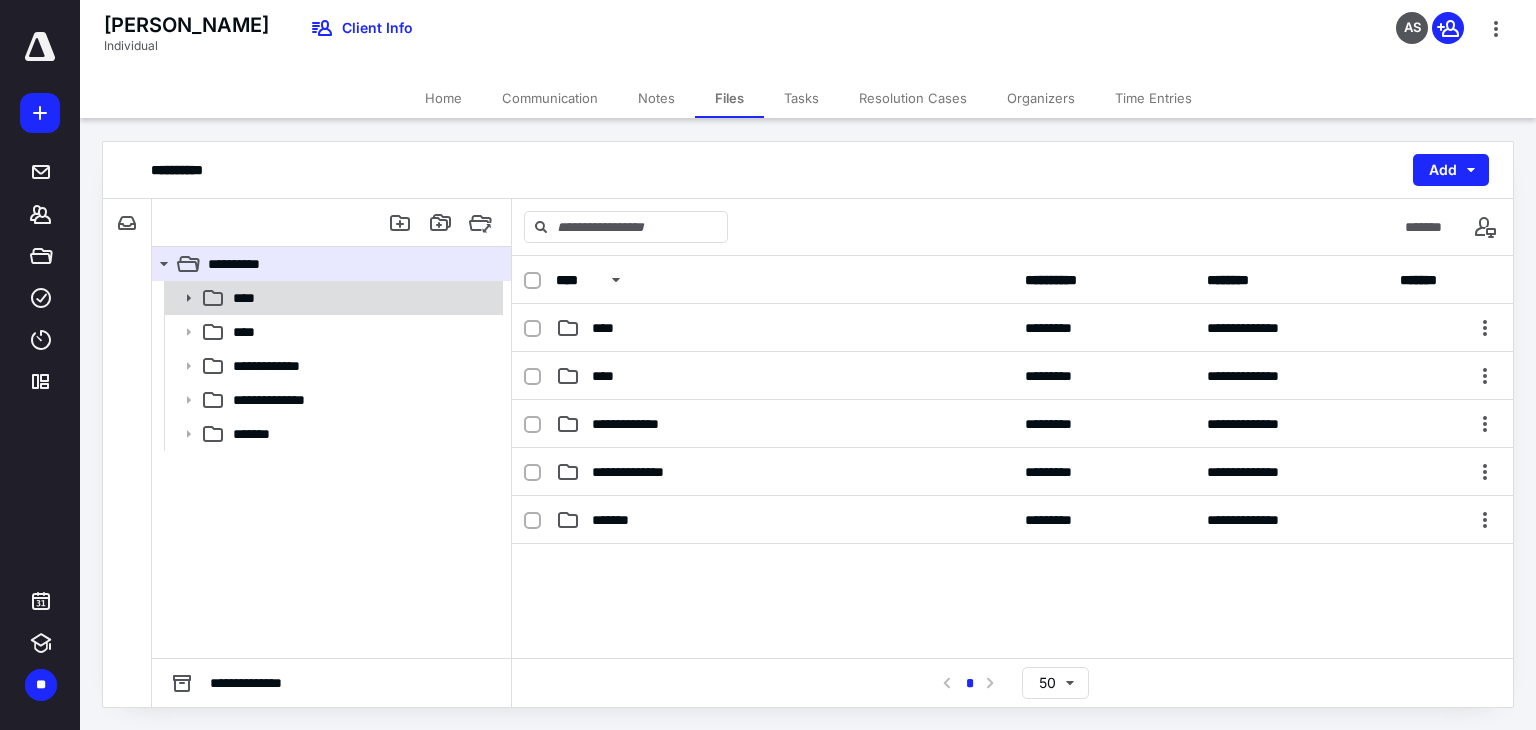 click 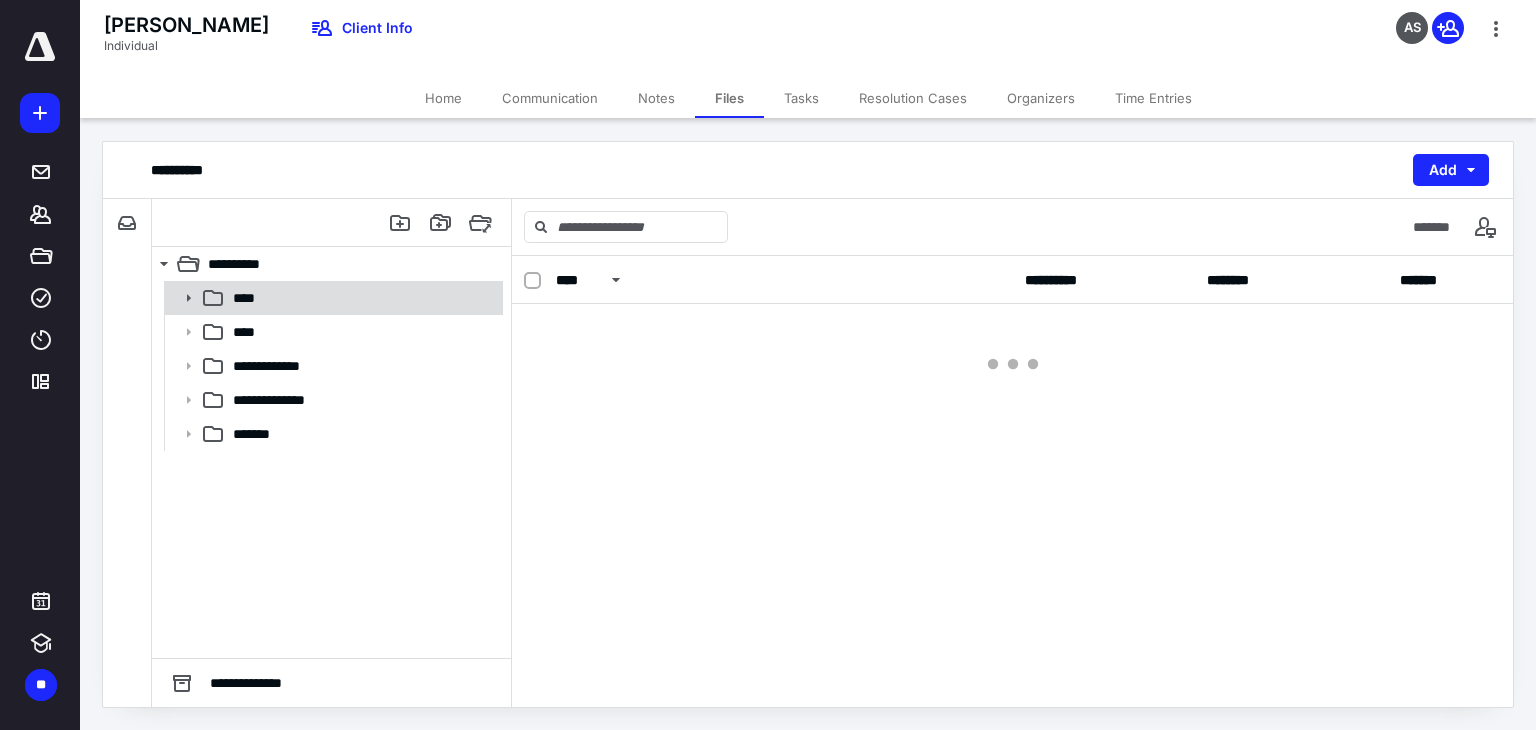 click 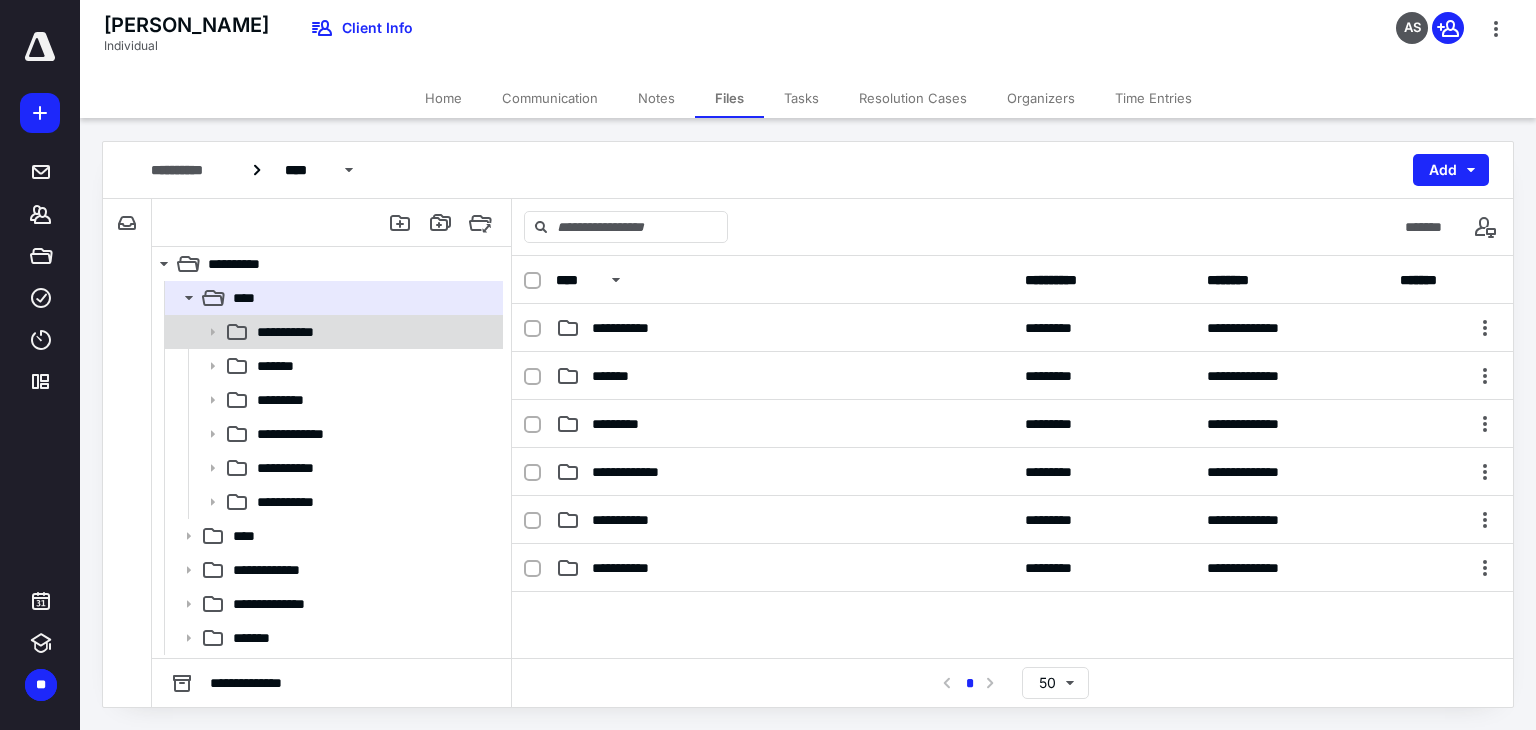 click on "**********" at bounding box center [332, 332] 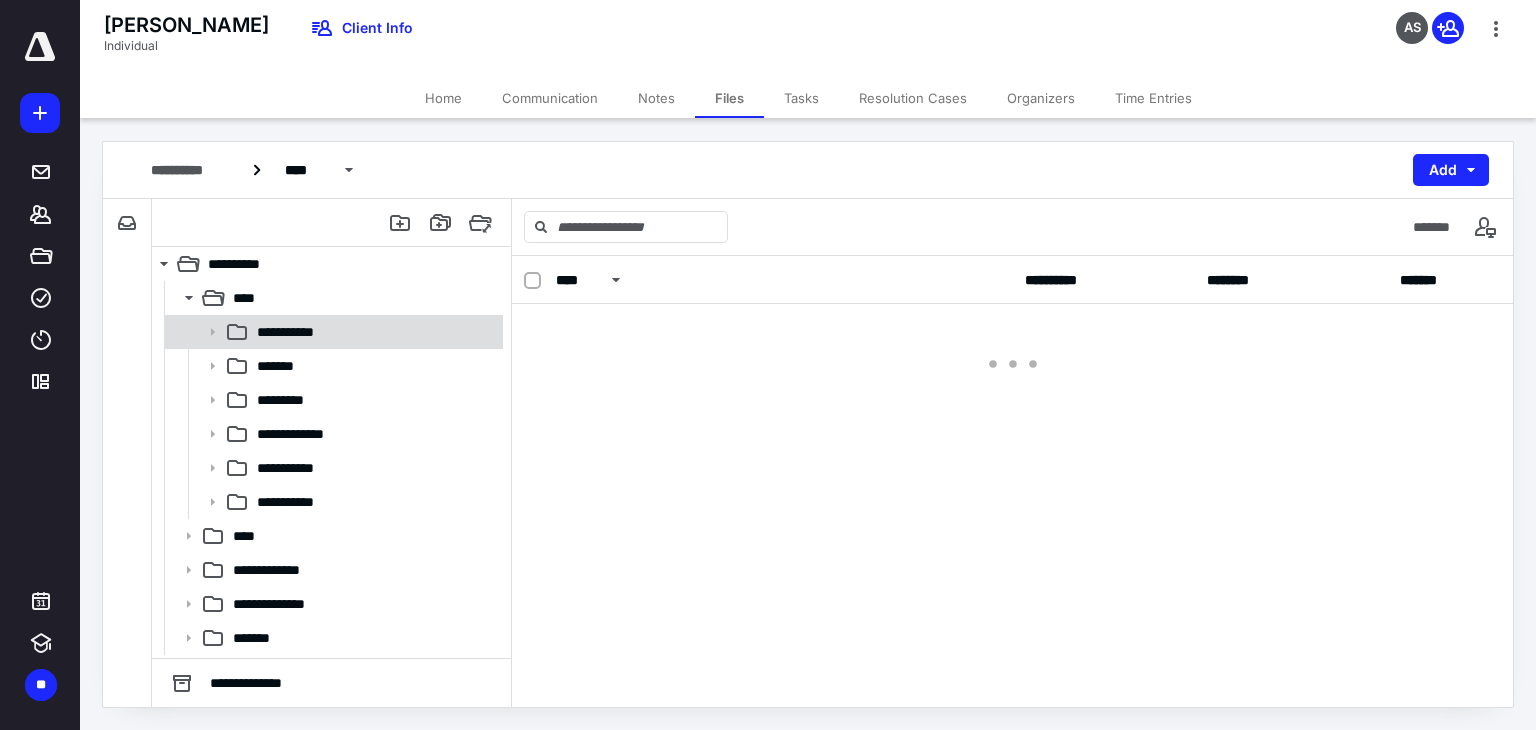 click on "**********" at bounding box center (332, 332) 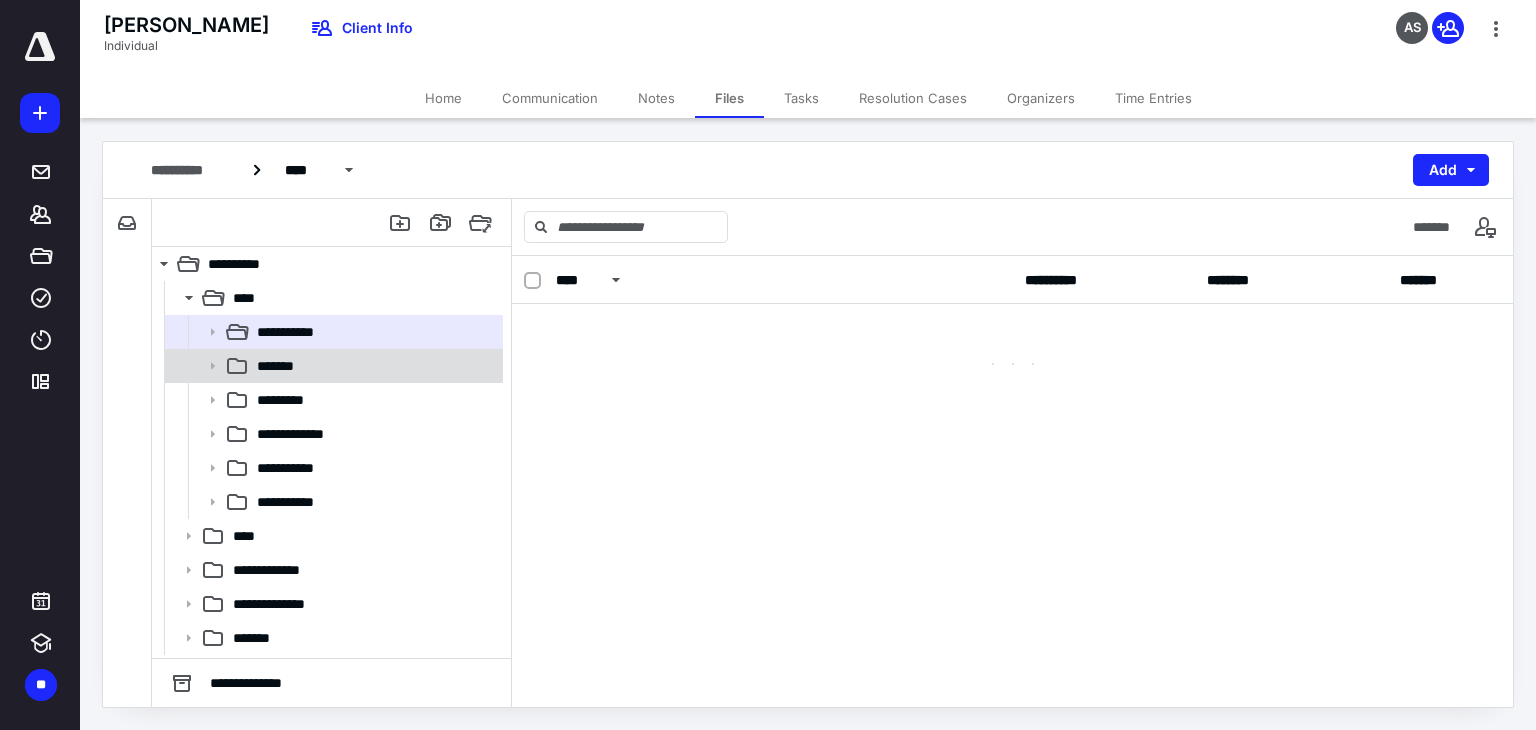 click on "*******" at bounding box center [374, 366] 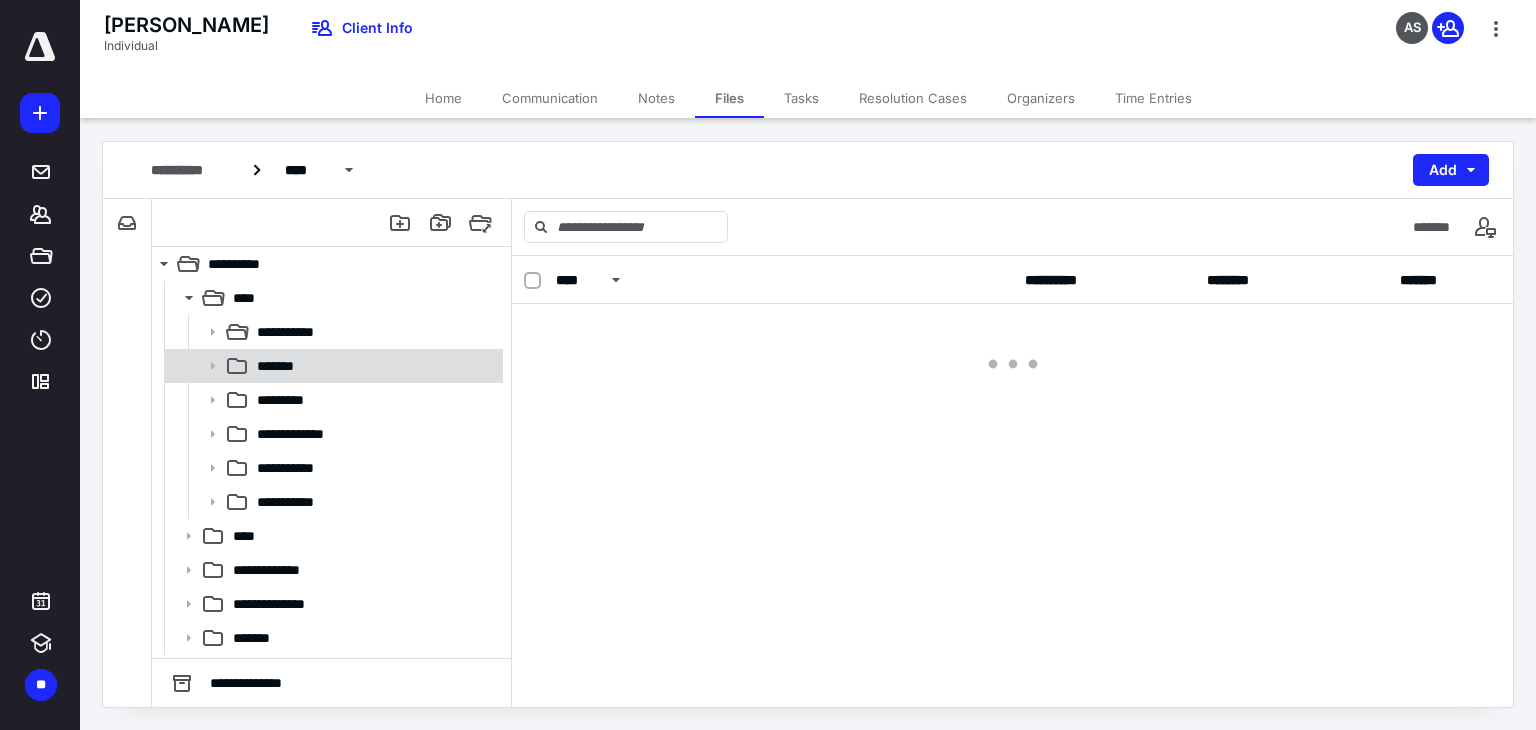 click on "*******" at bounding box center (374, 366) 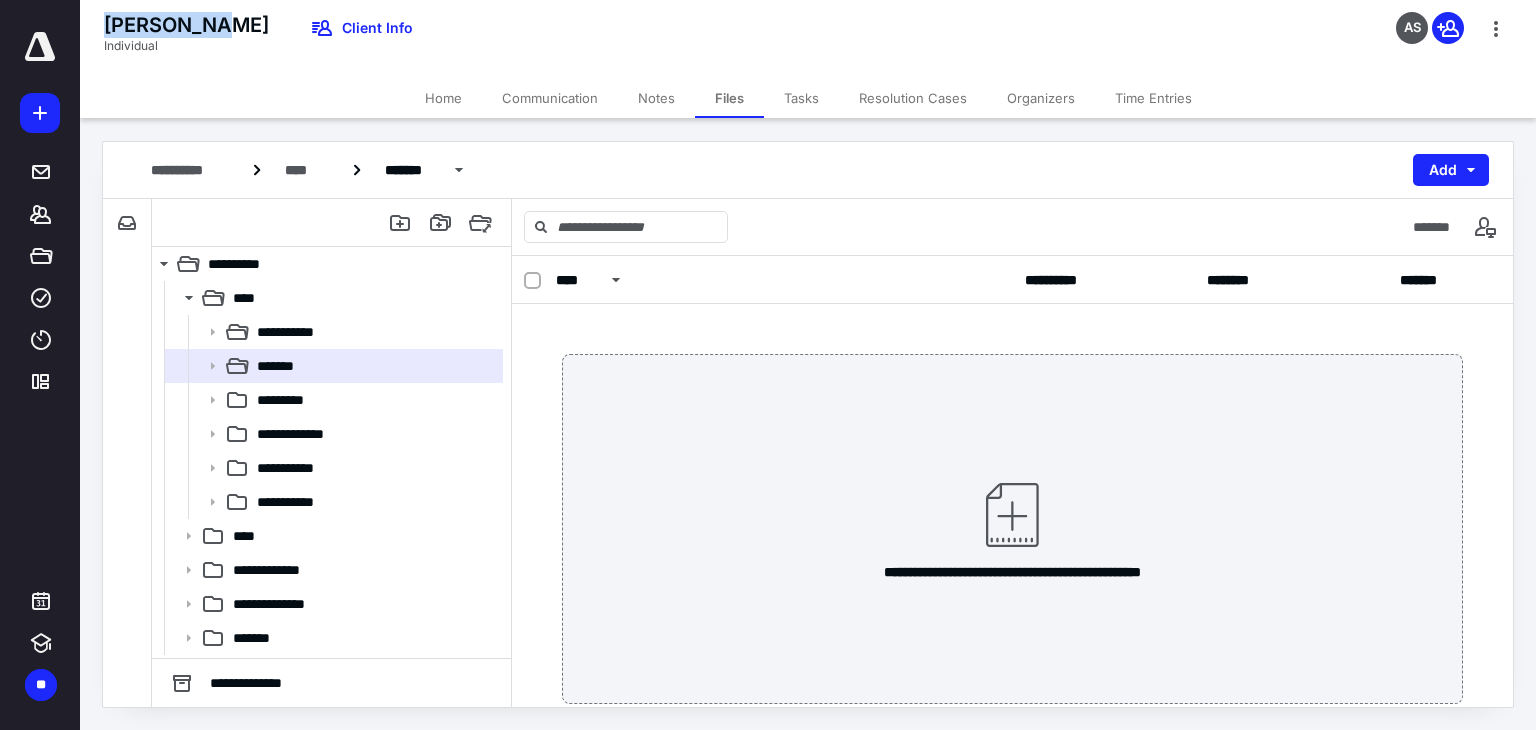 drag, startPoint x: 206, startPoint y: 17, endPoint x: 80, endPoint y: 17, distance: 126 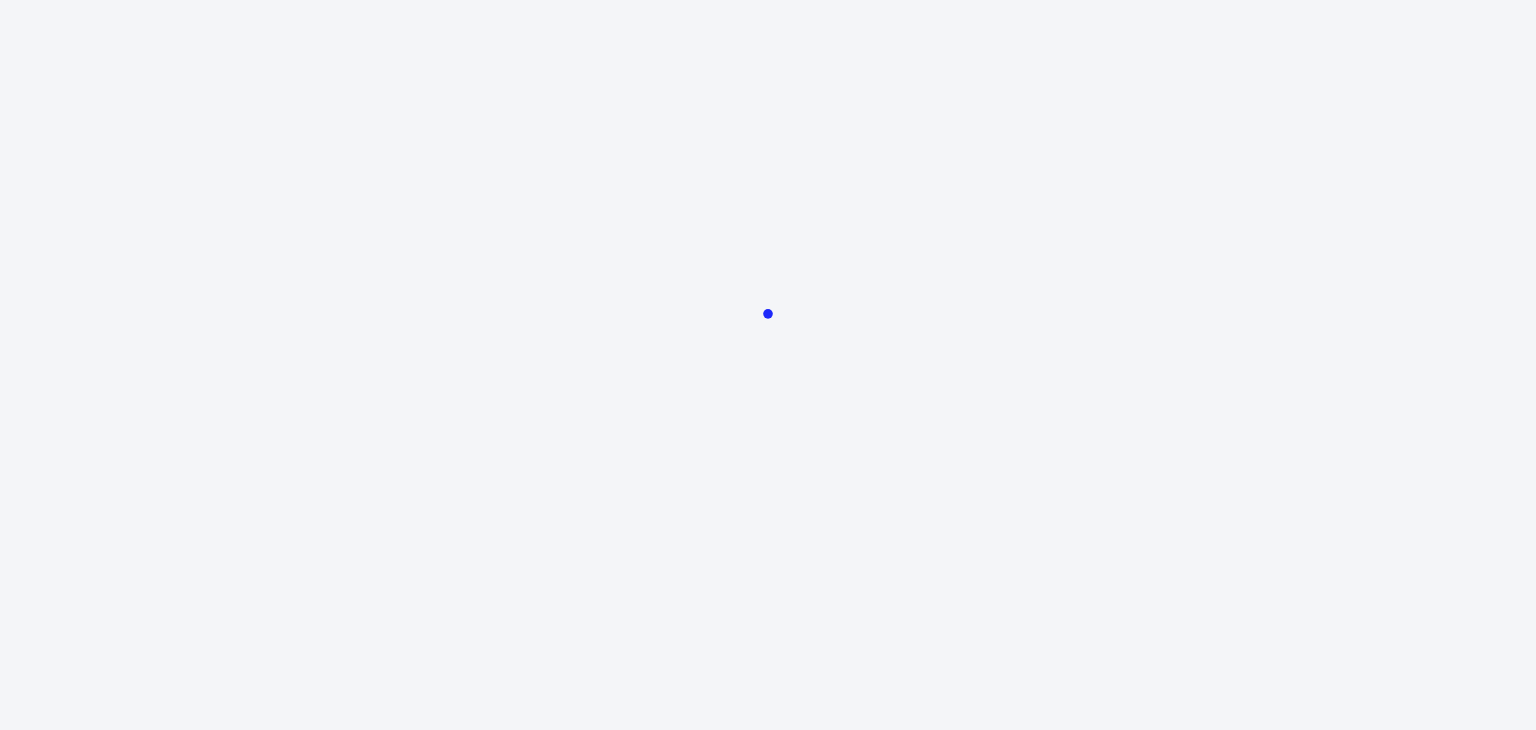 scroll, scrollTop: 0, scrollLeft: 0, axis: both 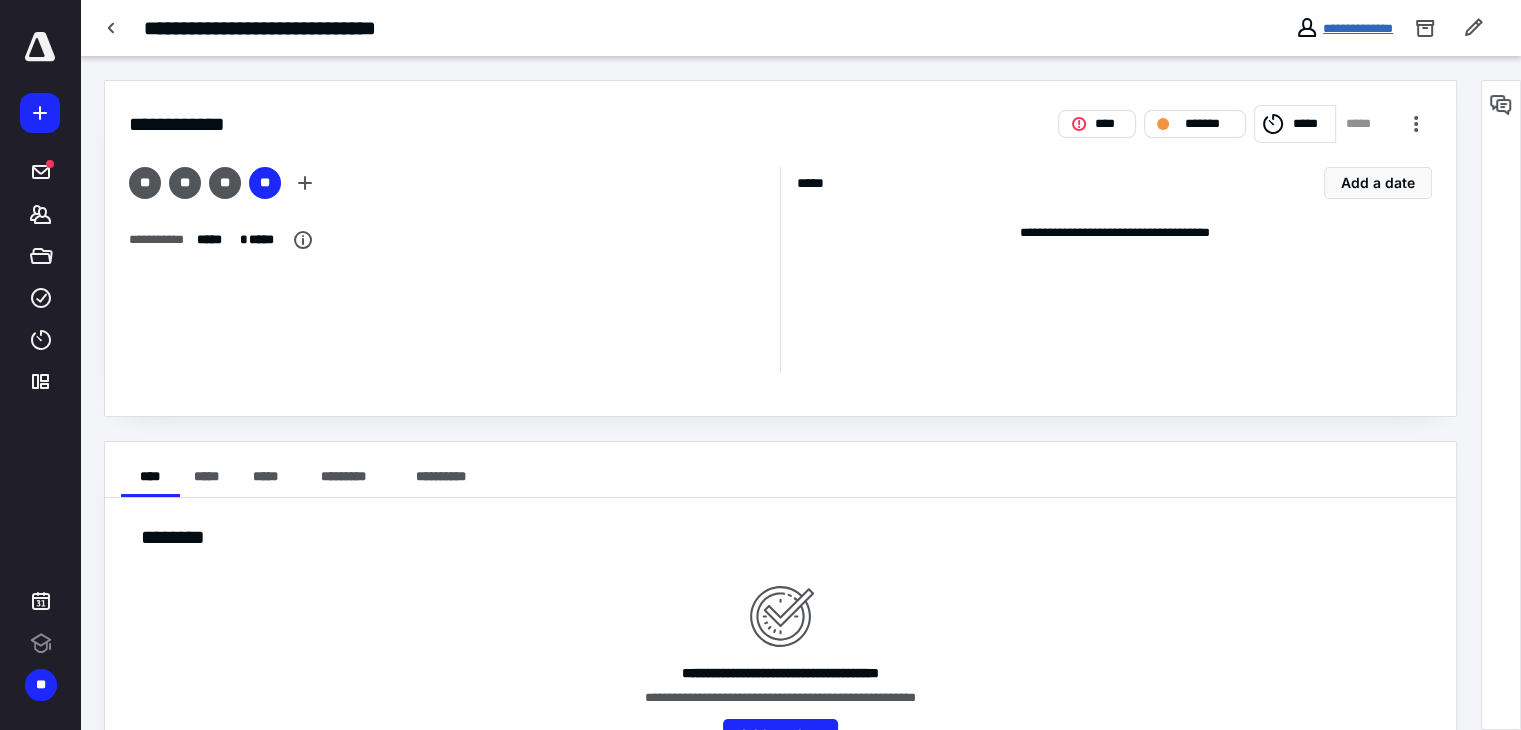 click on "**********" at bounding box center [1358, 28] 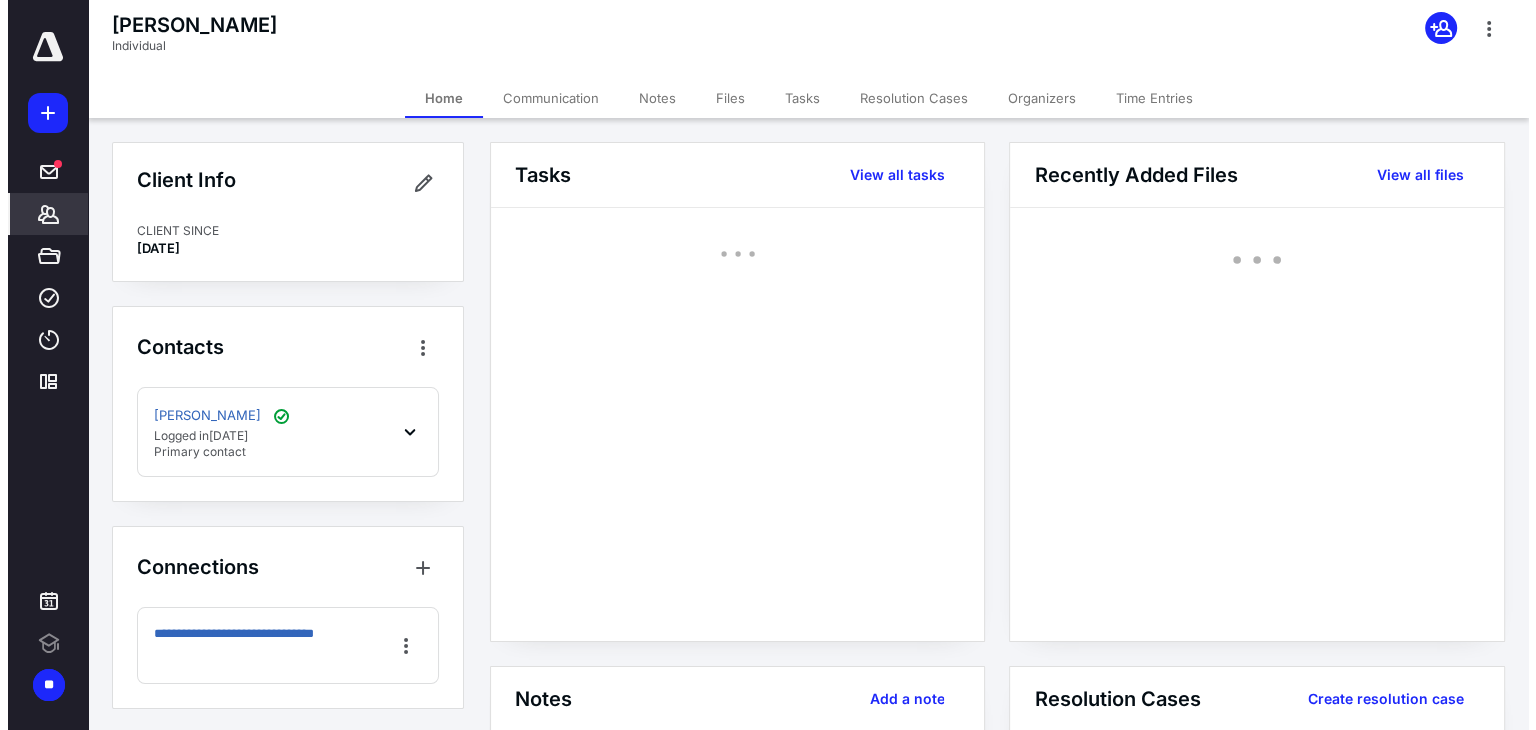 scroll, scrollTop: 0, scrollLeft: 0, axis: both 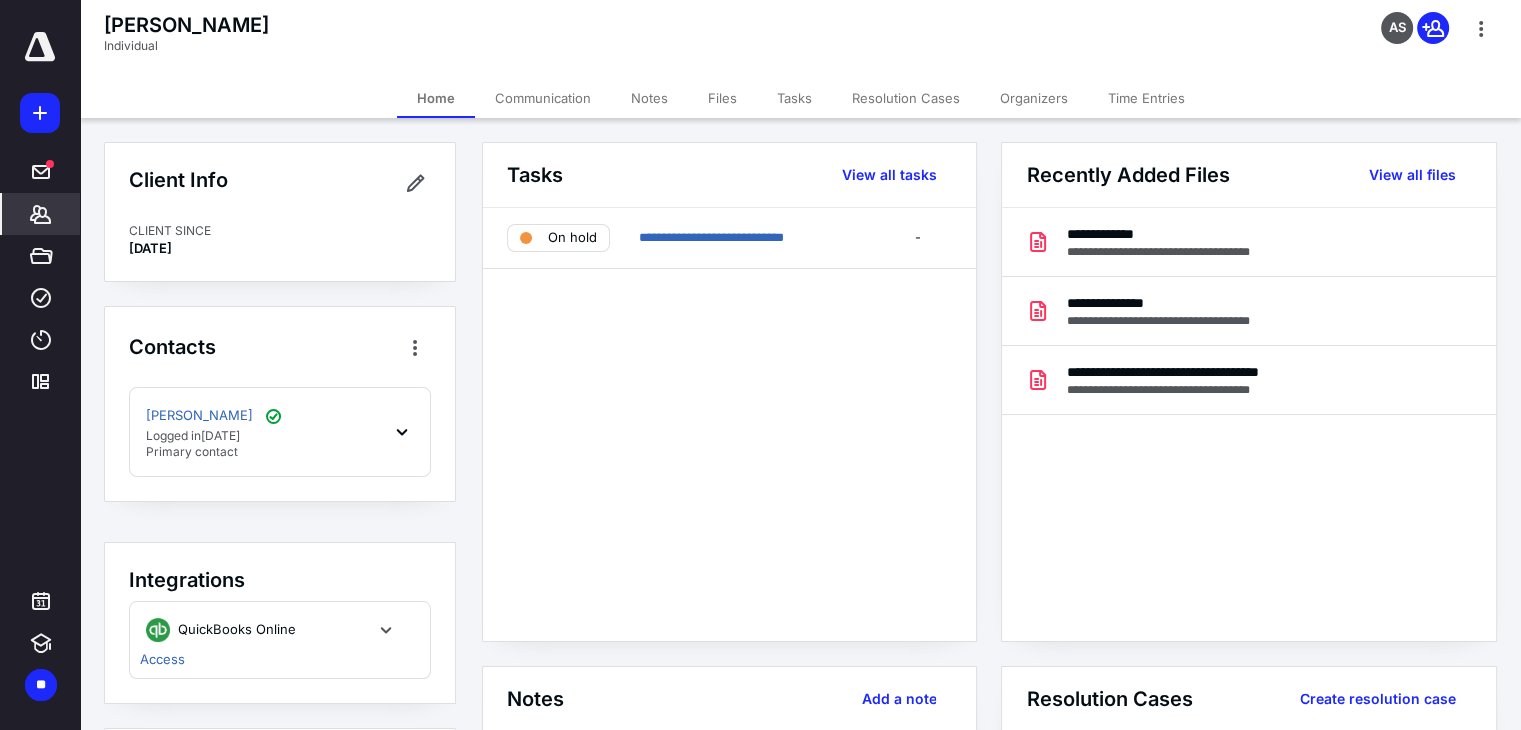 click on "Tasks" at bounding box center [794, 98] 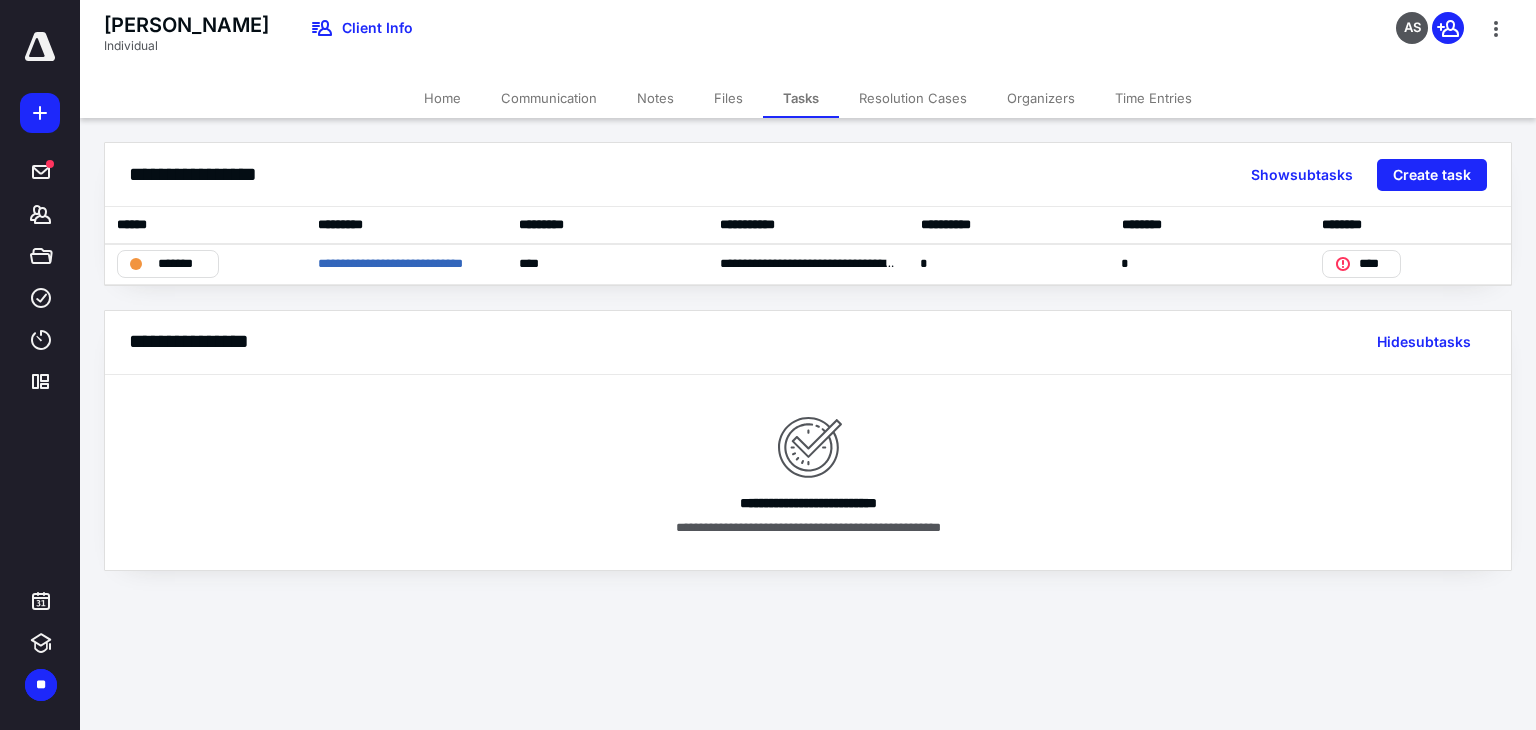 click on "Notes" at bounding box center (655, 98) 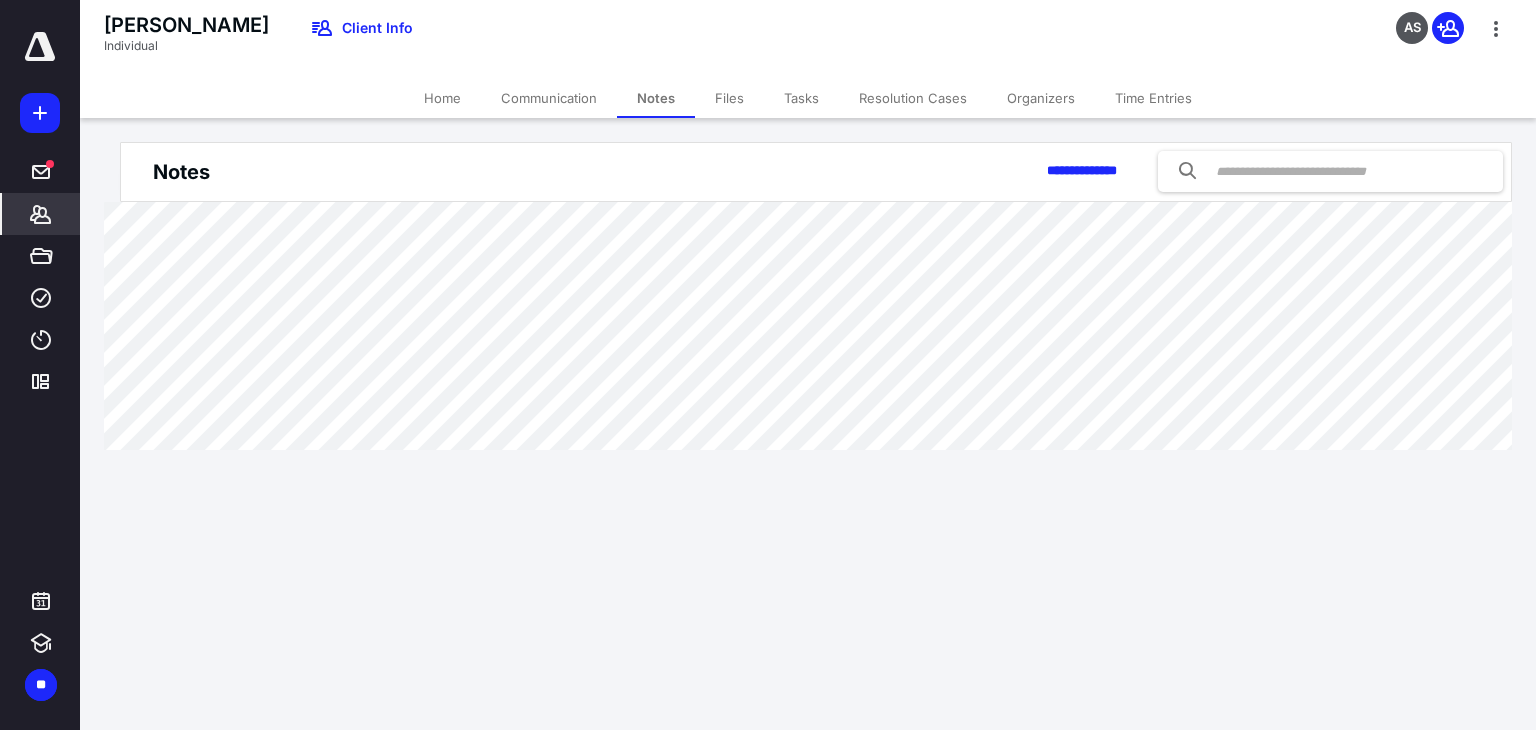 click on "Communication" at bounding box center (549, 98) 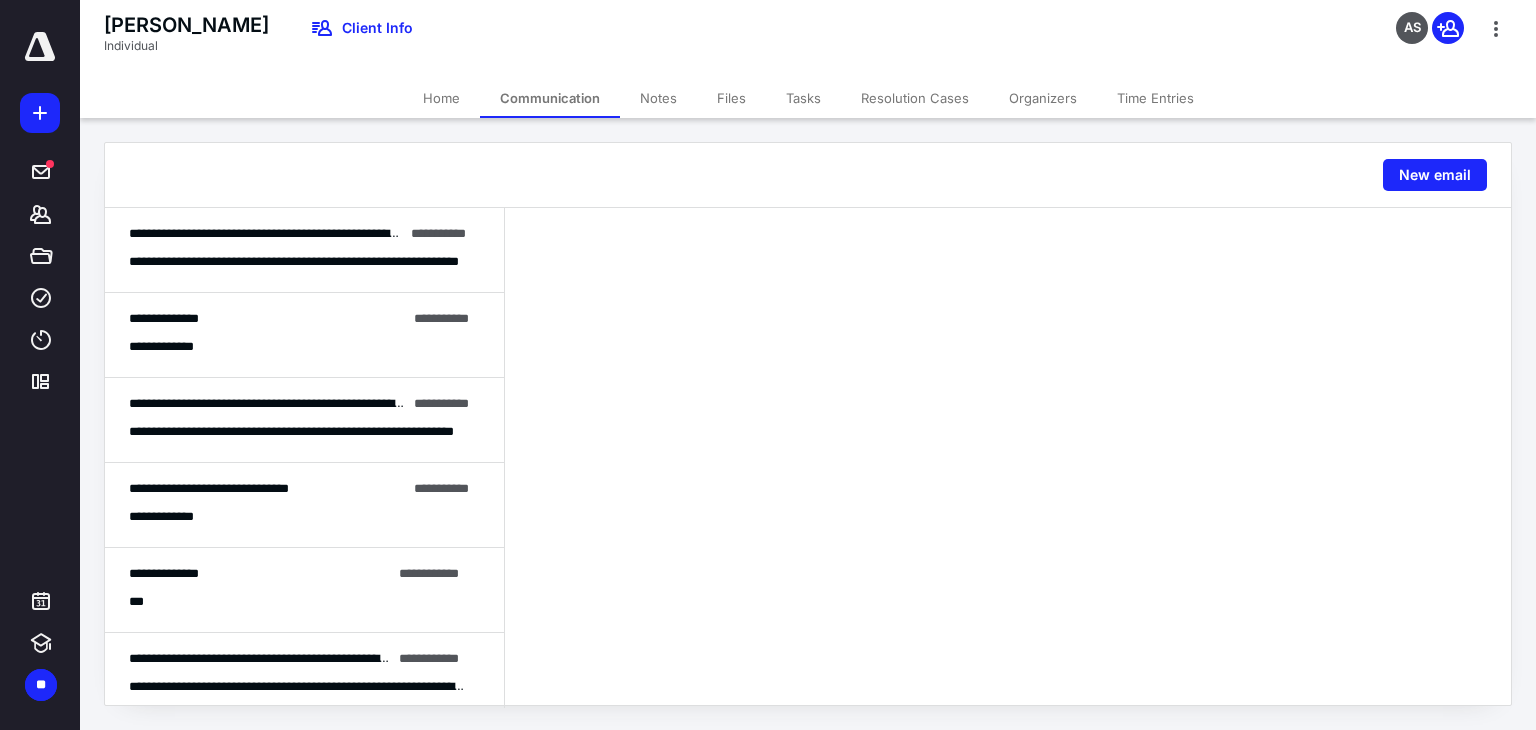 click on "Notes" at bounding box center [658, 98] 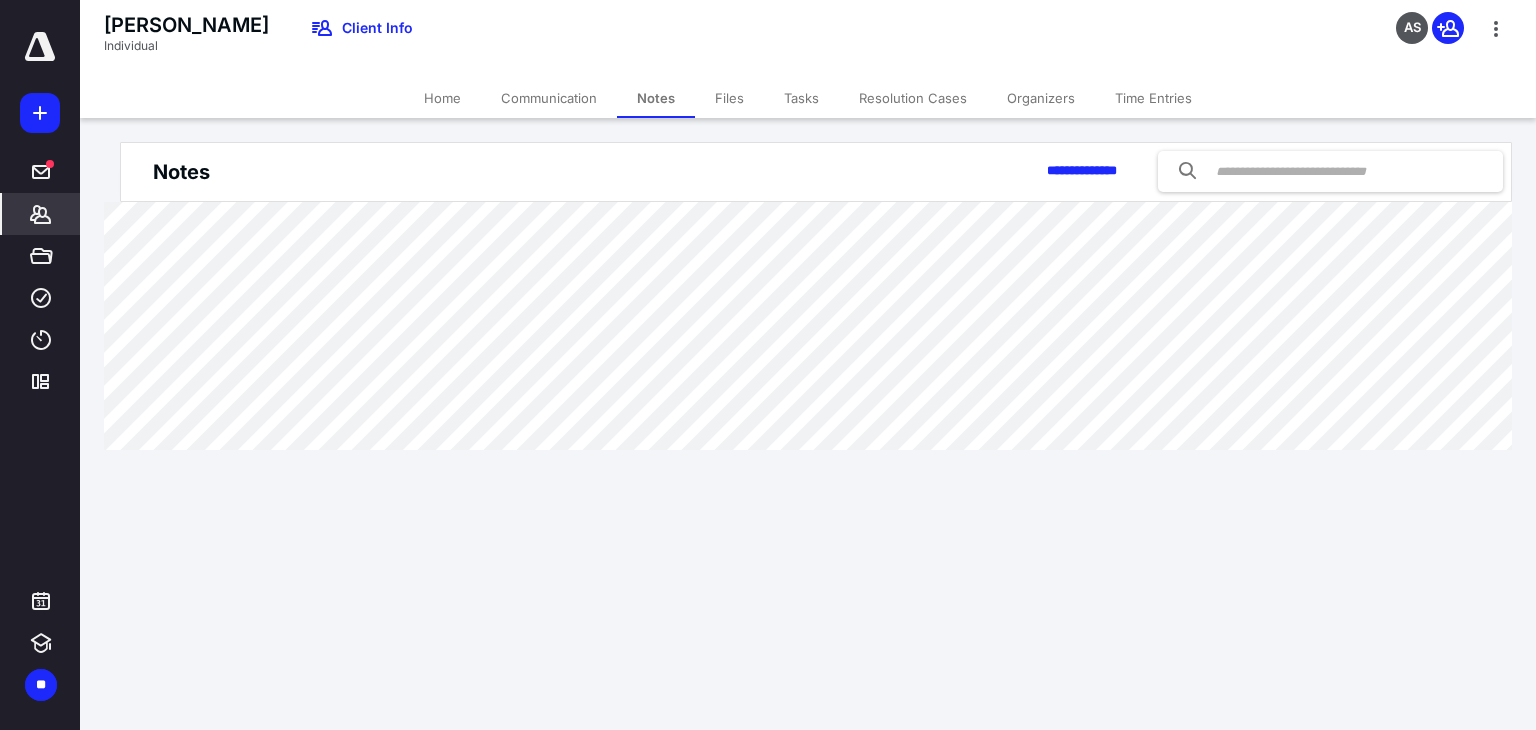 click on "Files" at bounding box center (729, 98) 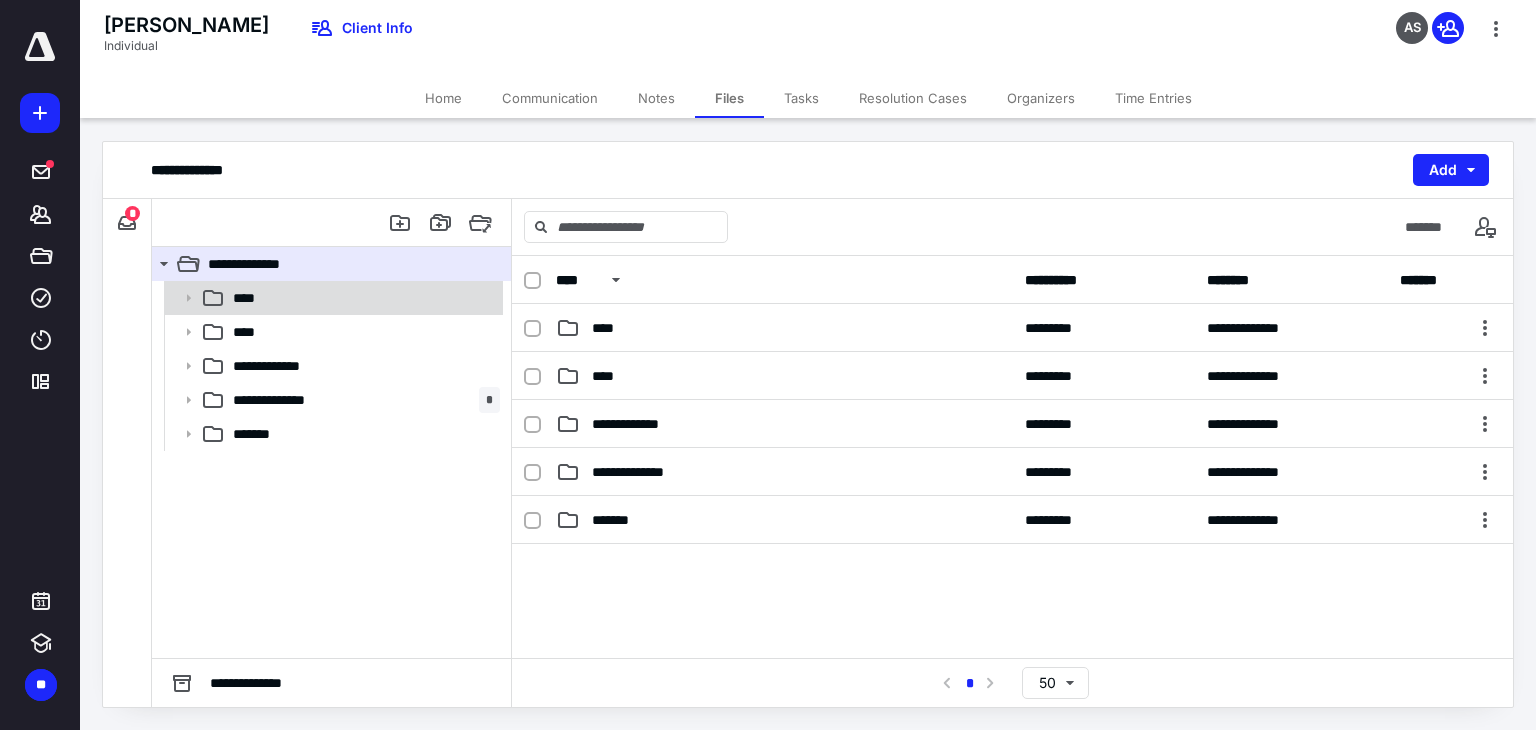 click on "****" at bounding box center (362, 298) 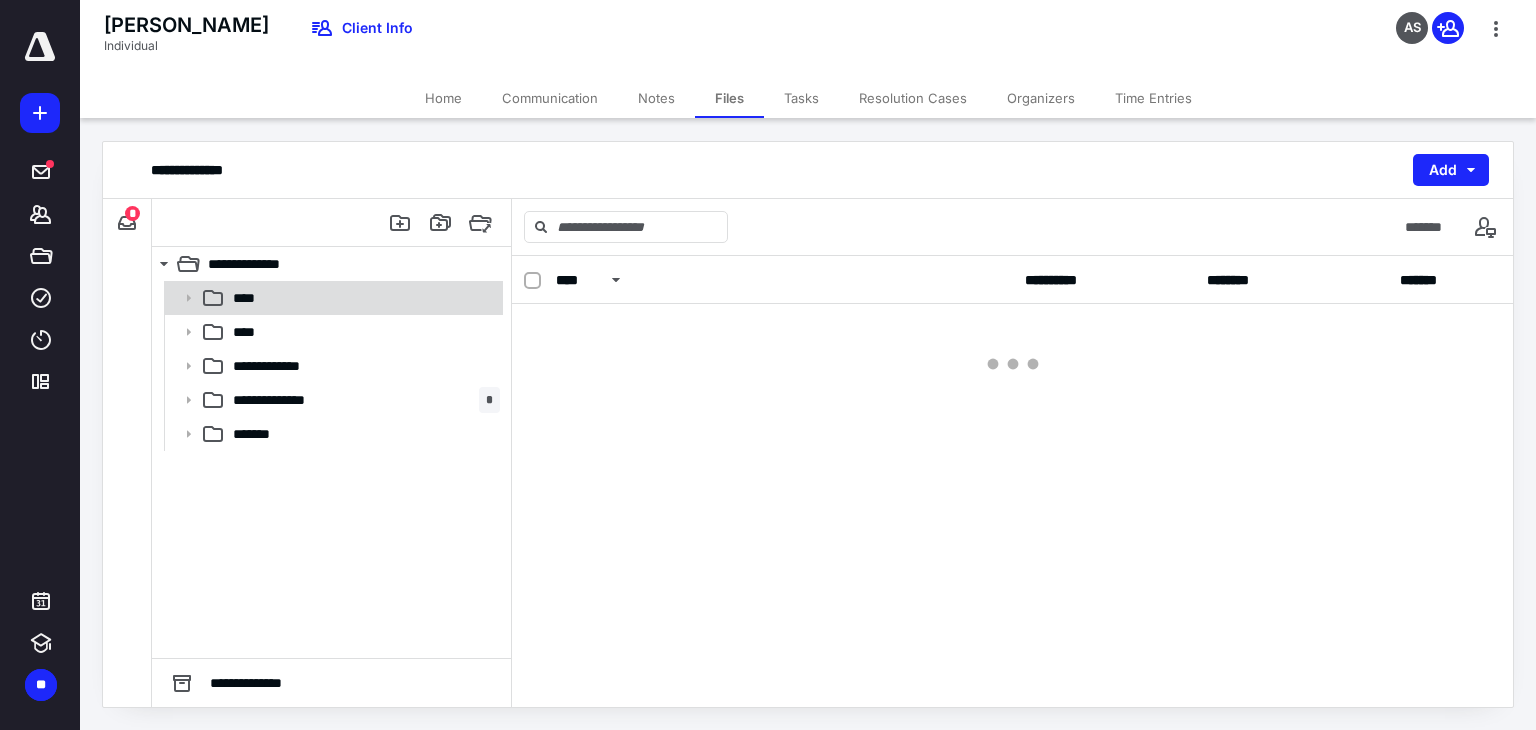 click on "****" at bounding box center (362, 298) 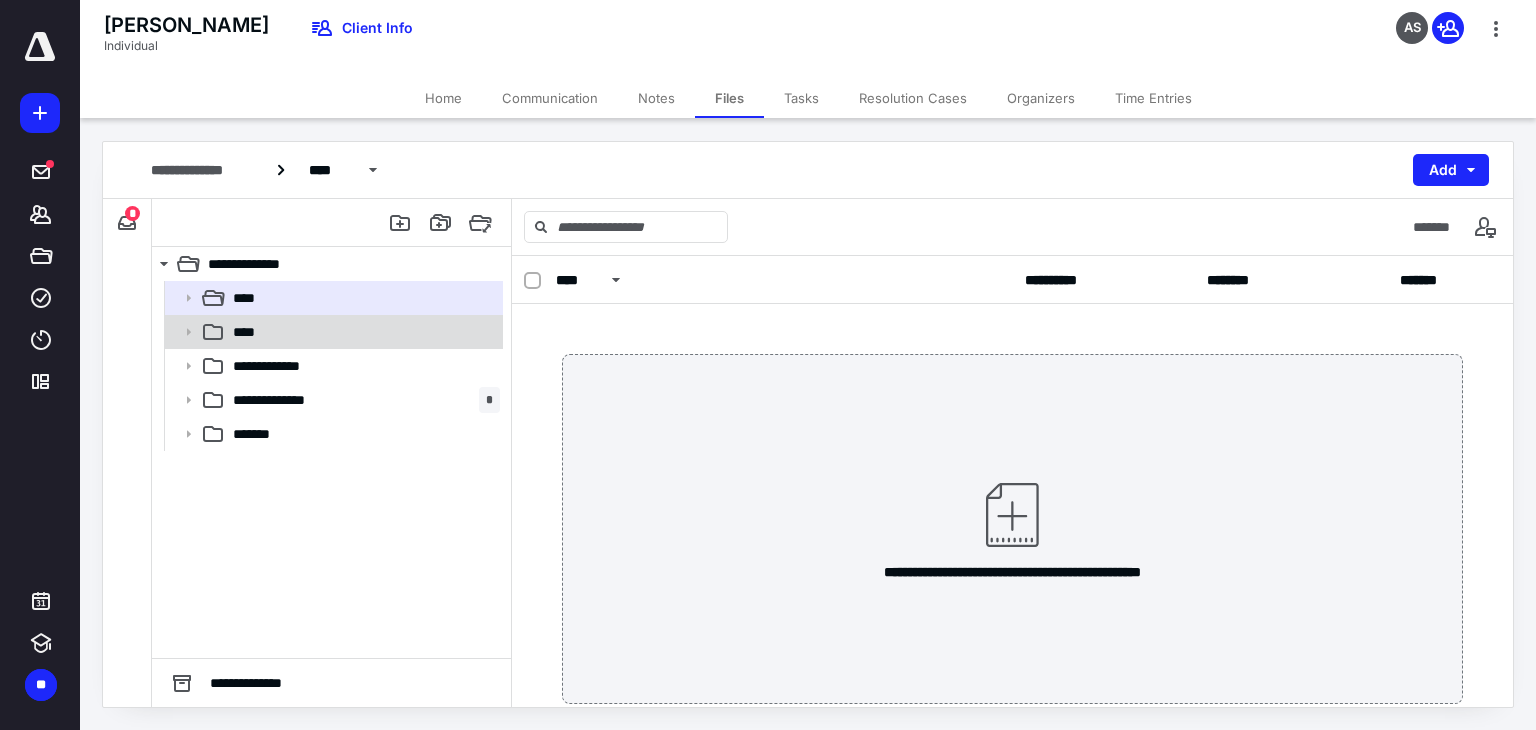 click on "****" at bounding box center [362, 332] 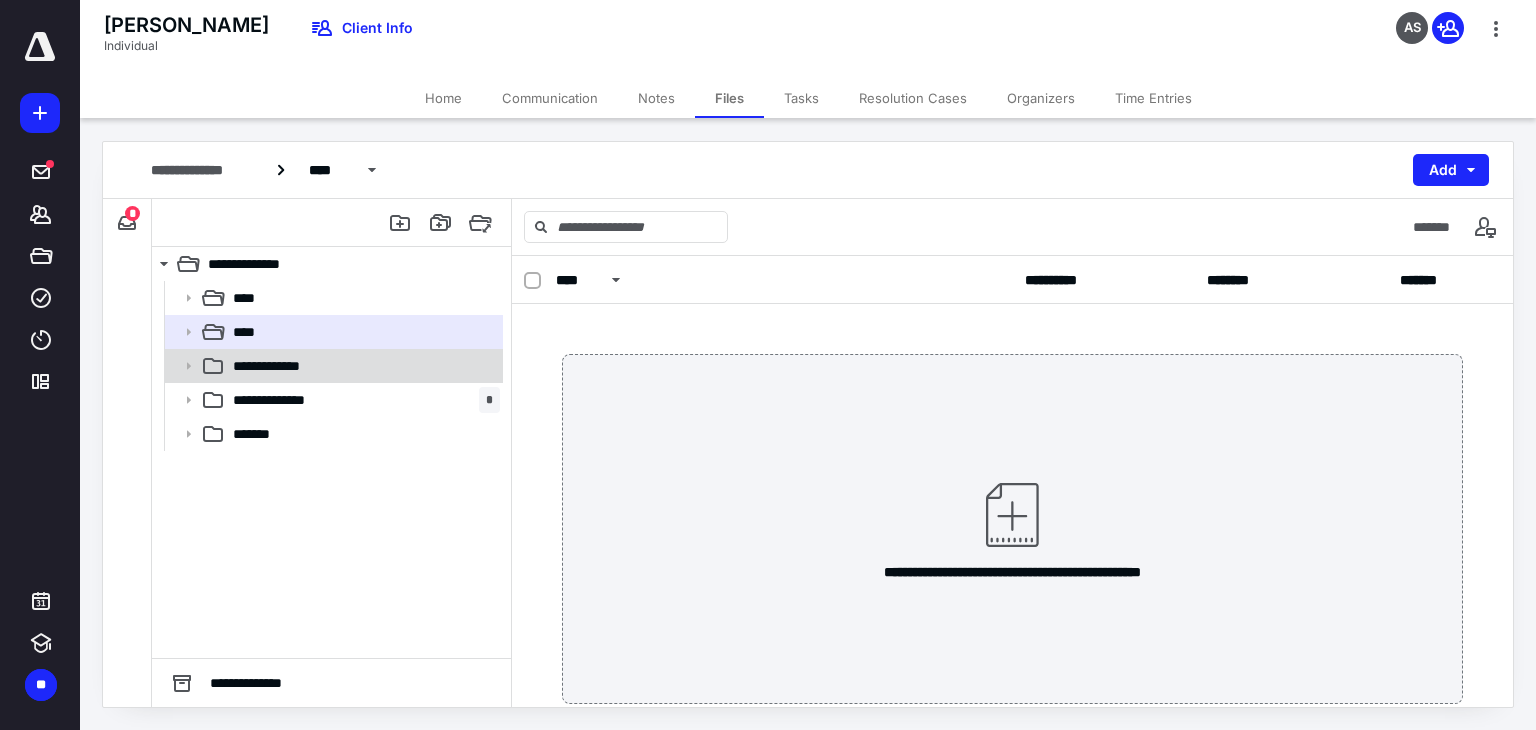 click on "**********" at bounding box center (362, 366) 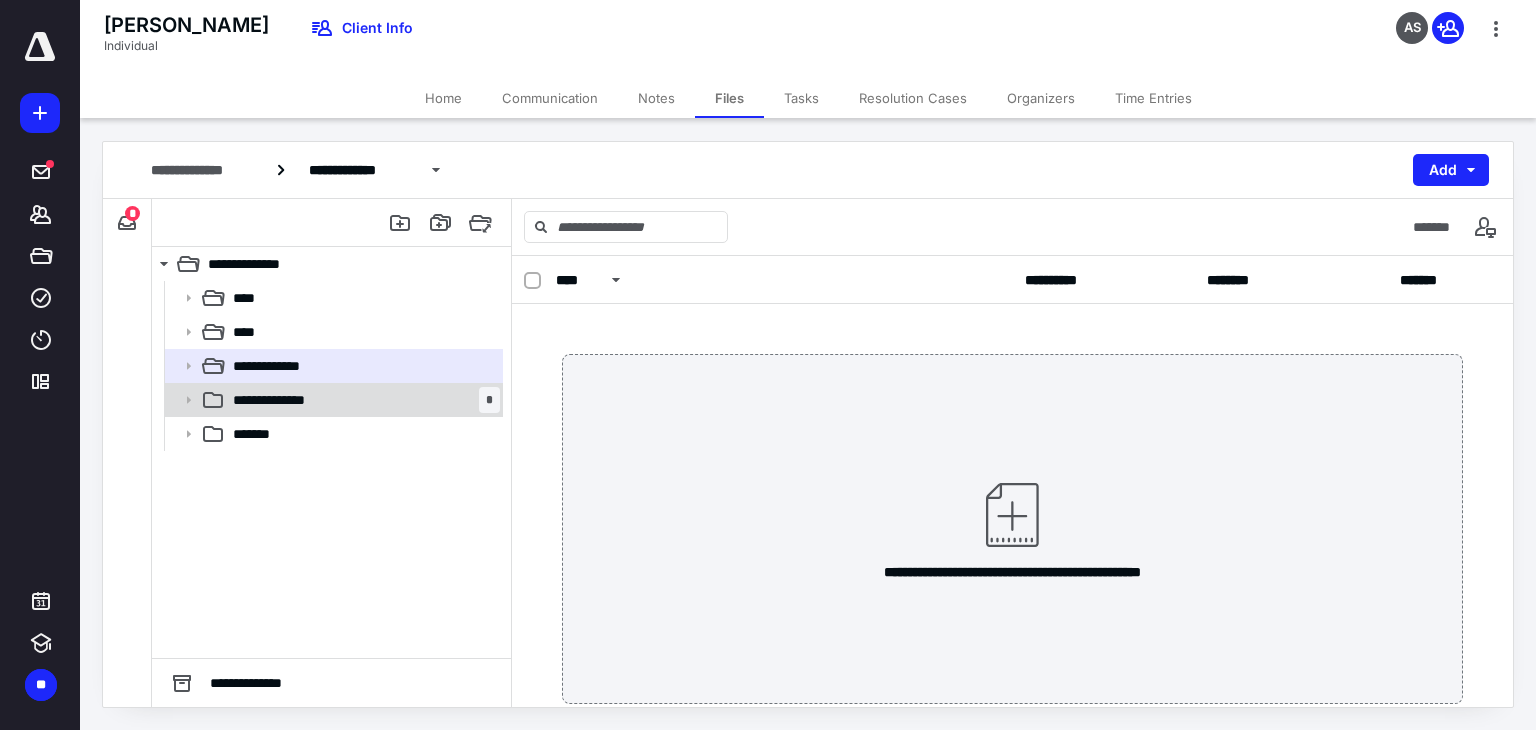 click on "**********" at bounding box center [362, 400] 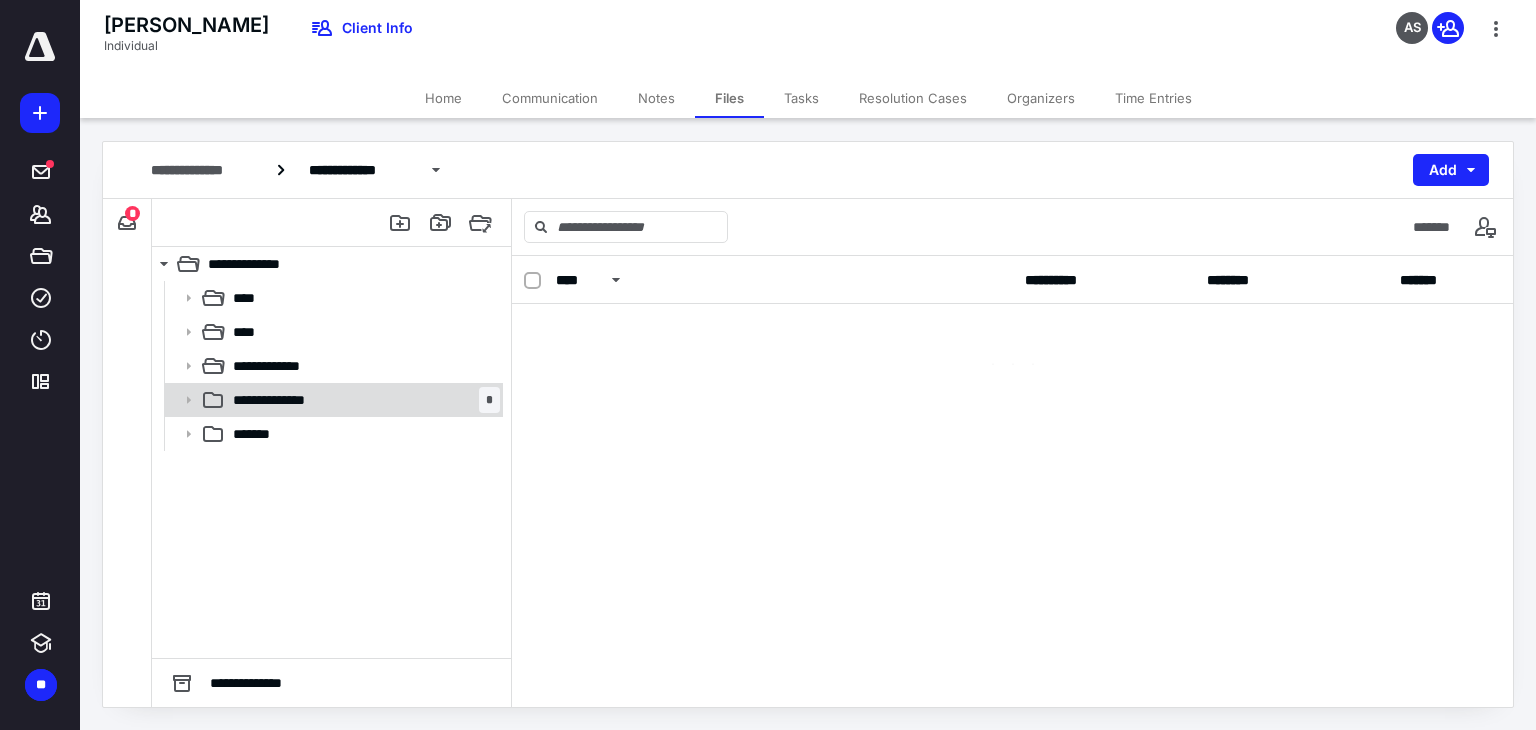 click on "**********" at bounding box center [362, 400] 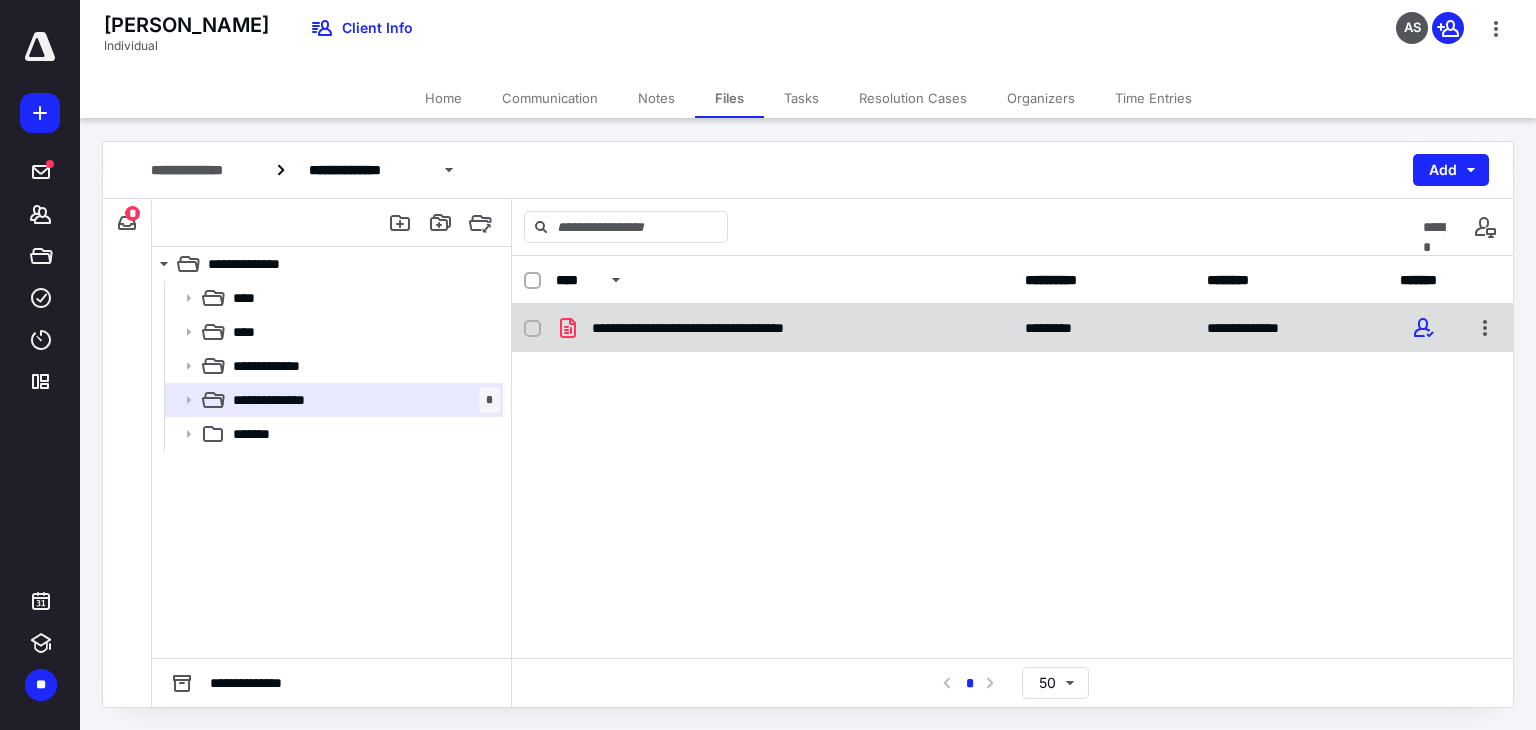 click on "**********" at bounding box center (724, 328) 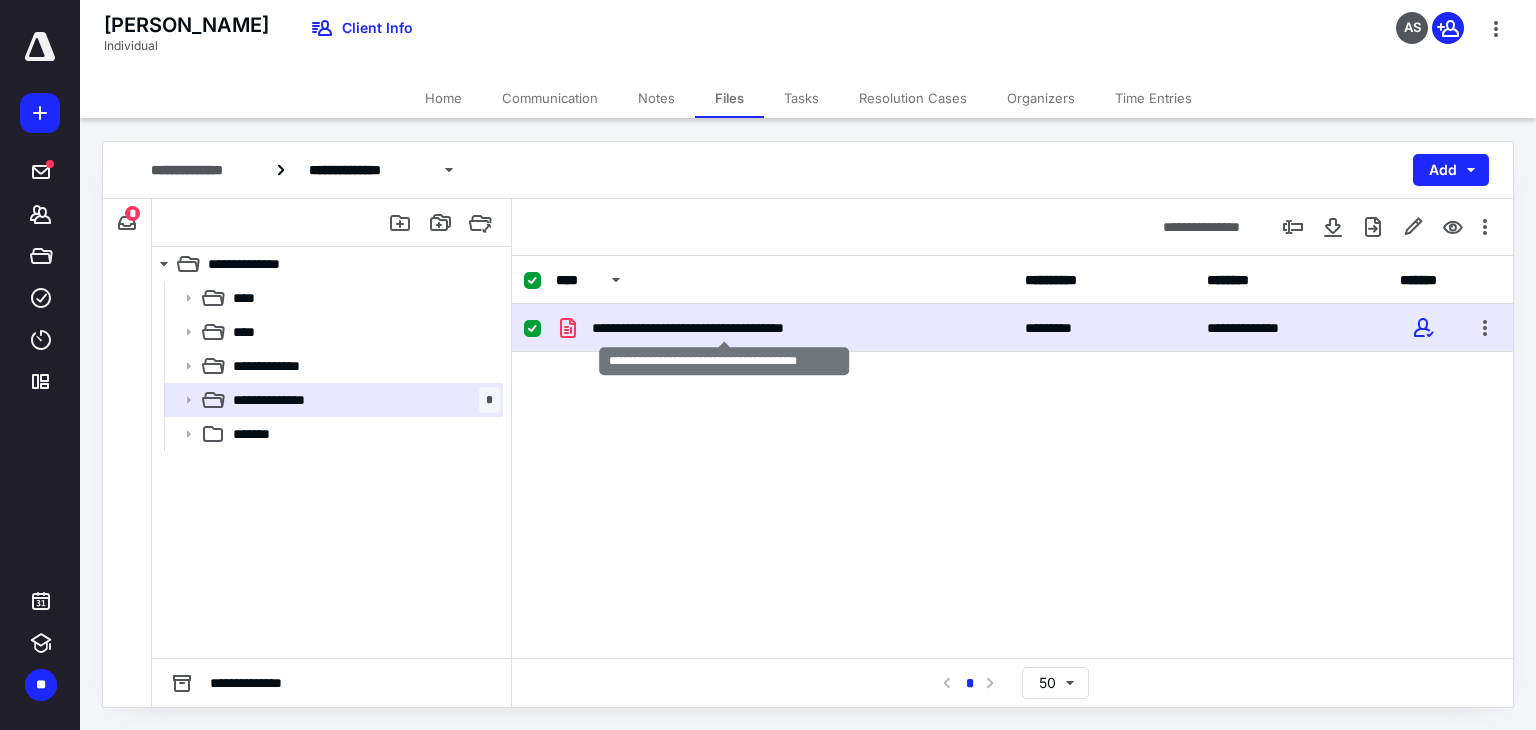 click on "**********" at bounding box center [724, 328] 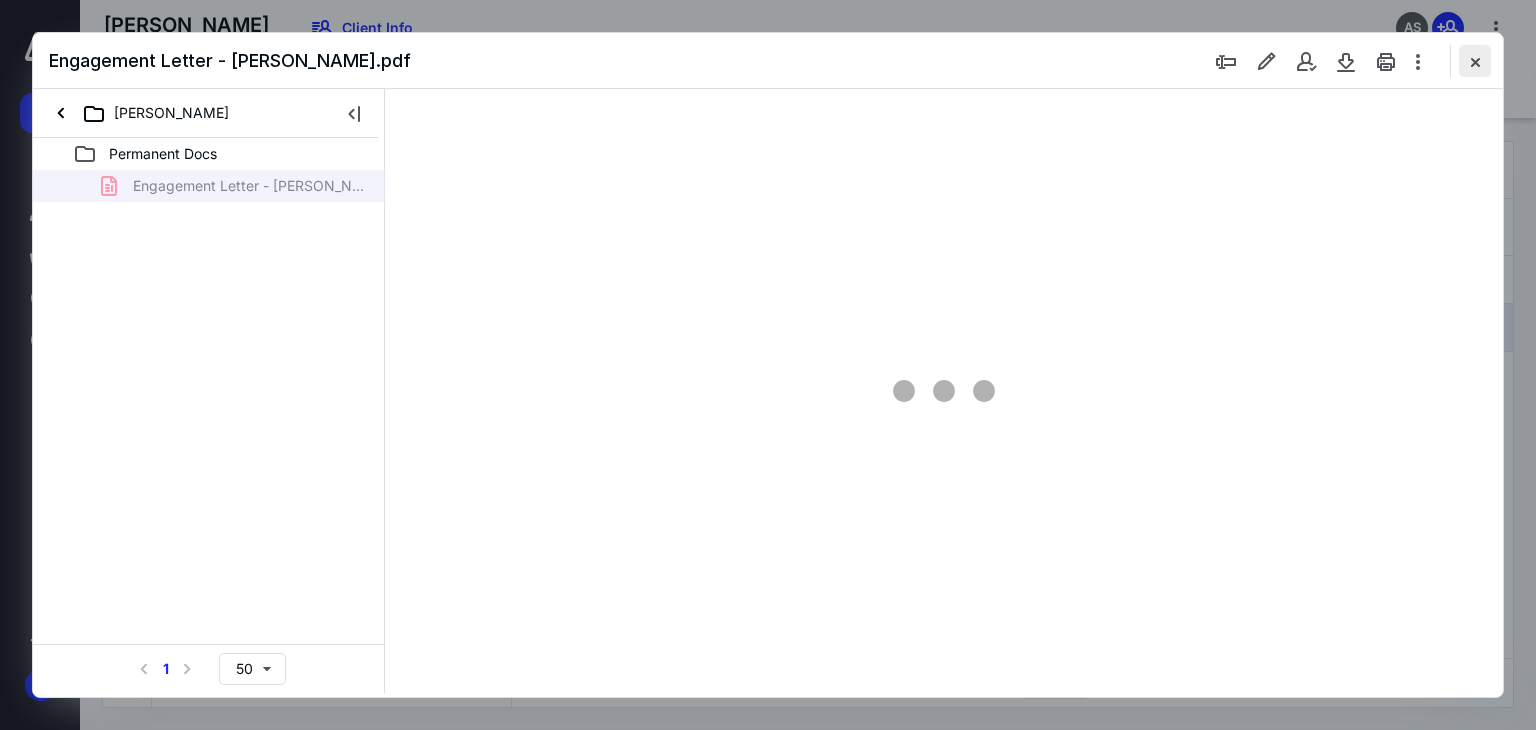 scroll, scrollTop: 0, scrollLeft: 0, axis: both 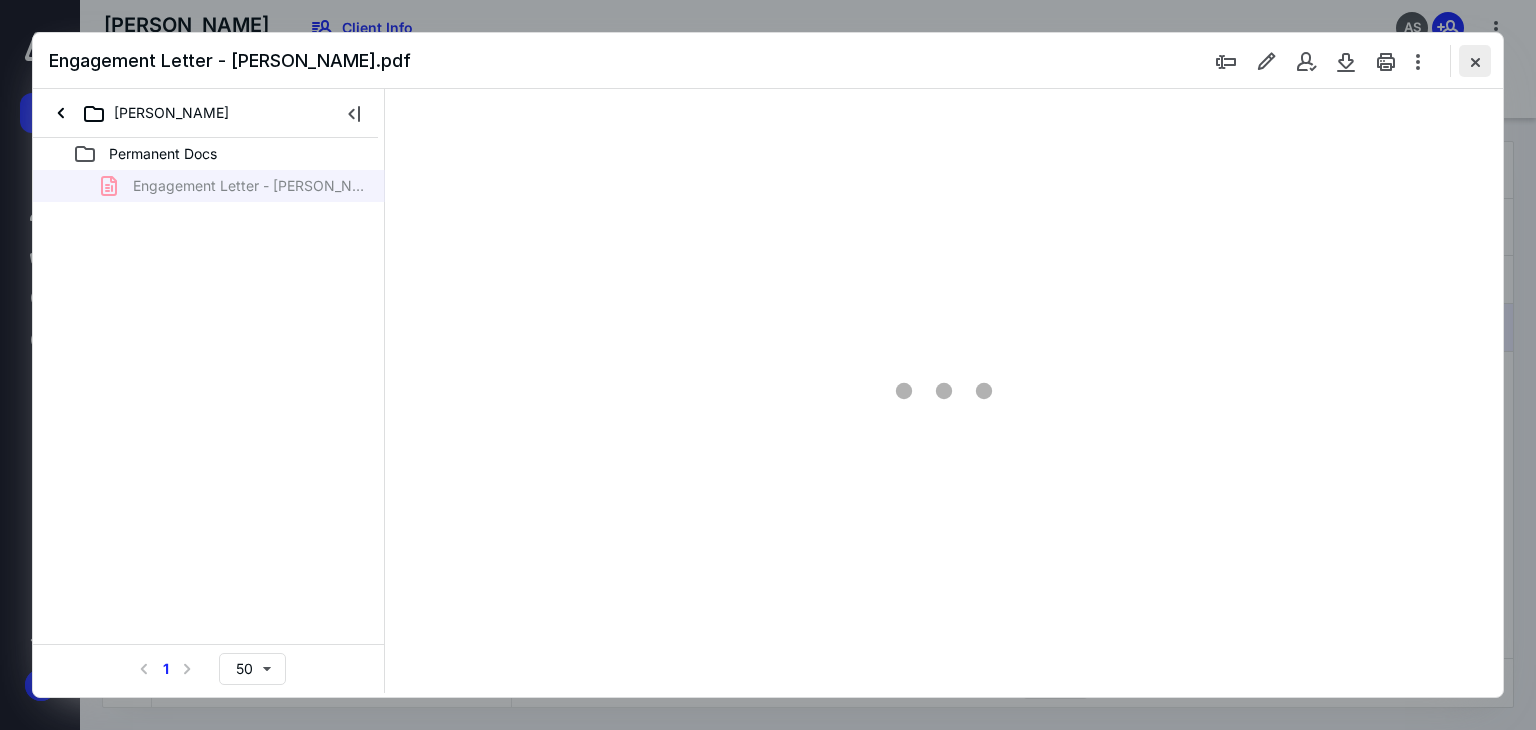type on "66" 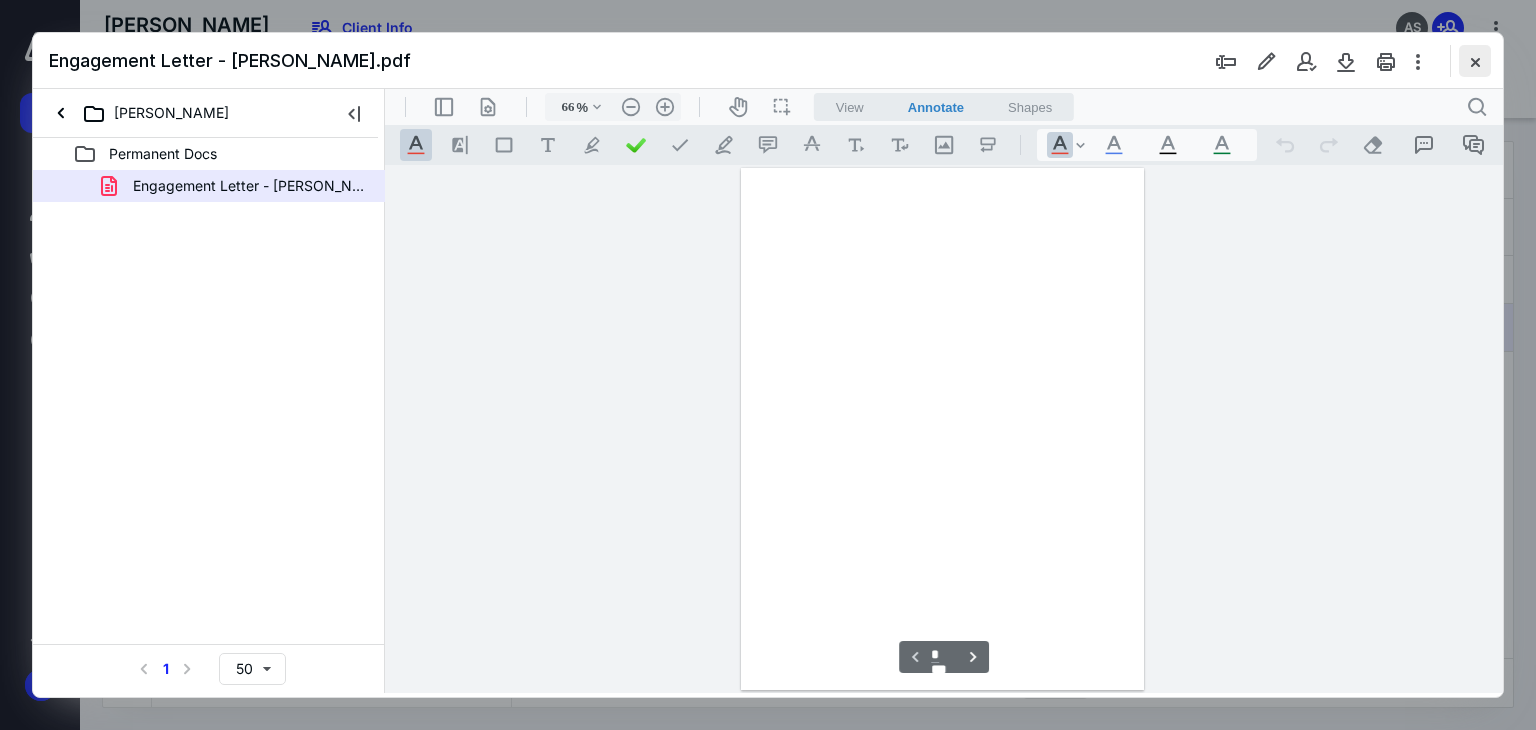 scroll, scrollTop: 79, scrollLeft: 0, axis: vertical 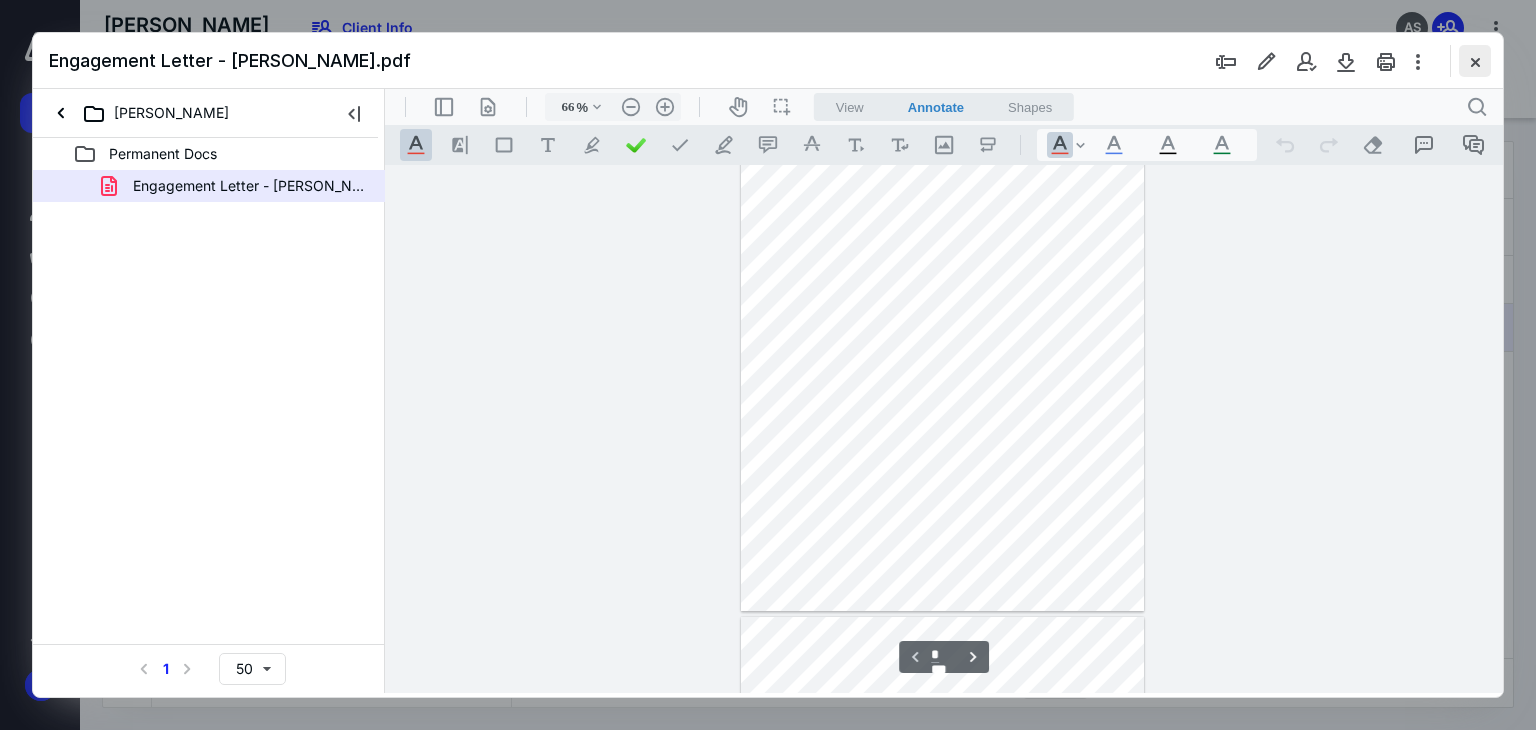 click at bounding box center [1475, 61] 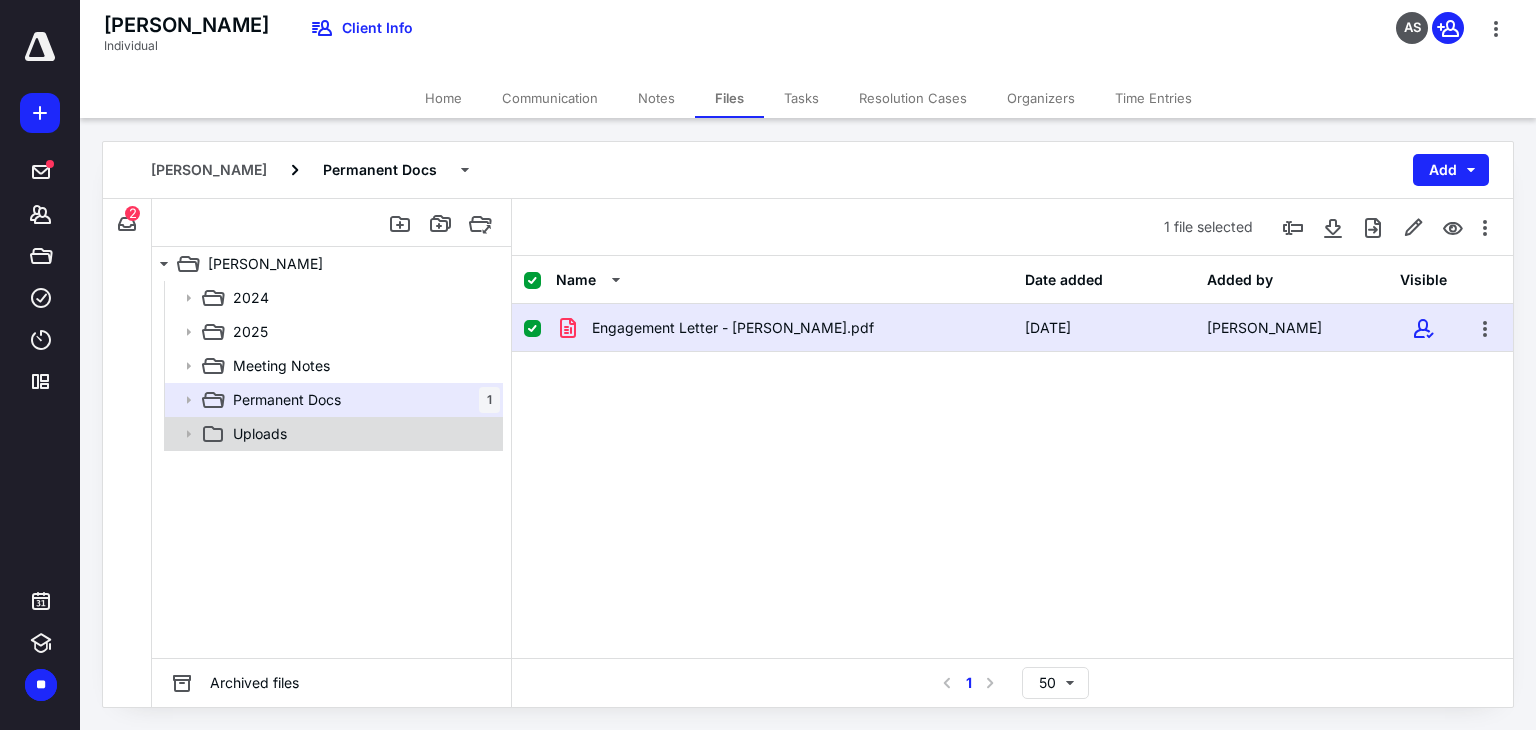 click on "Uploads" at bounding box center [332, 434] 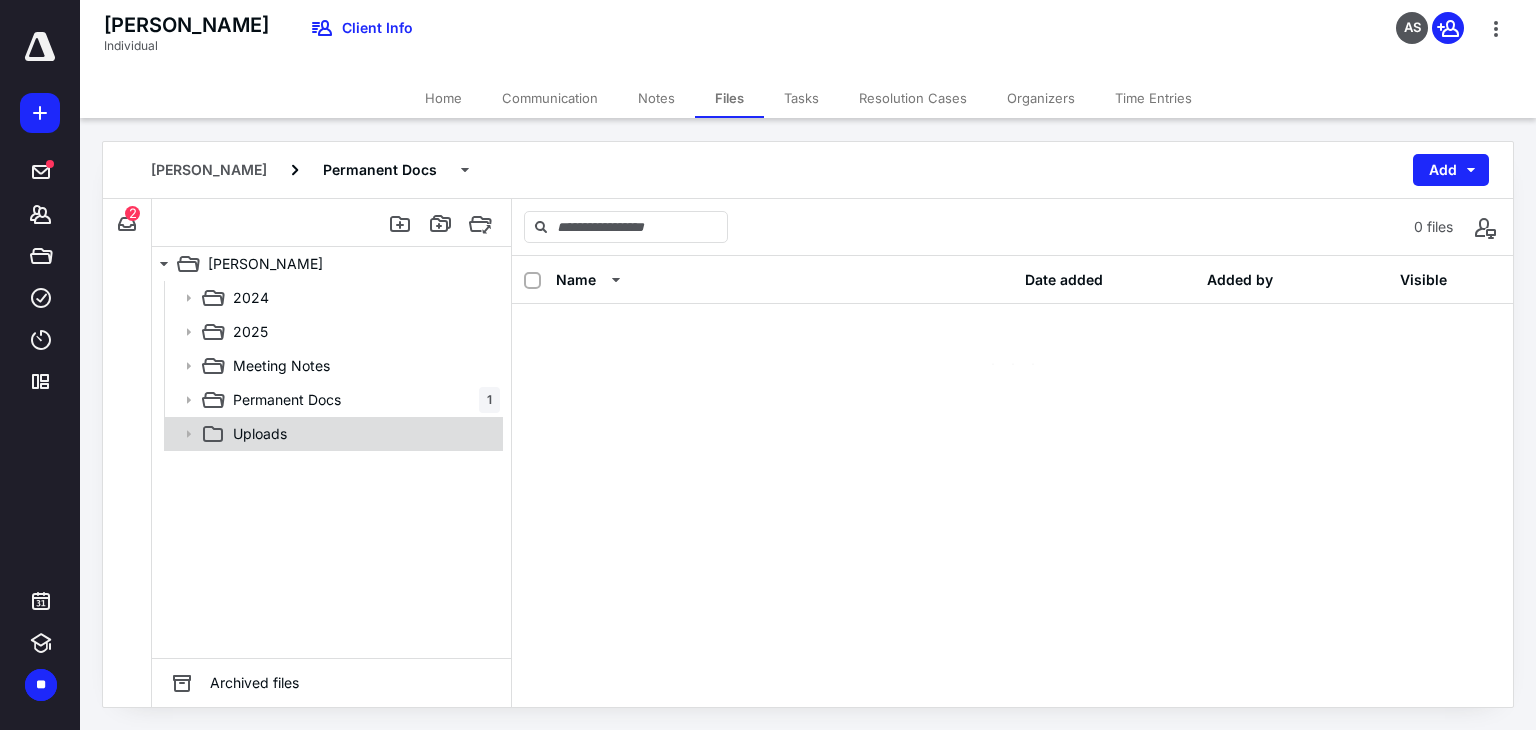 click on "Uploads" at bounding box center [362, 434] 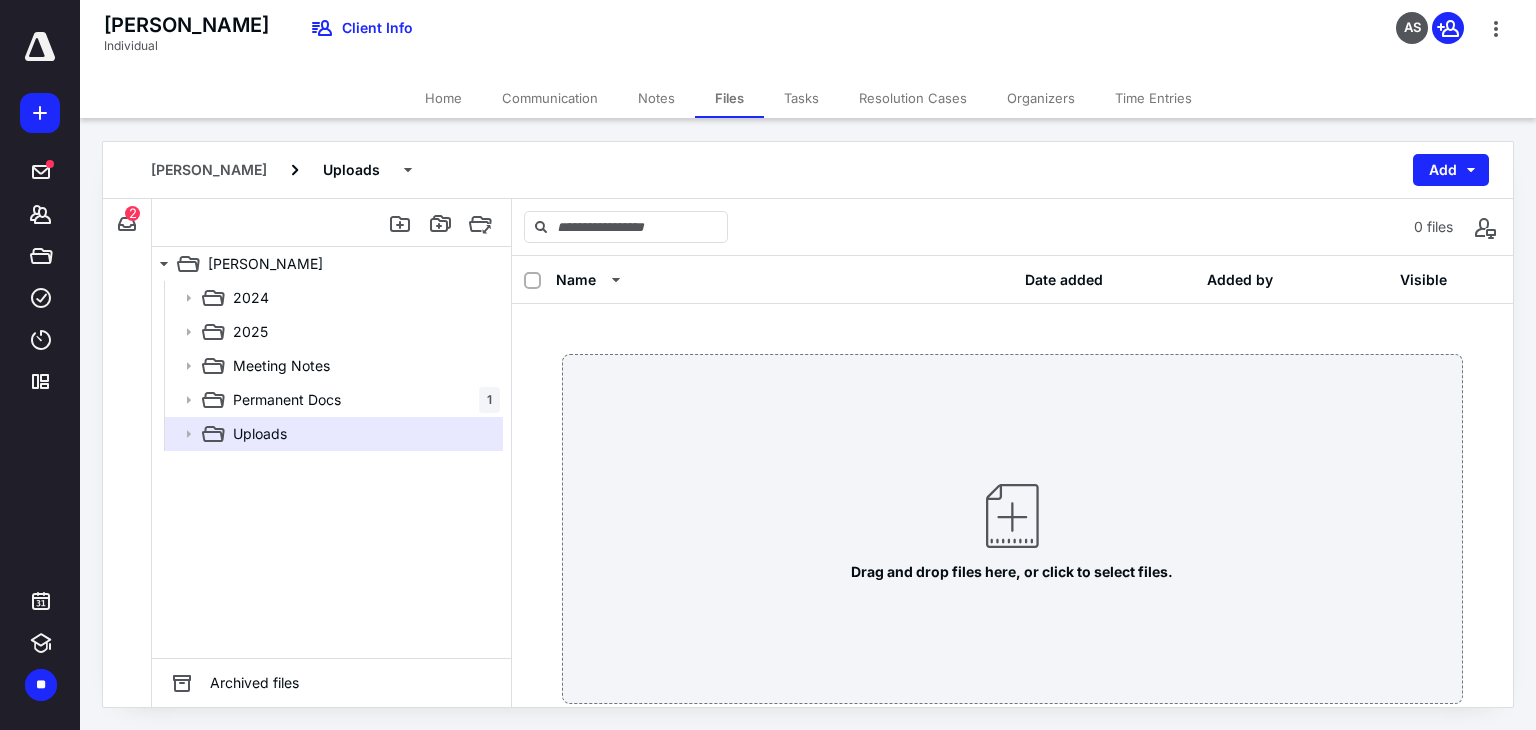 click on "2" at bounding box center [132, 213] 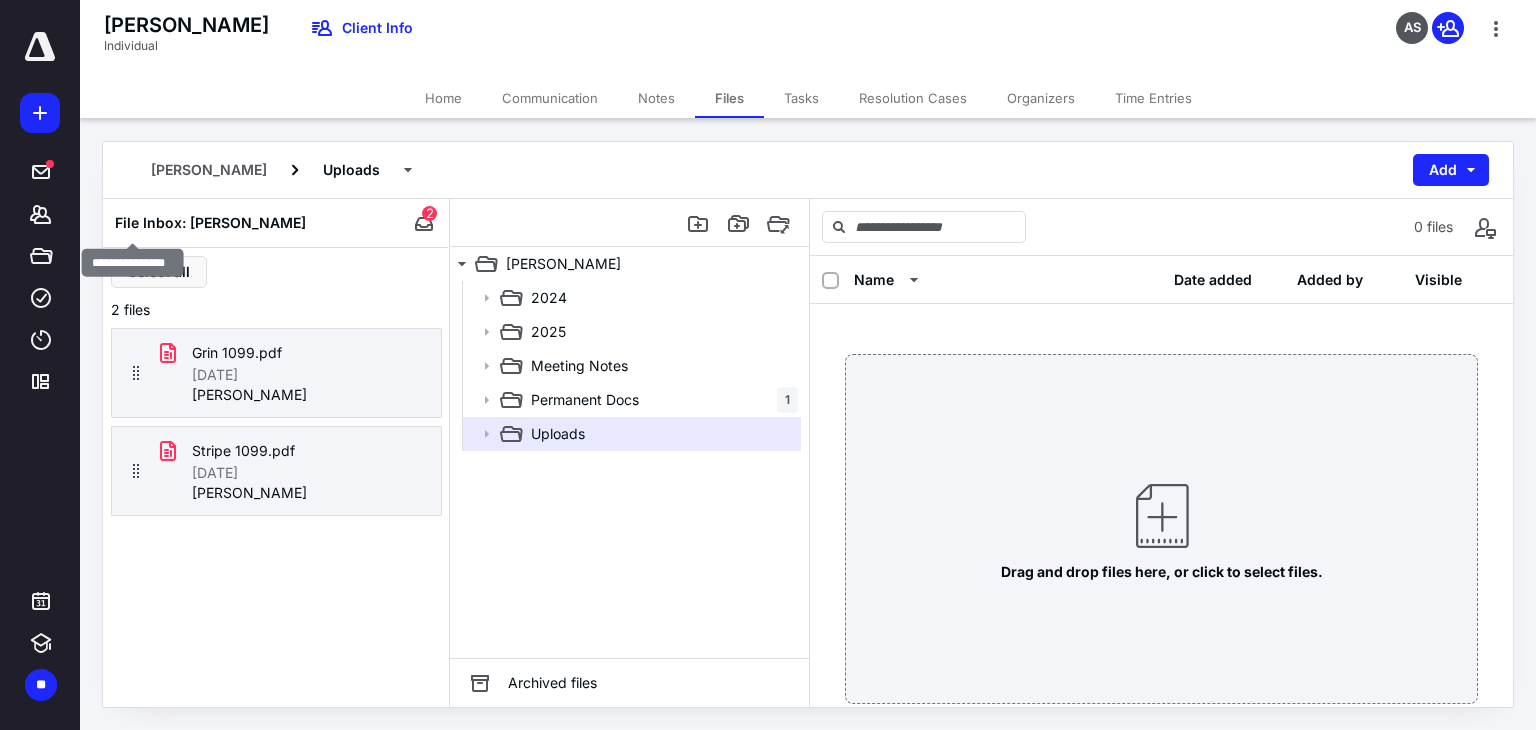 click on "File Inbox: [PERSON_NAME] 2" at bounding box center [275, 223] 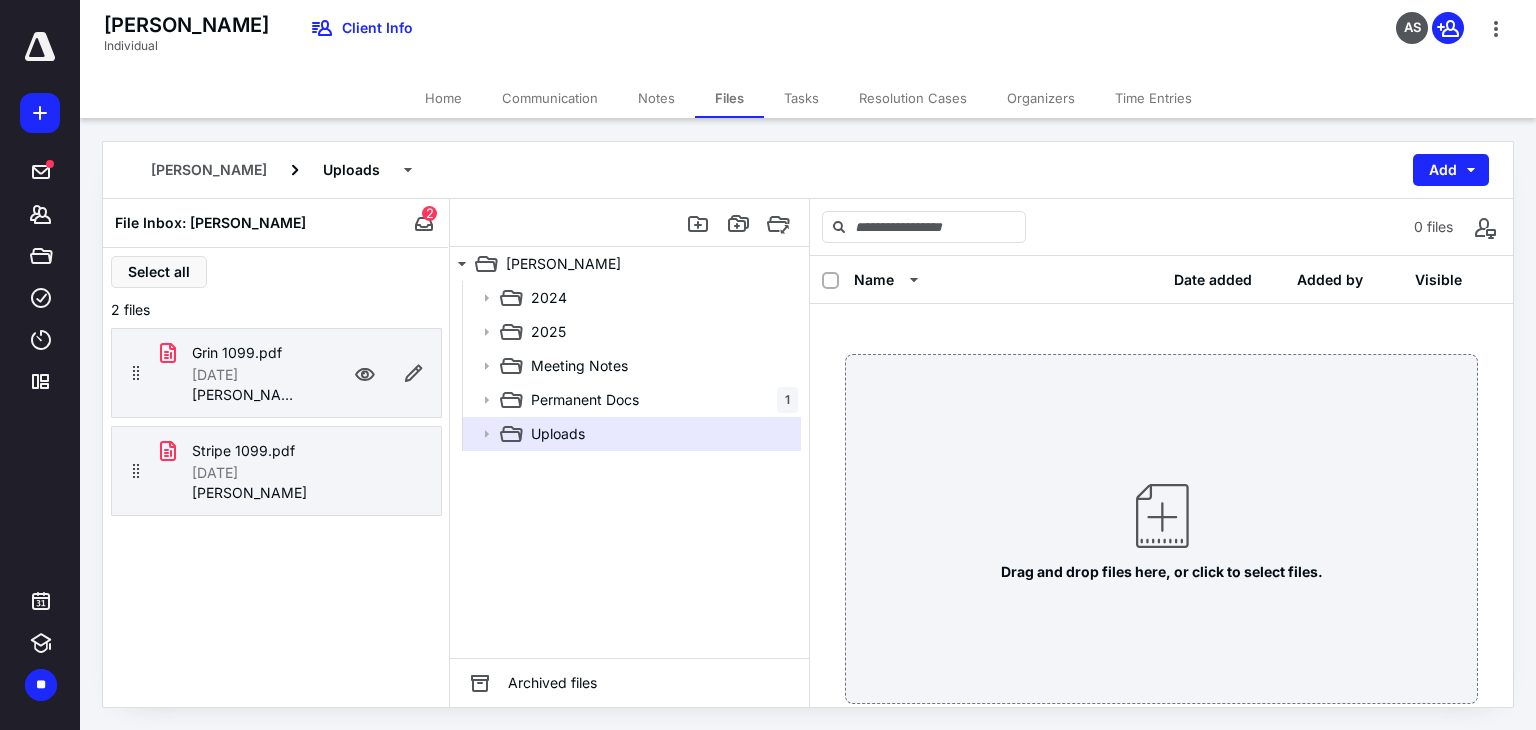 click on "Grin 1099.pdf" at bounding box center (237, 353) 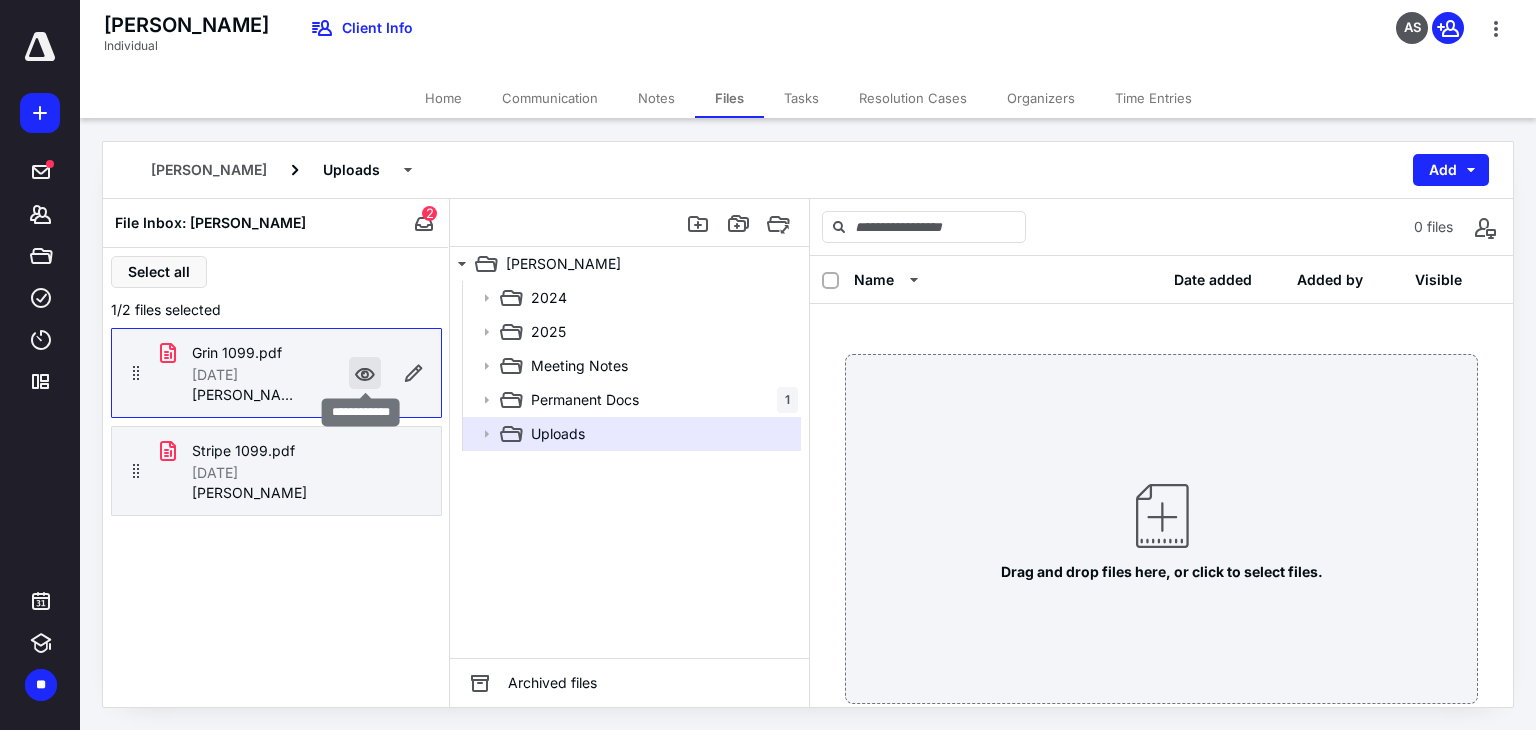 click at bounding box center (365, 373) 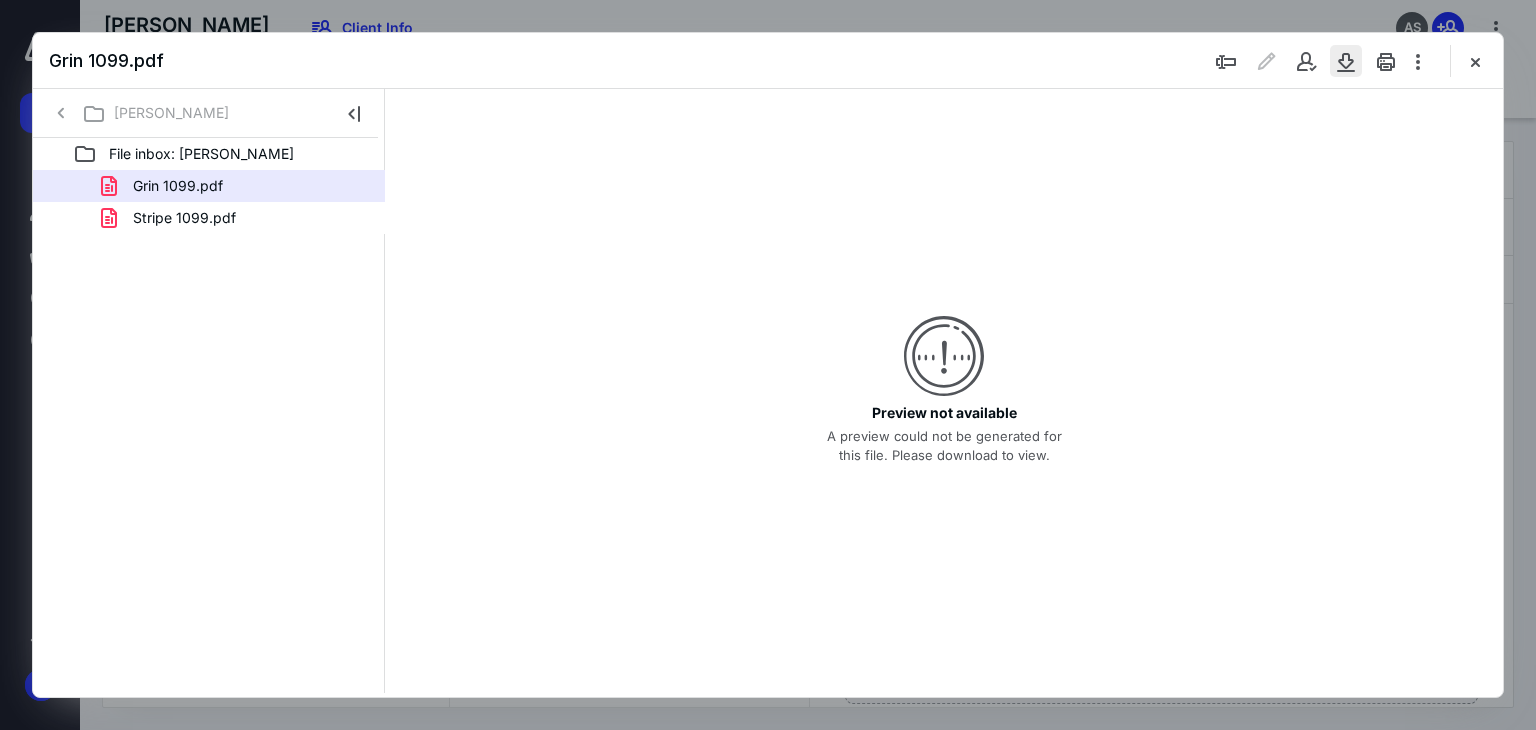 click at bounding box center [1346, 61] 